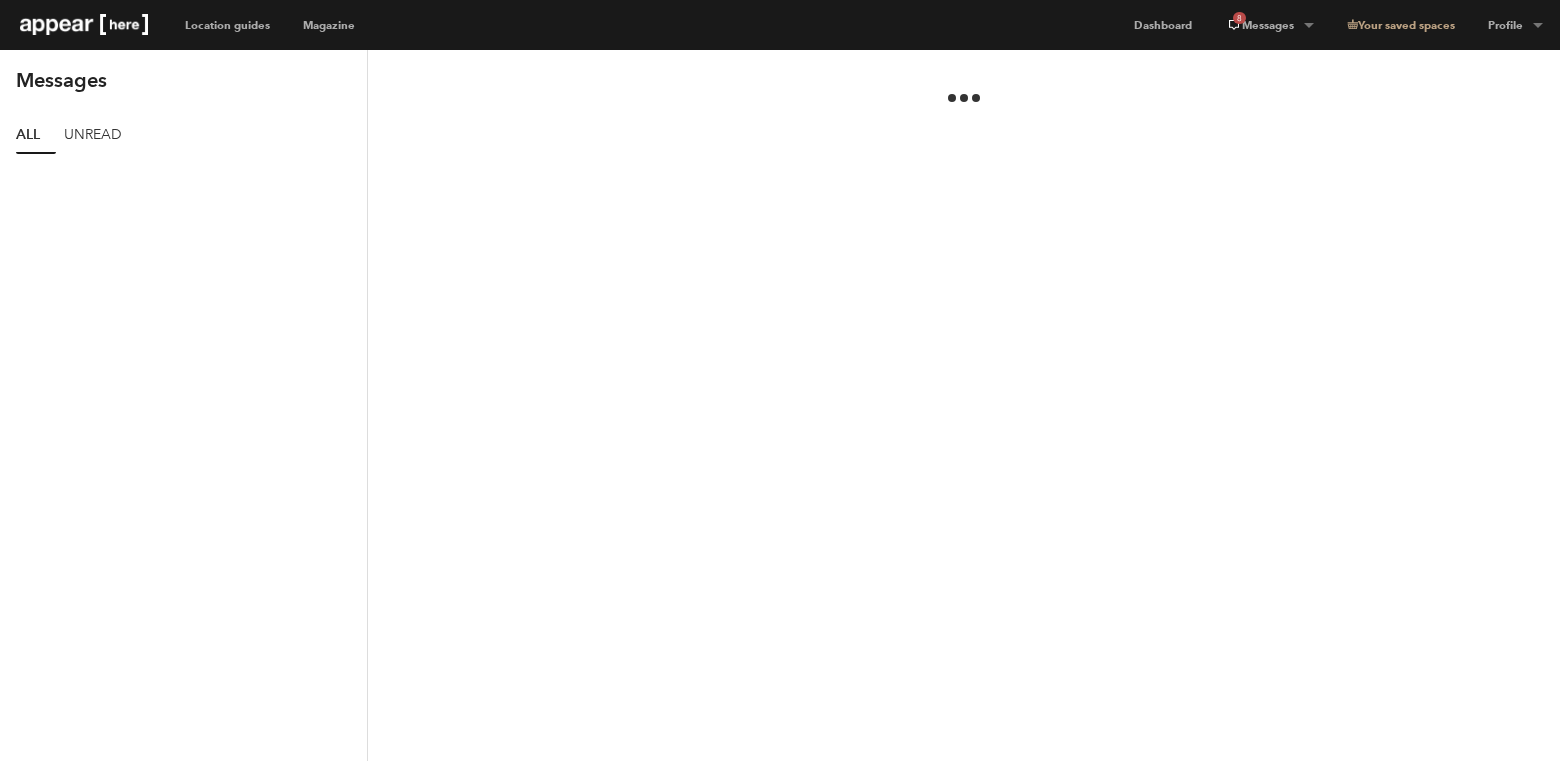 scroll, scrollTop: 0, scrollLeft: 0, axis: both 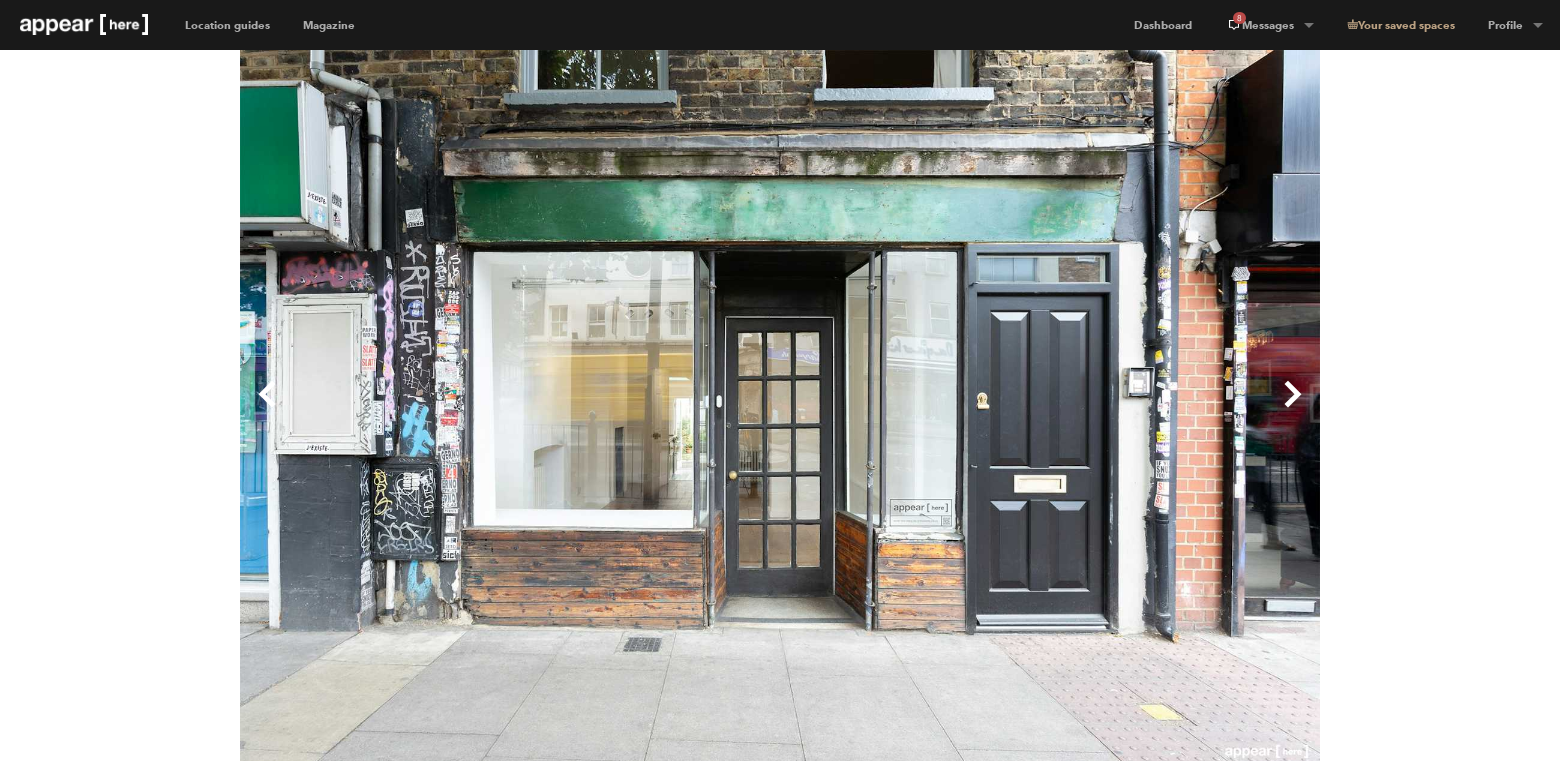 click on "Next" at bounding box center [1050, 410] 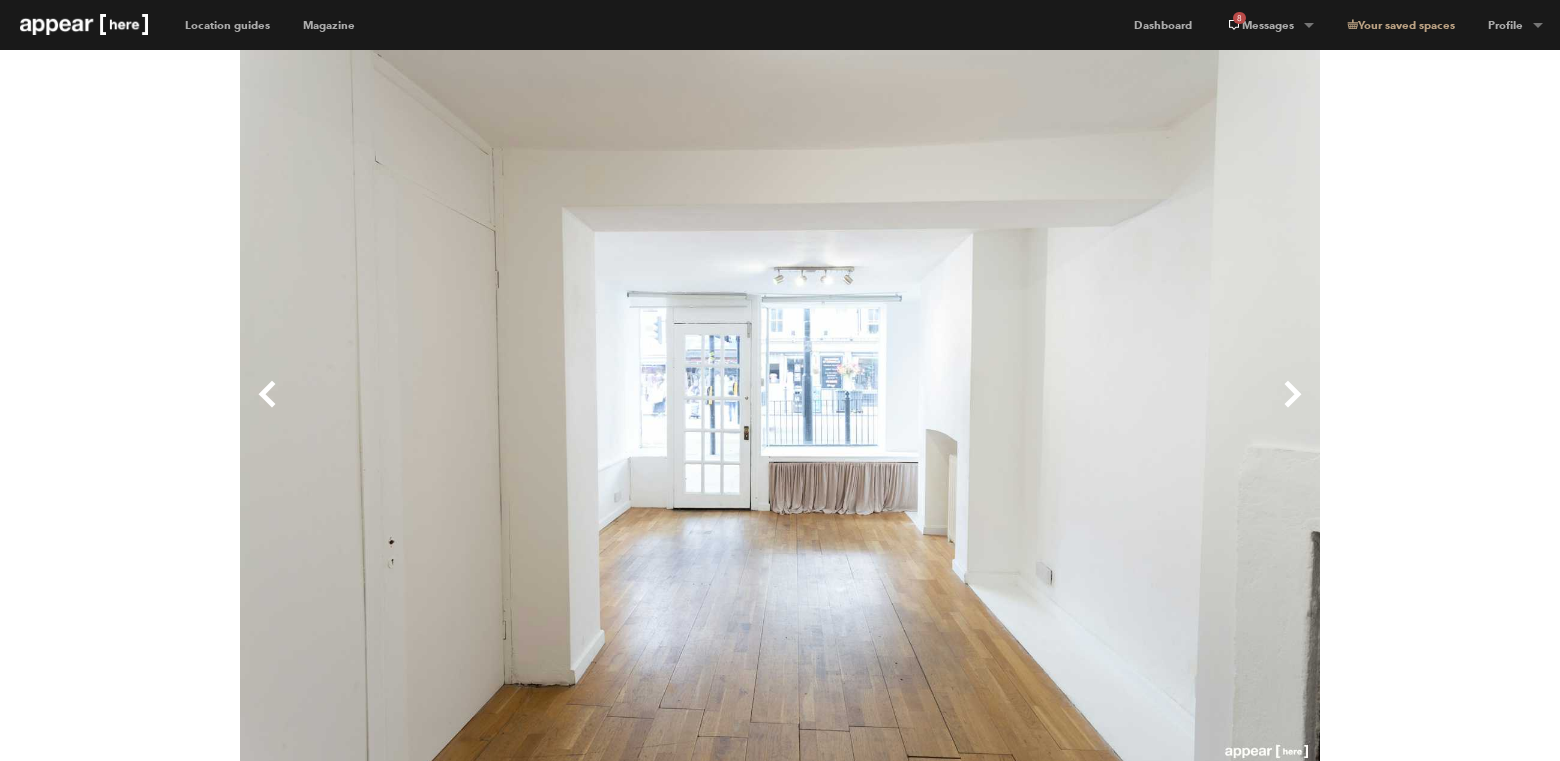 click on "Next" at bounding box center [1050, 410] 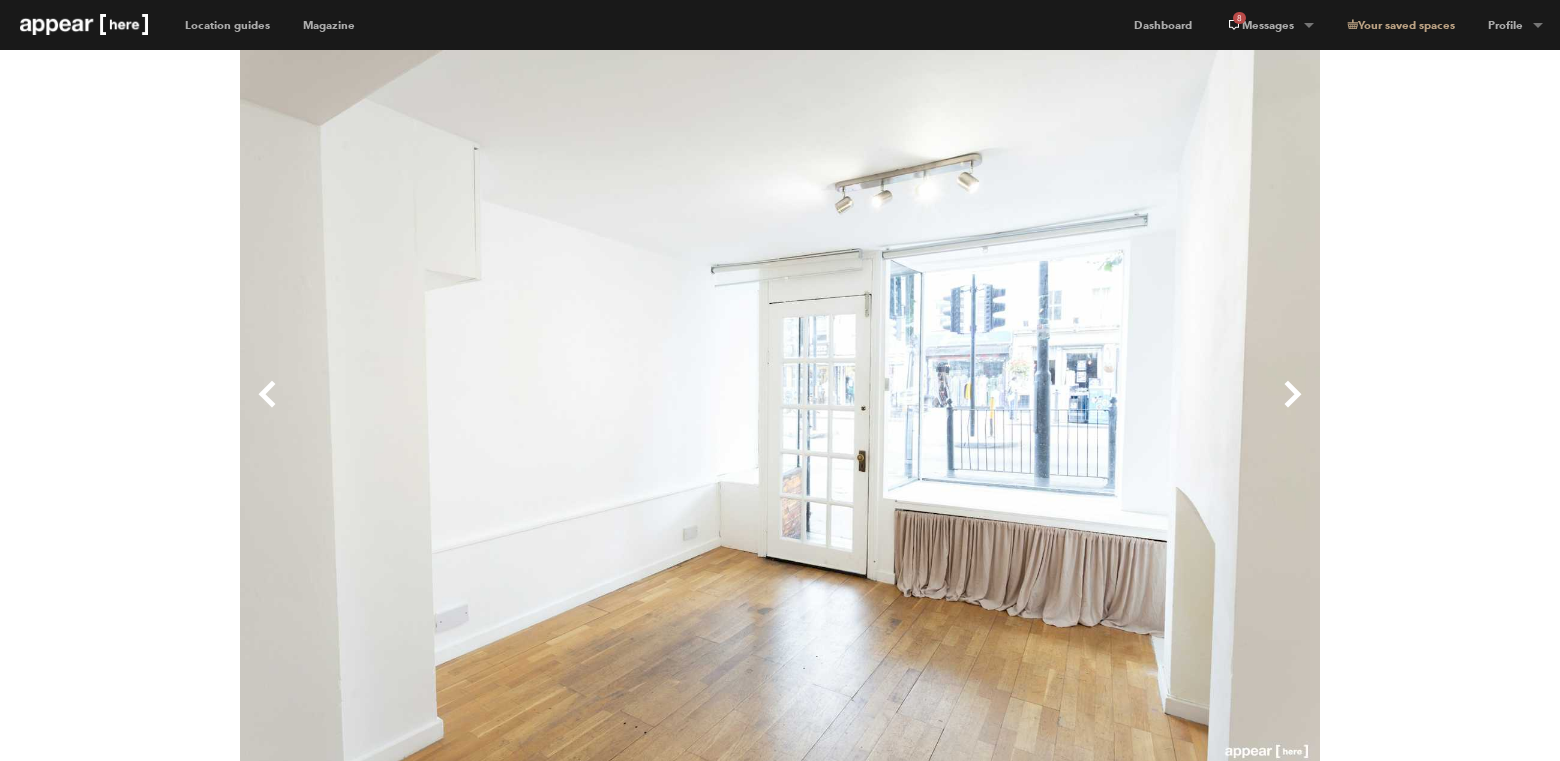 click on "Next" at bounding box center (1050, 410) 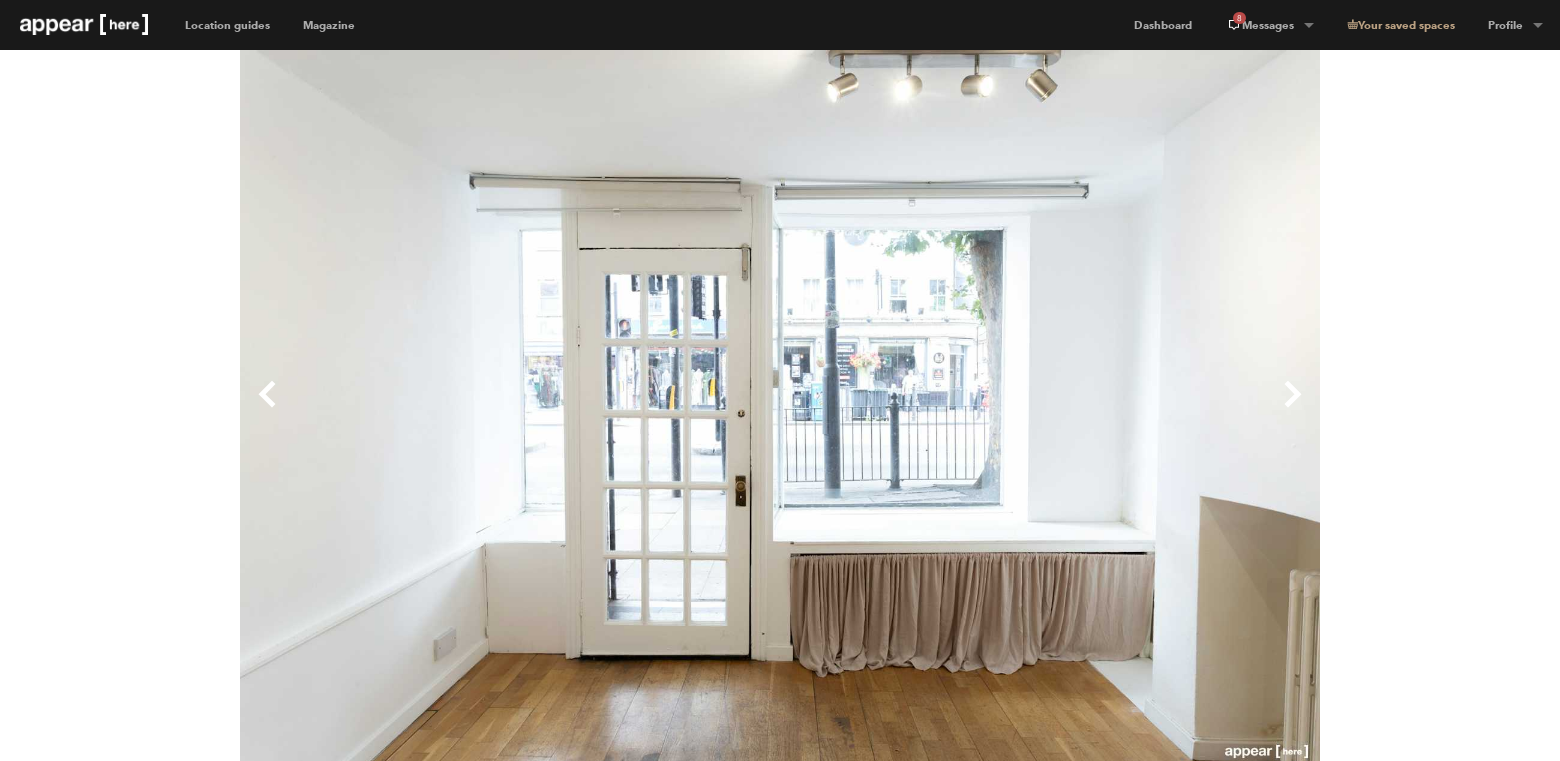 click on "Next" at bounding box center [1050, 410] 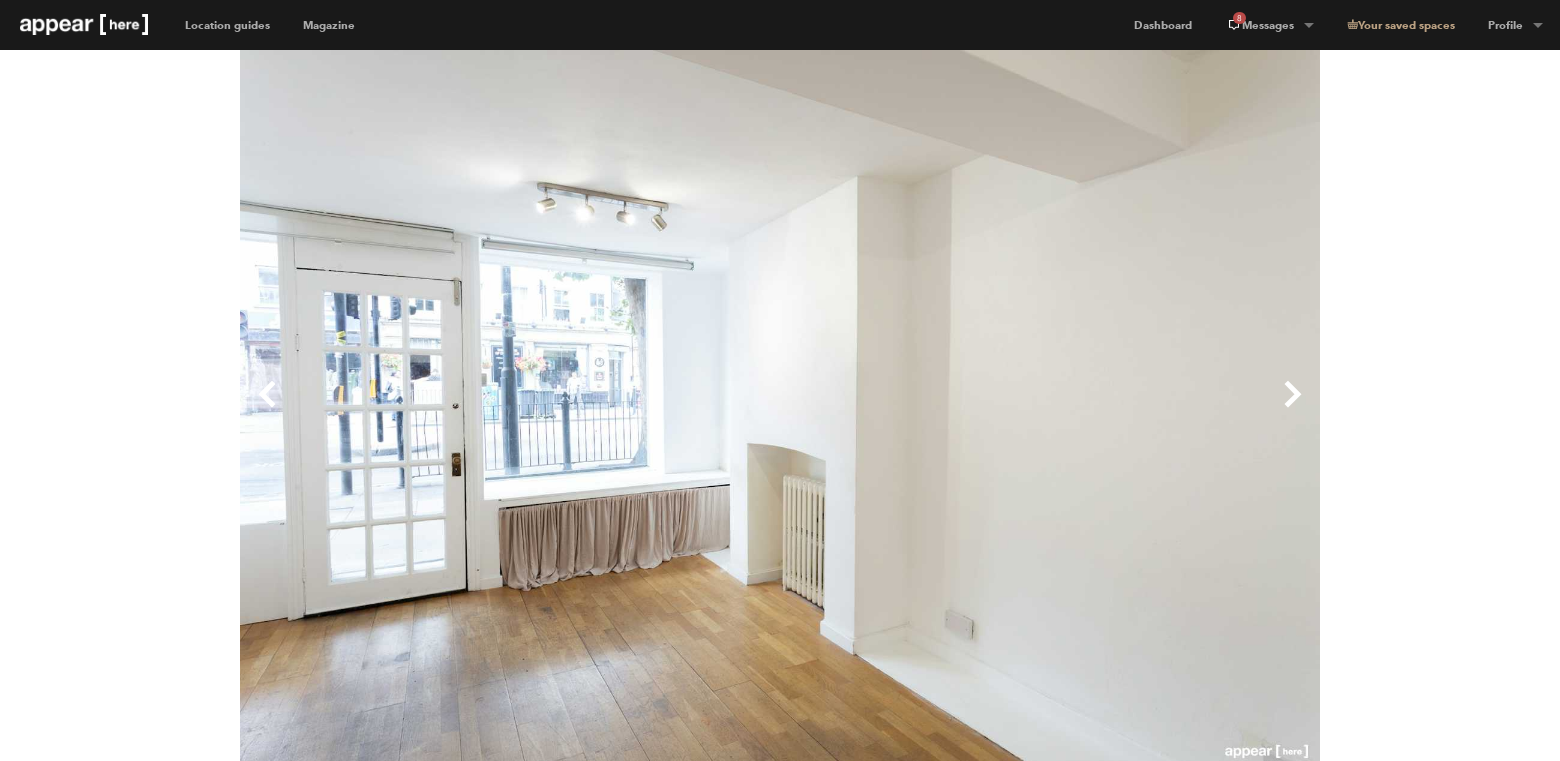 click on "Next" at bounding box center (1050, 410) 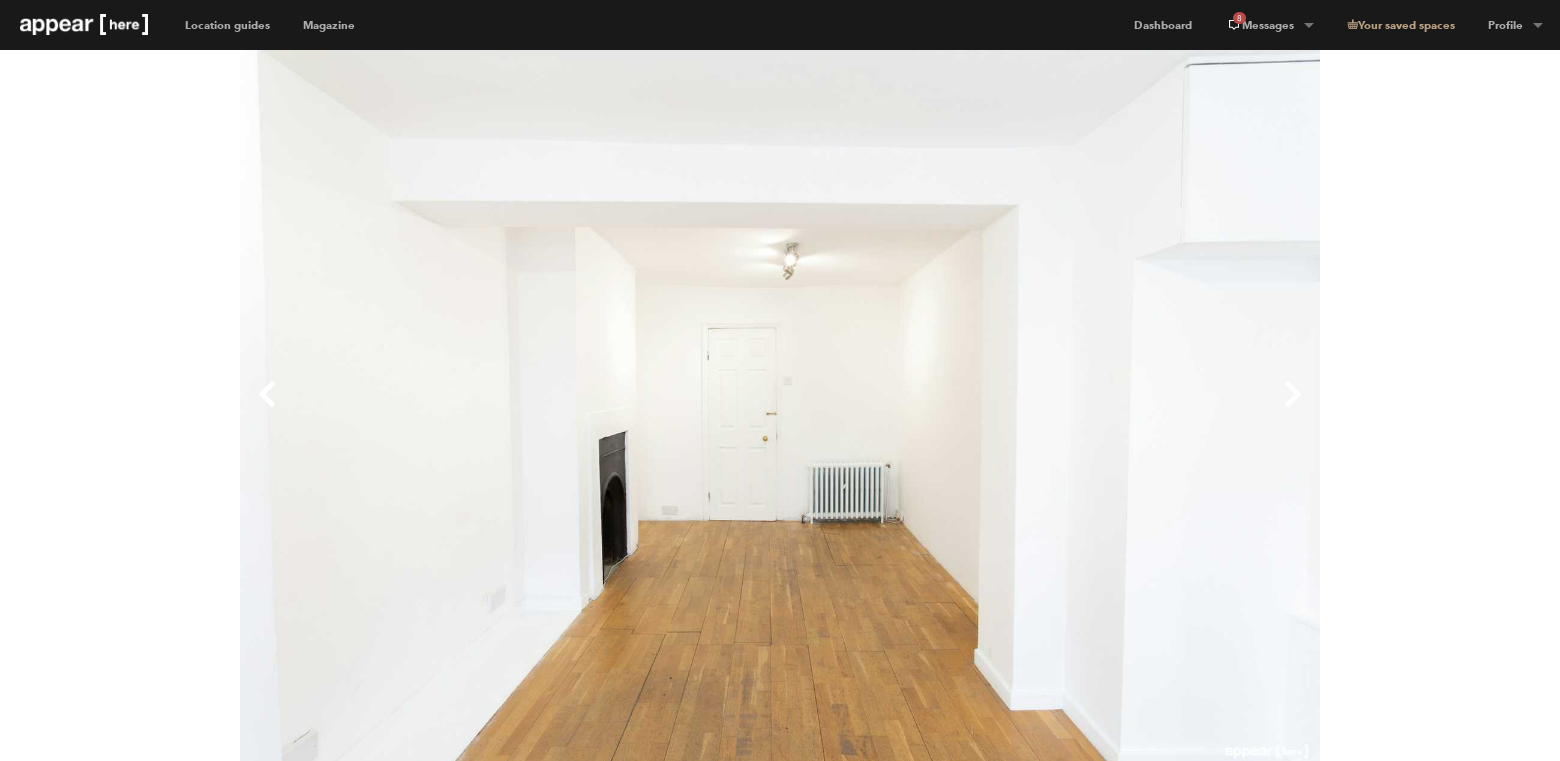 click on "Next" at bounding box center (1050, 410) 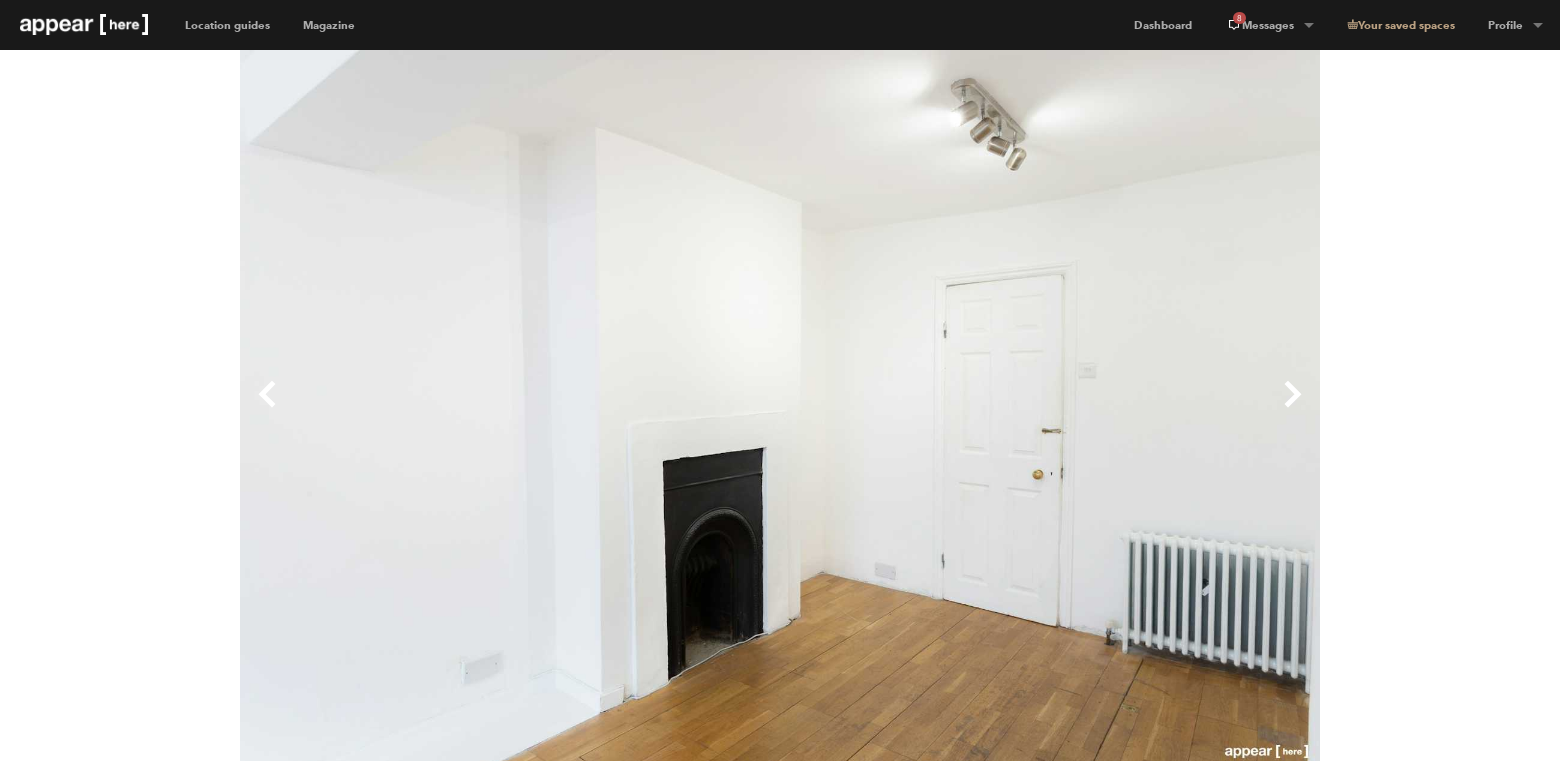 click on "Next" at bounding box center (1050, 410) 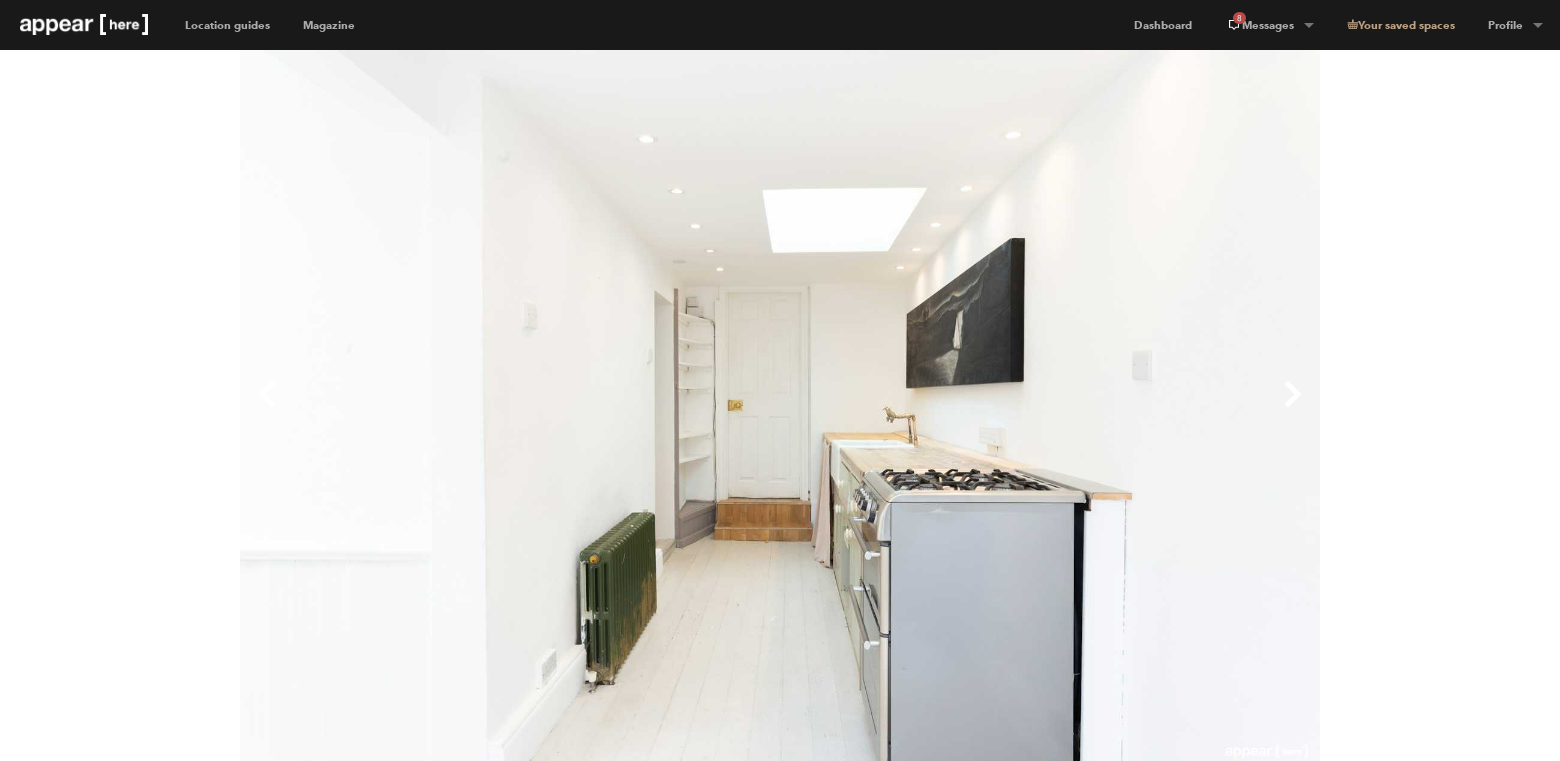 click on "Next" at bounding box center [1050, 410] 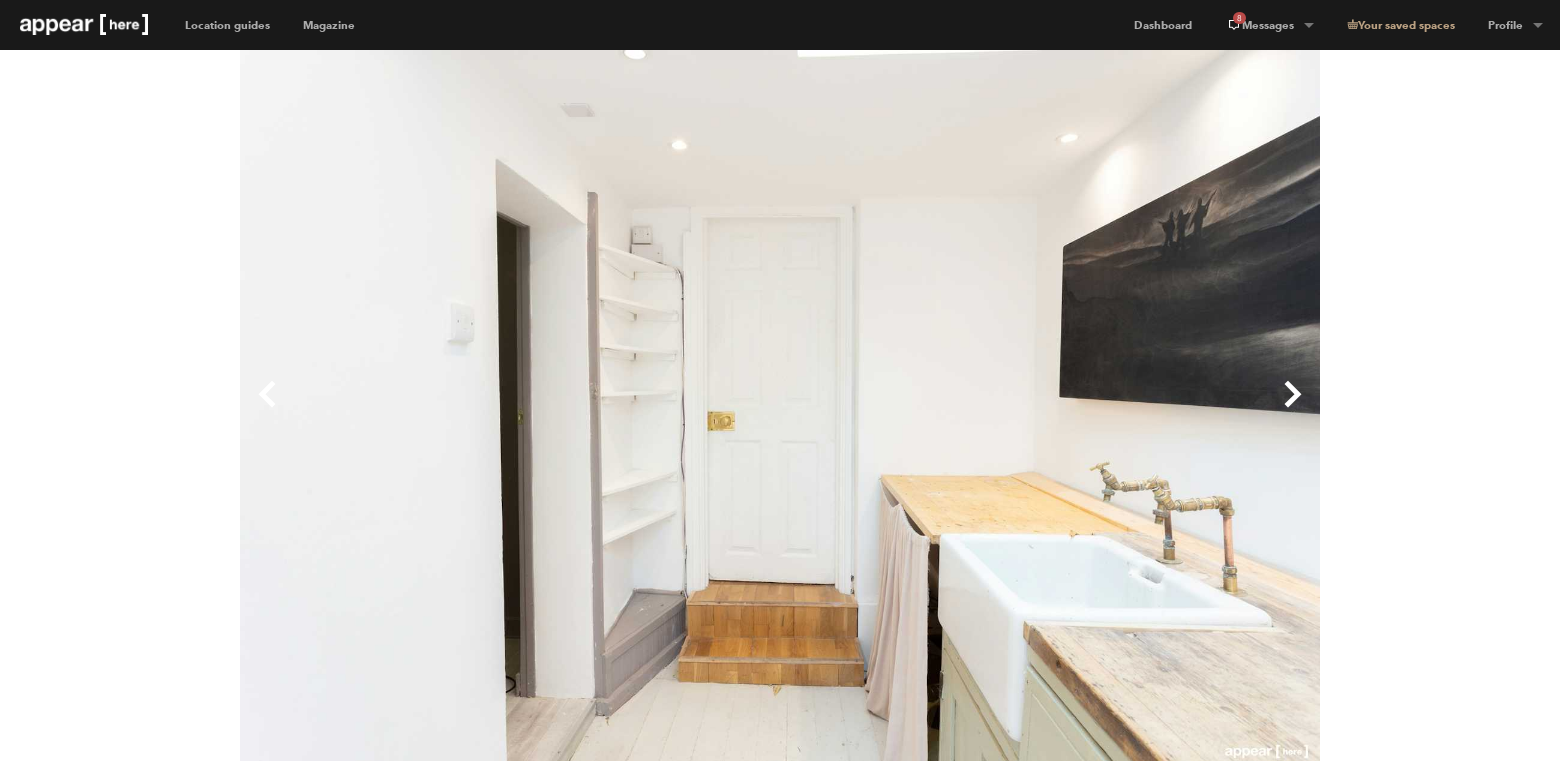 click on "Next" at bounding box center (1050, 410) 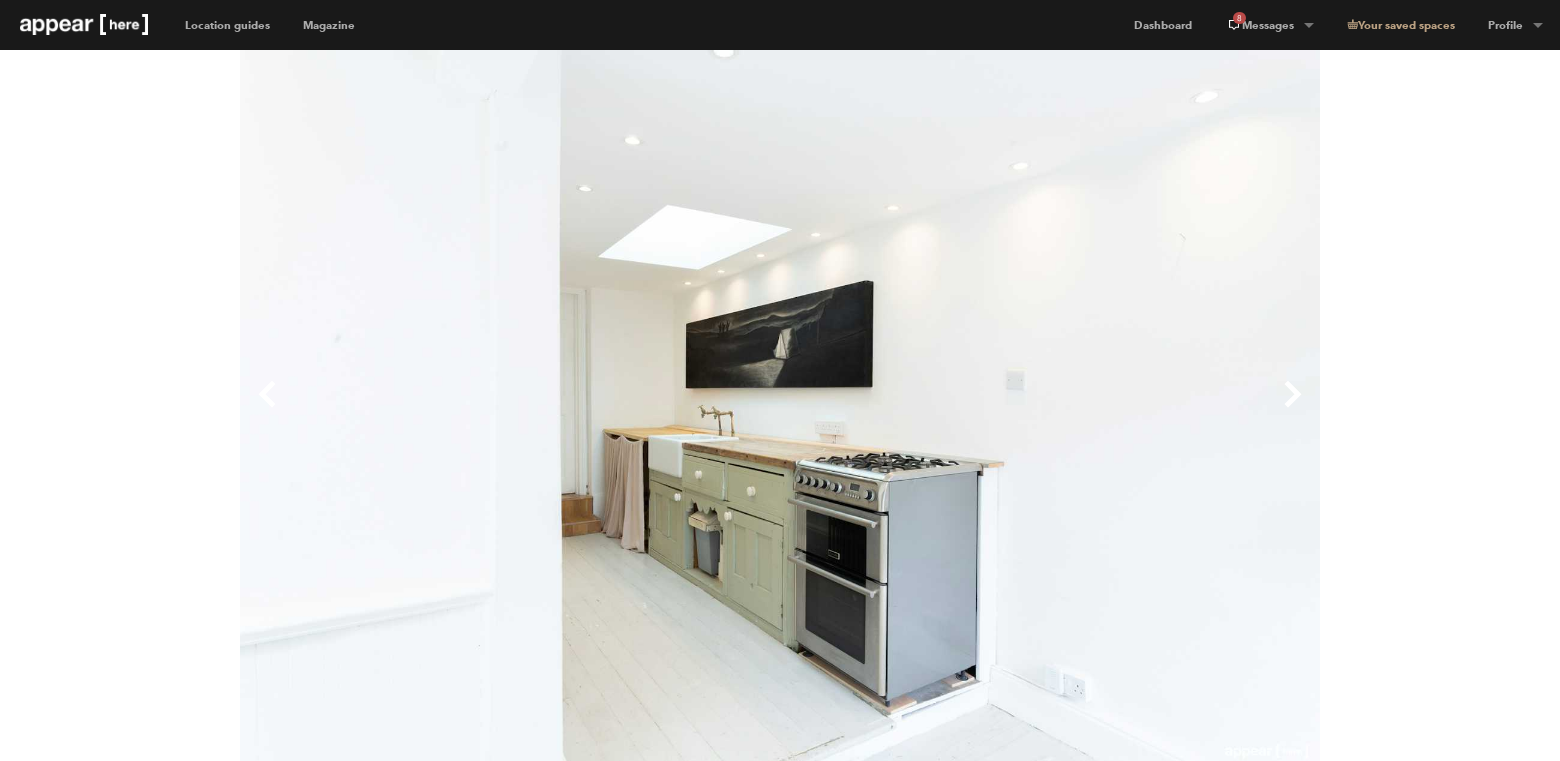 click on "Next" at bounding box center [1050, 410] 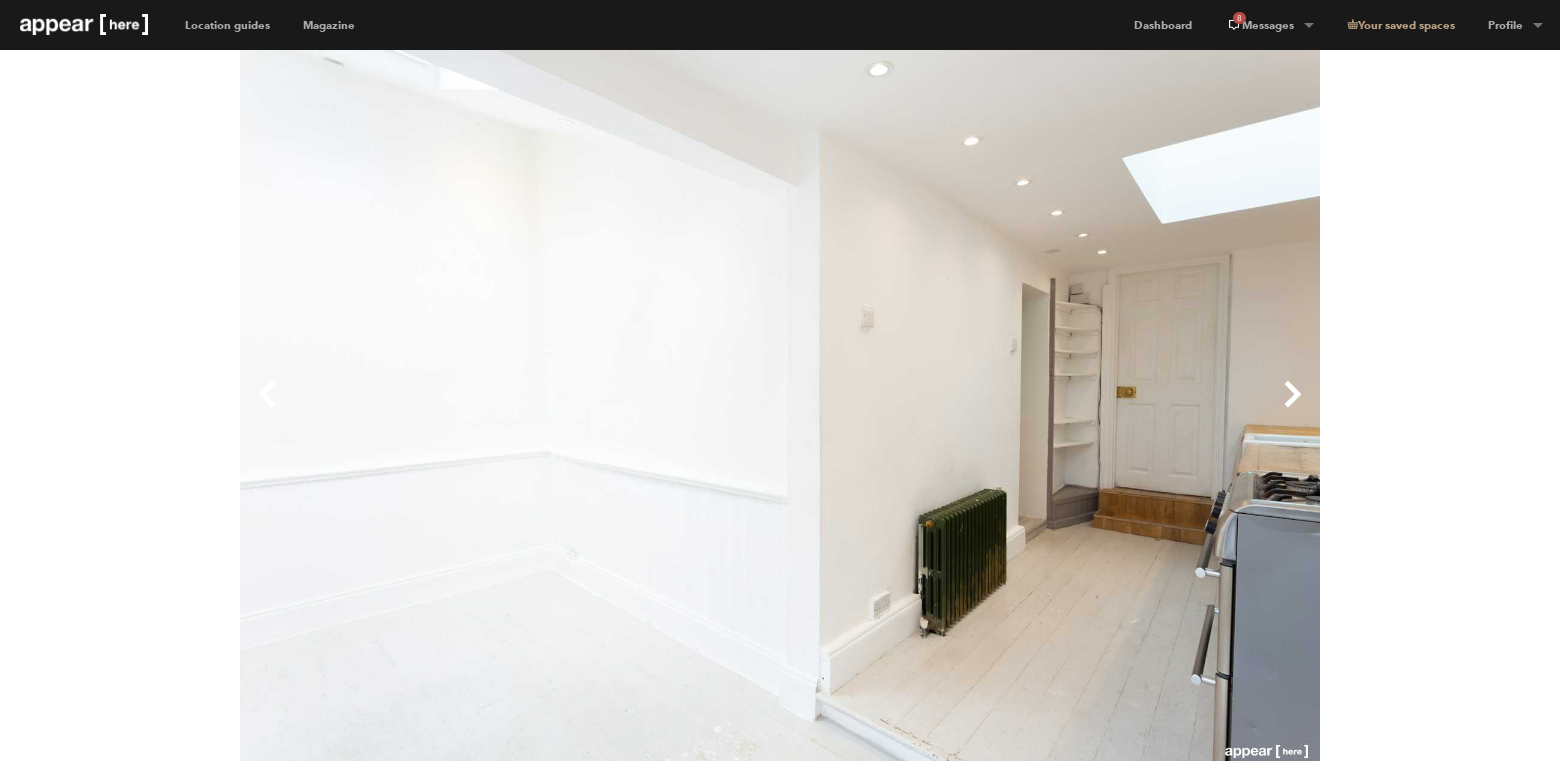 click on "Next" at bounding box center (1050, 410) 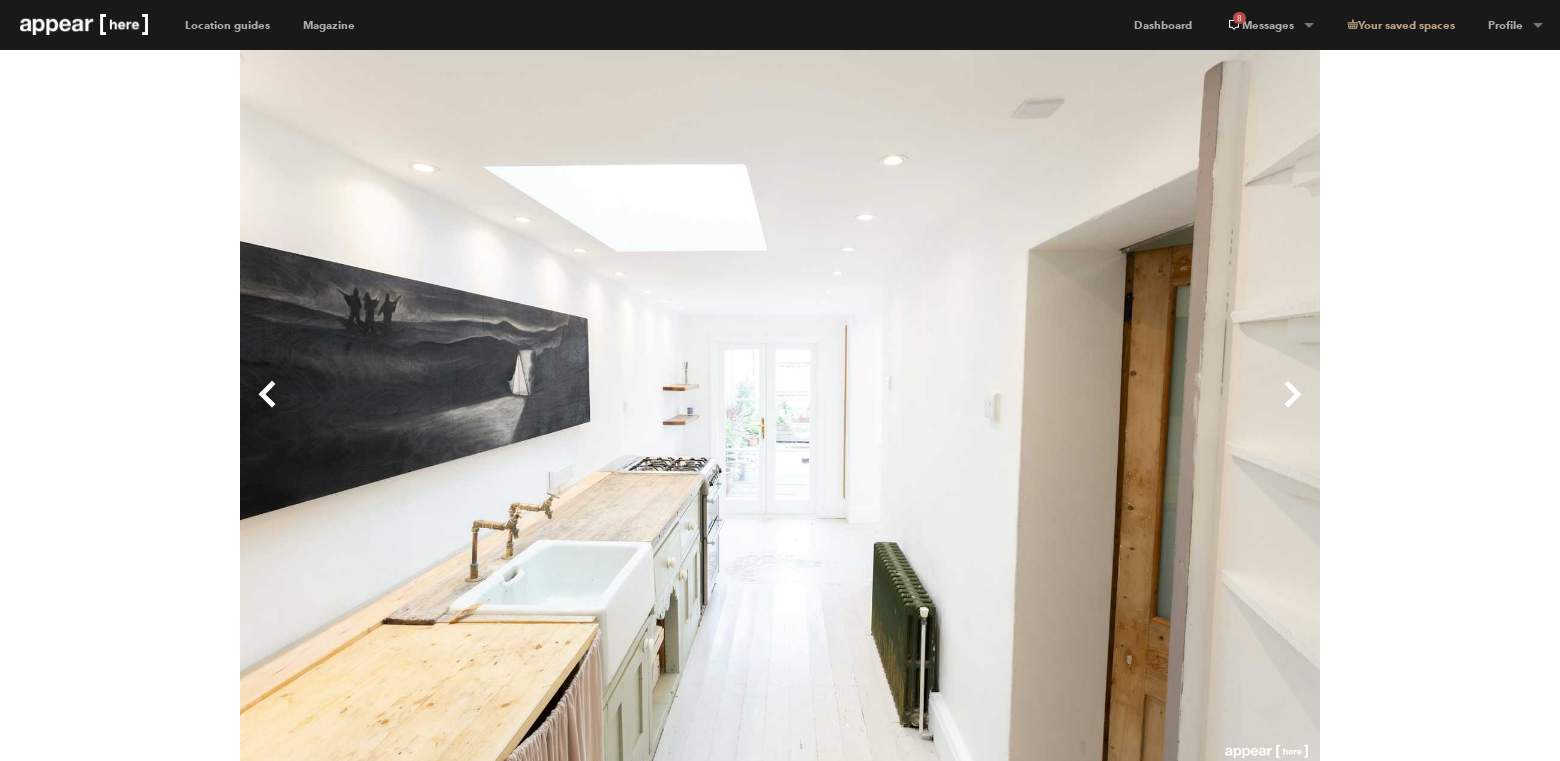 click on "Next" at bounding box center [1050, 410] 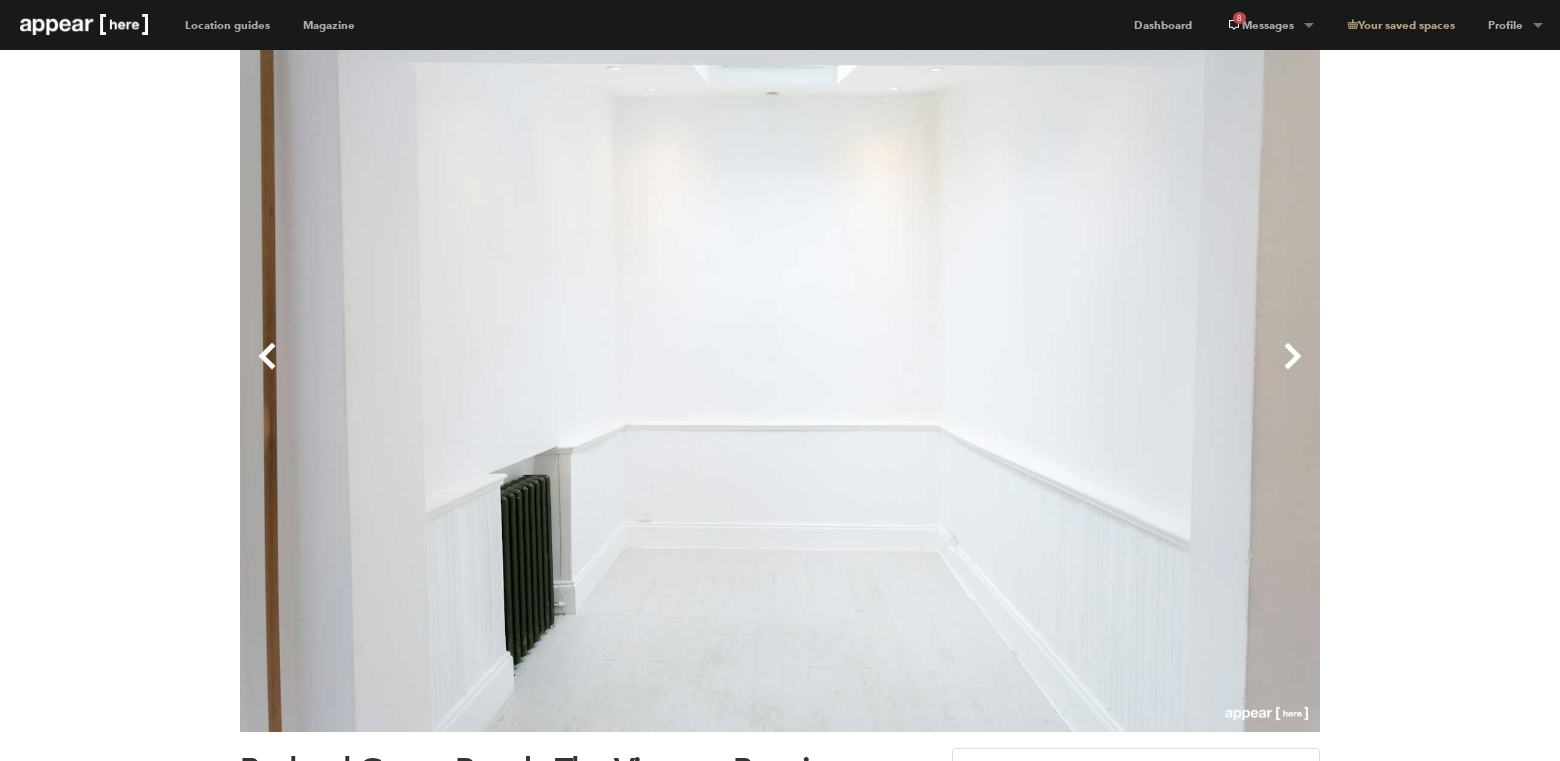 scroll, scrollTop: 43, scrollLeft: 0, axis: vertical 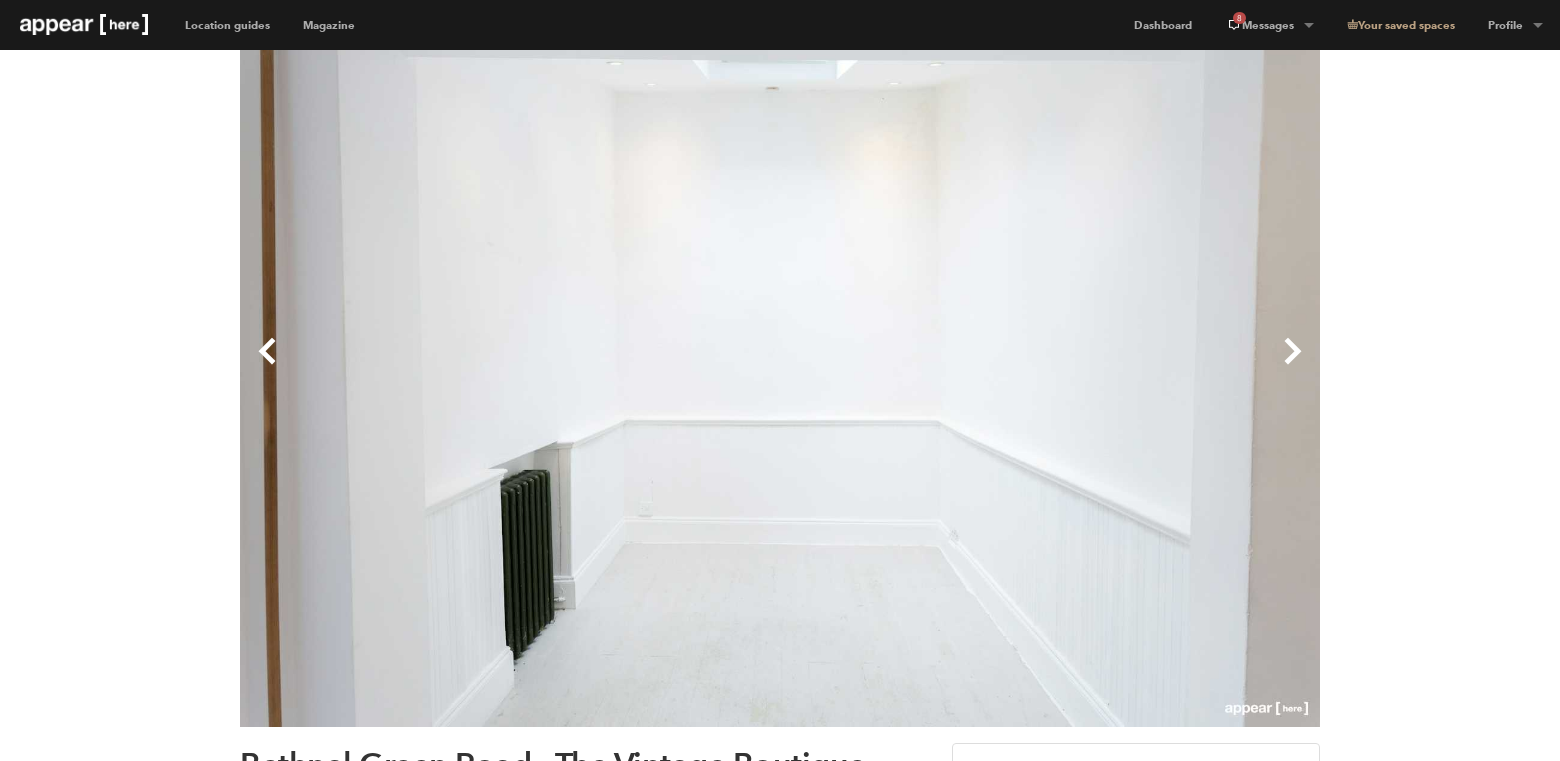 click on "Next" at bounding box center (1050, 367) 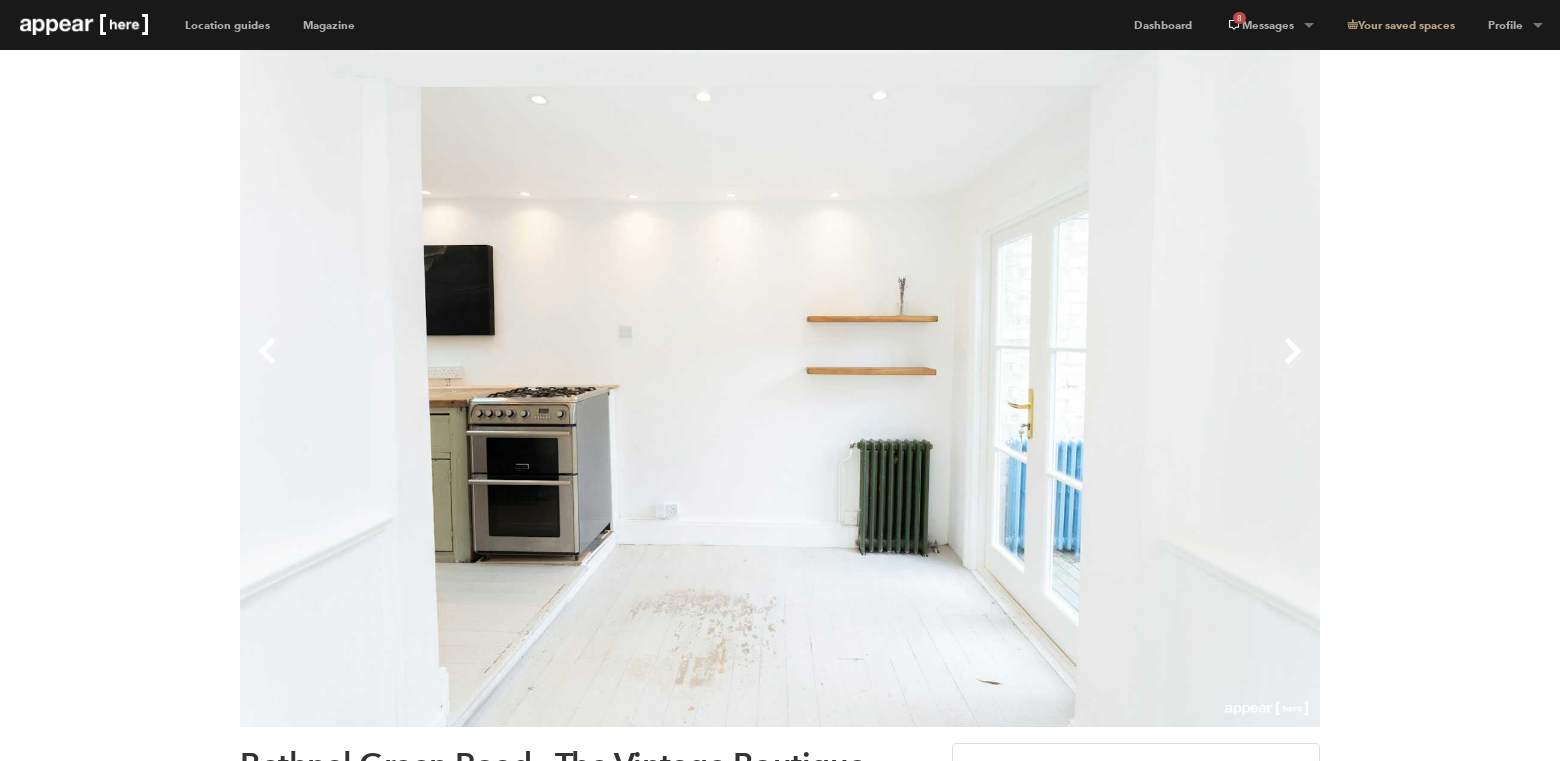 click on "Next" at bounding box center [1050, 367] 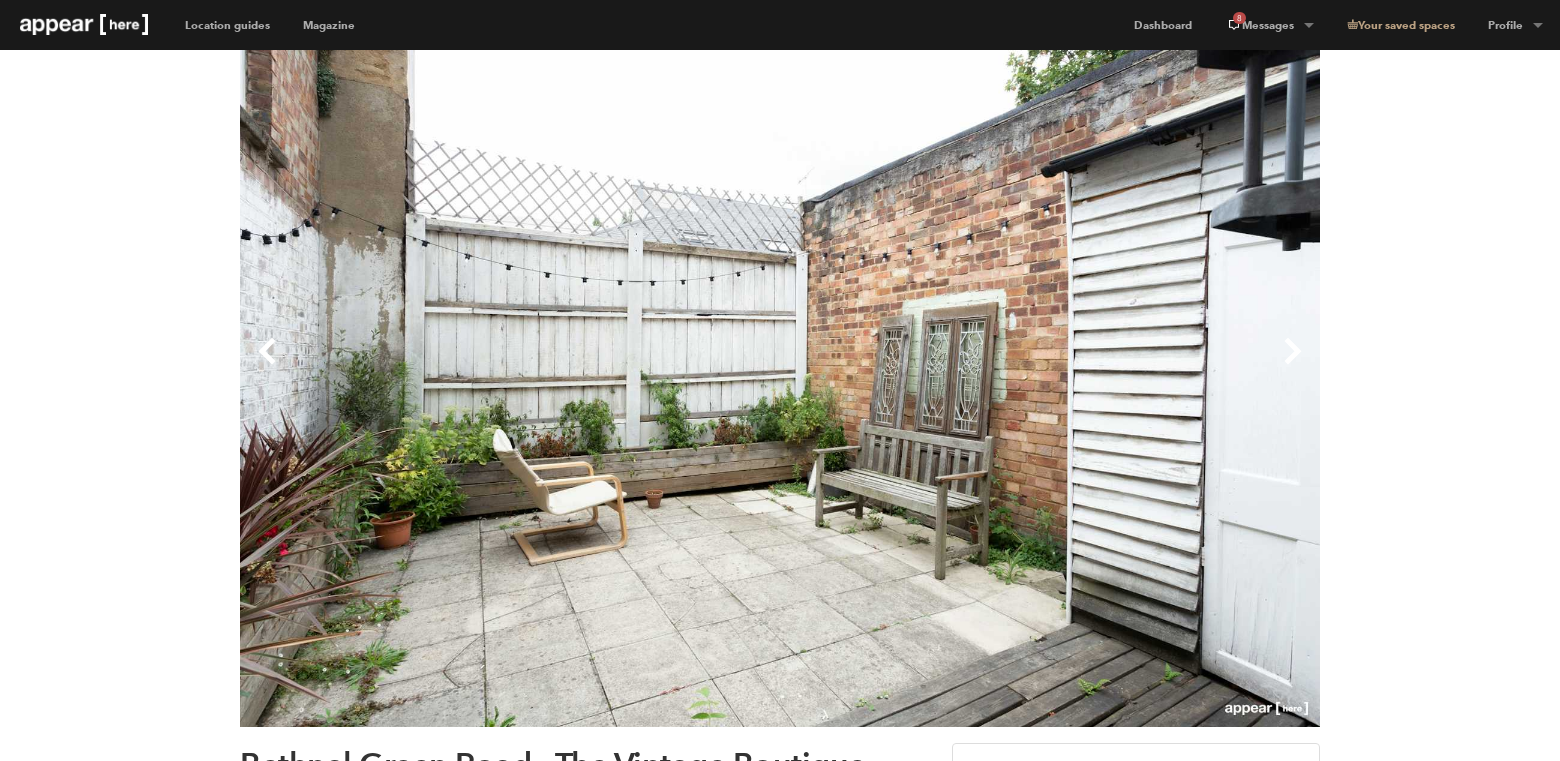 click on "Next" at bounding box center (1050, 367) 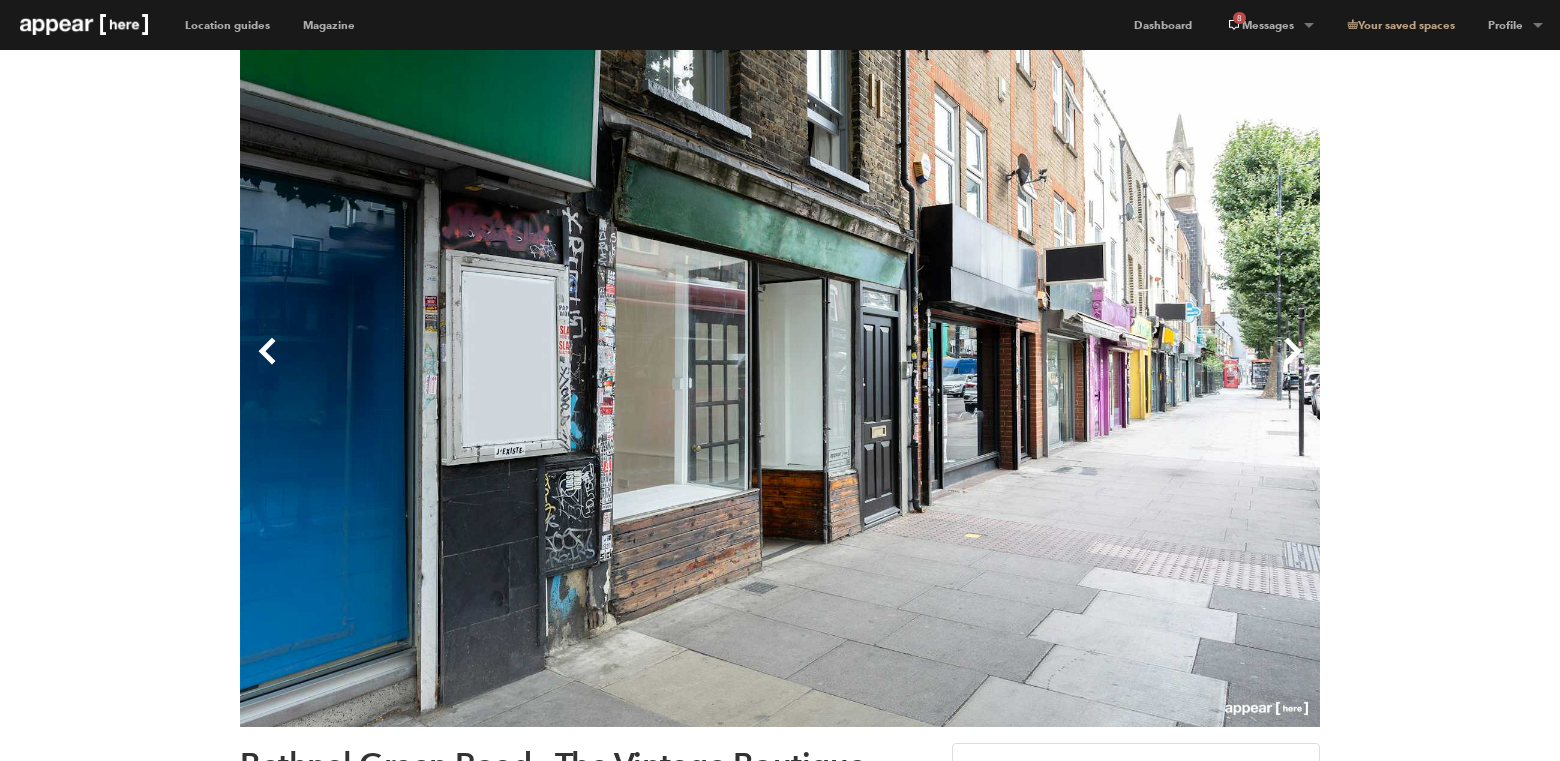 click on "Next" at bounding box center (1050, 367) 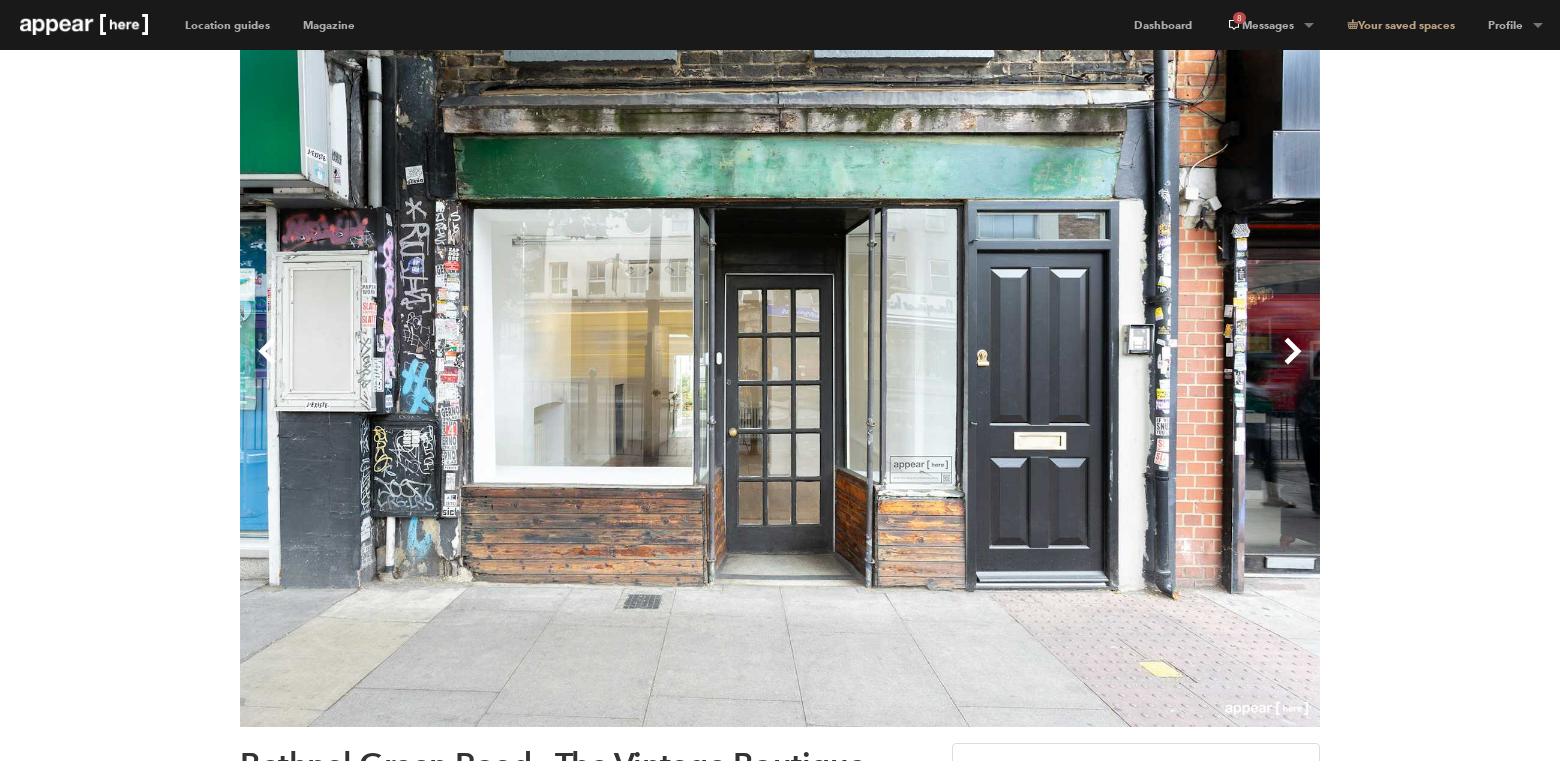 click on "Next" at bounding box center (1050, 367) 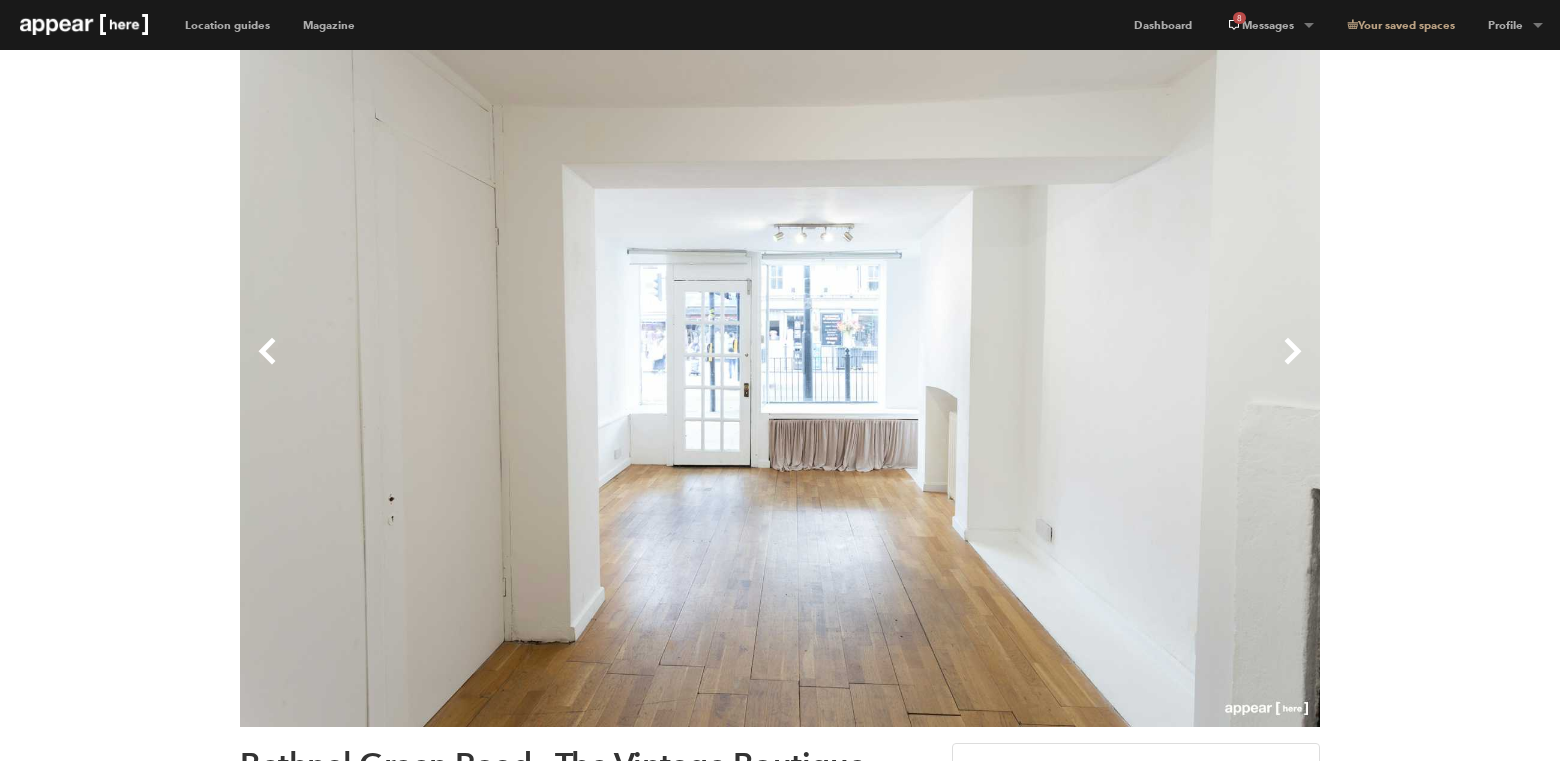 click on "Next" at bounding box center (1050, 367) 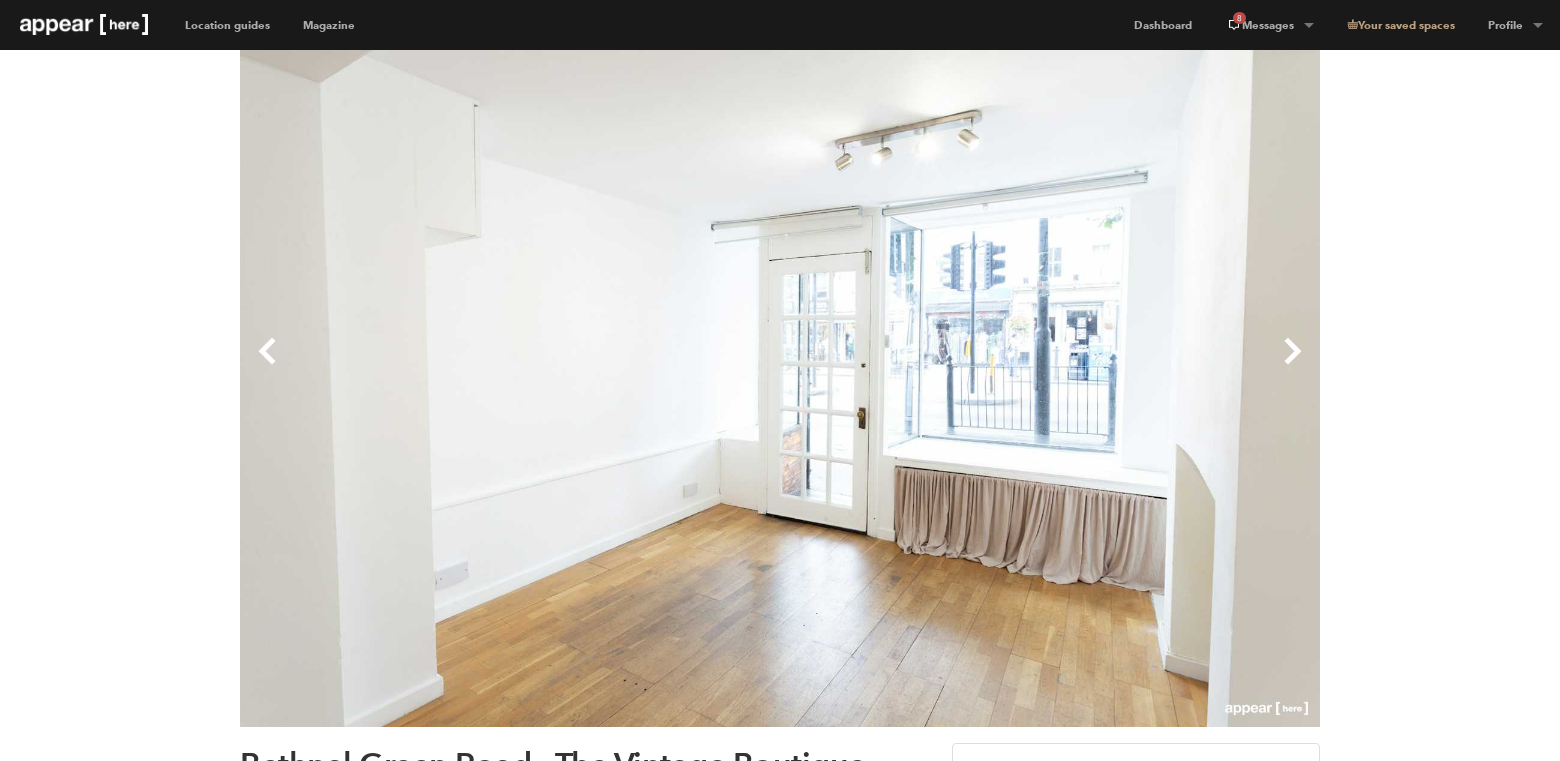 click on "Next" at bounding box center [1050, 367] 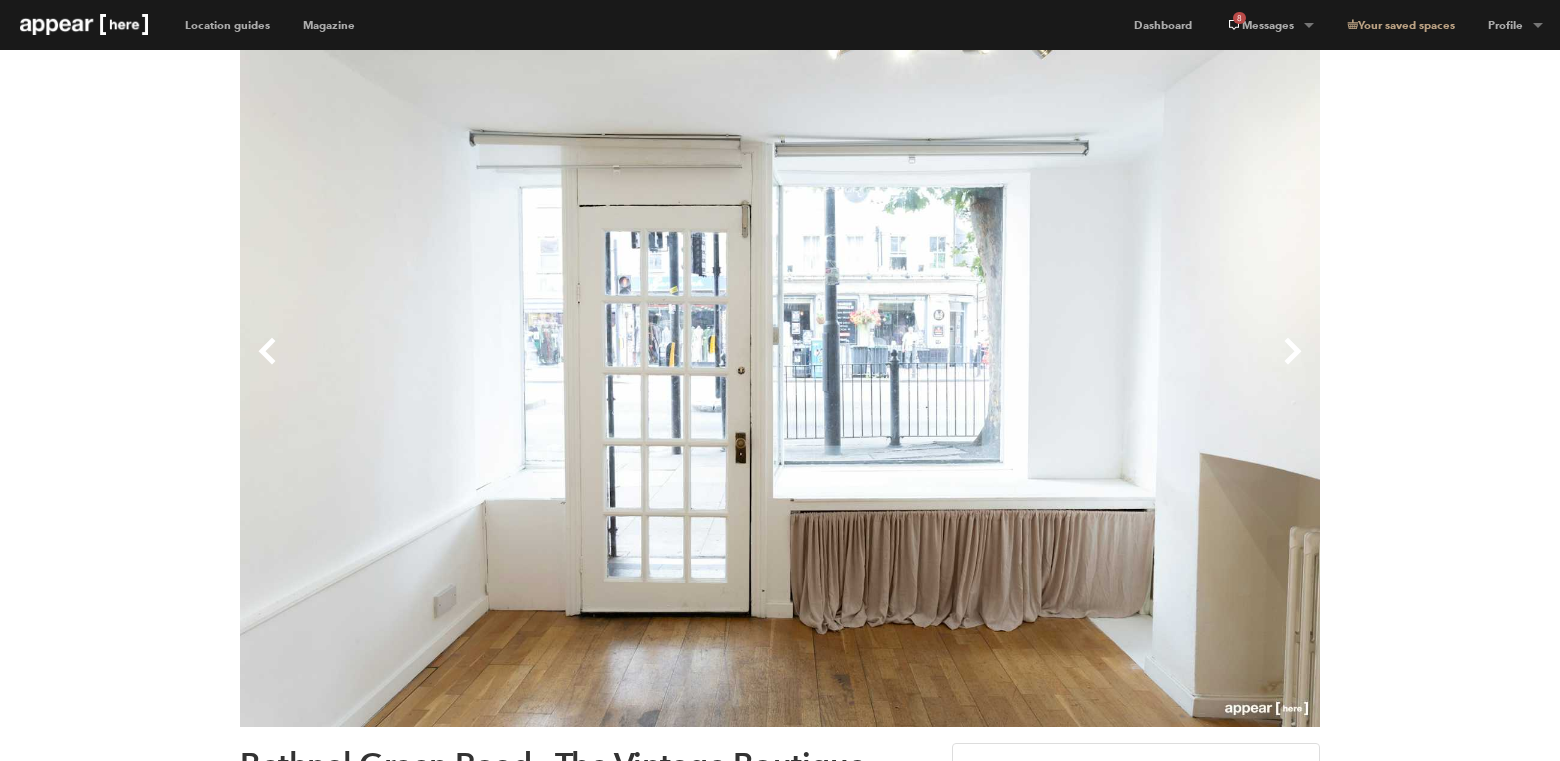 click on "Next" at bounding box center [1050, 367] 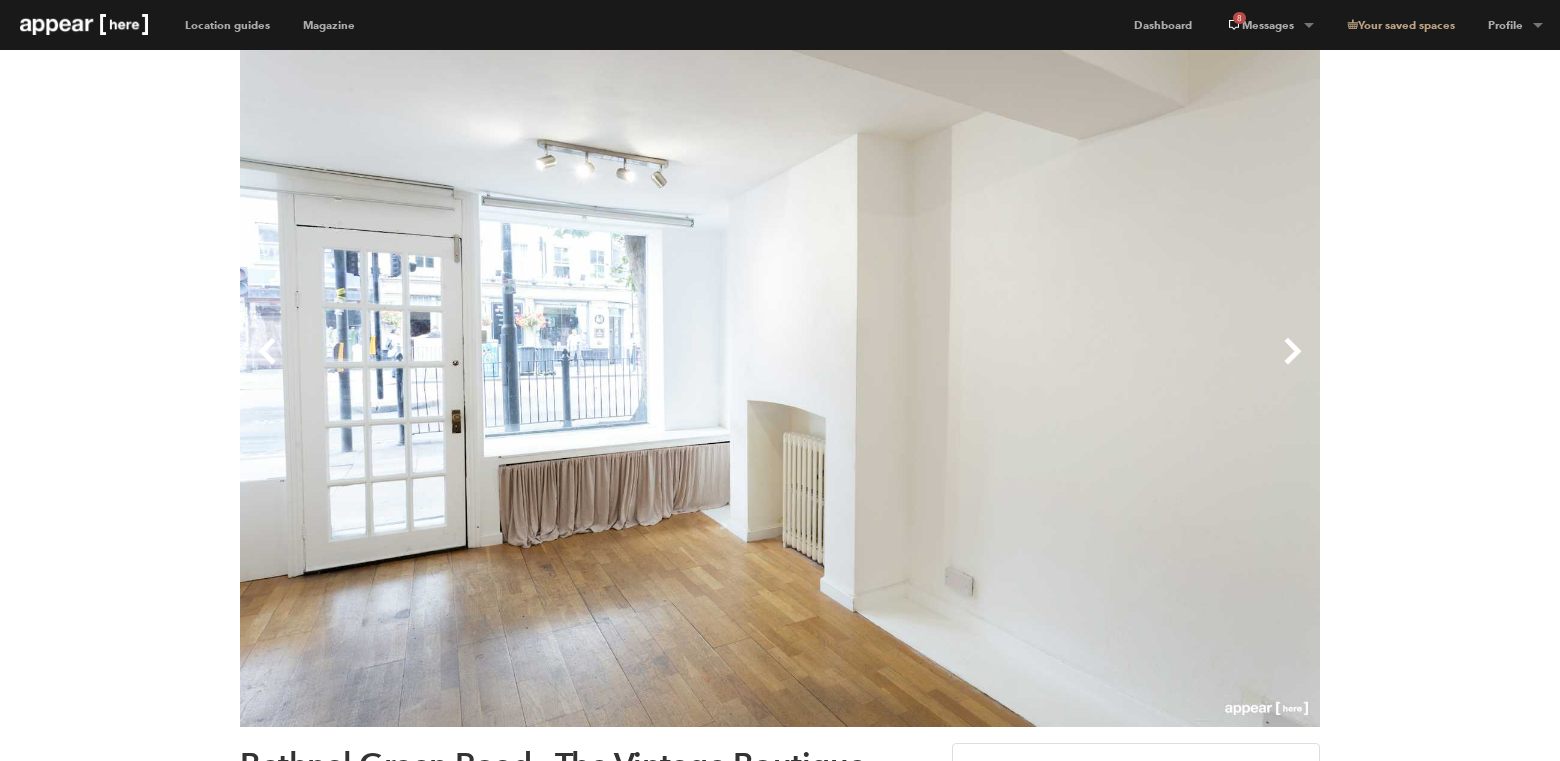 click on "Next" at bounding box center [1050, 367] 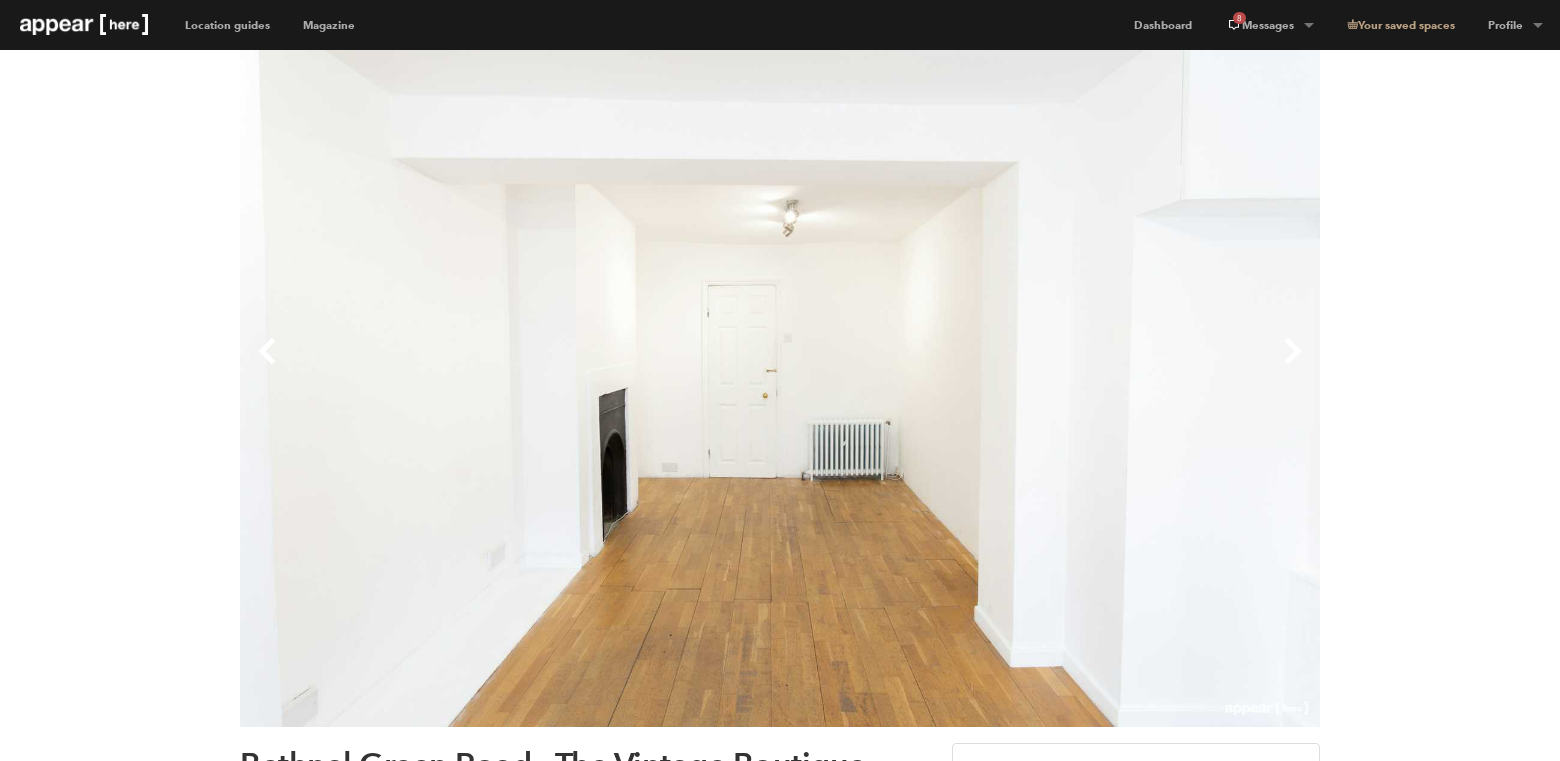 click on "Next" at bounding box center (1050, 367) 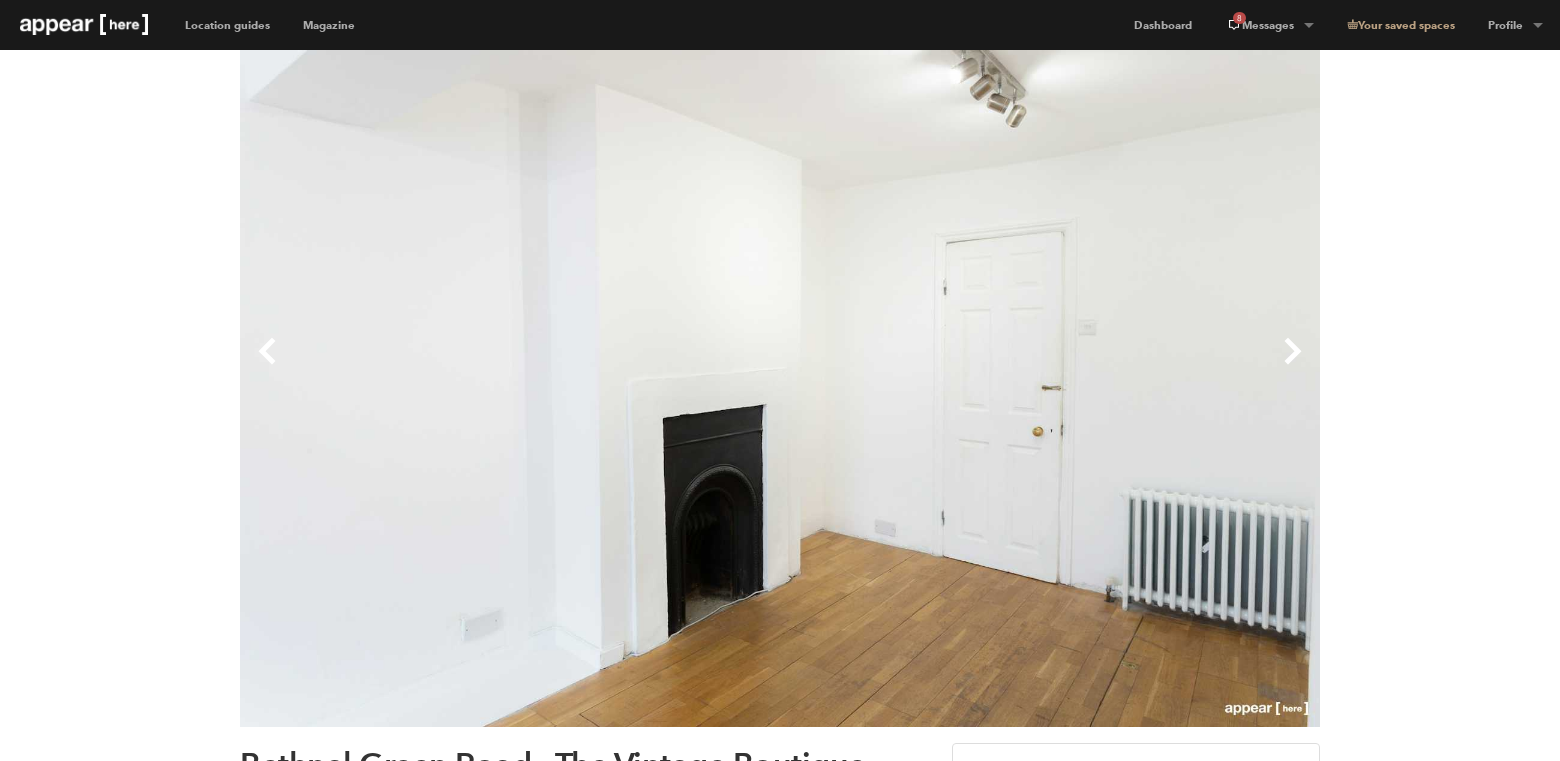 click on "Next" at bounding box center (1050, 367) 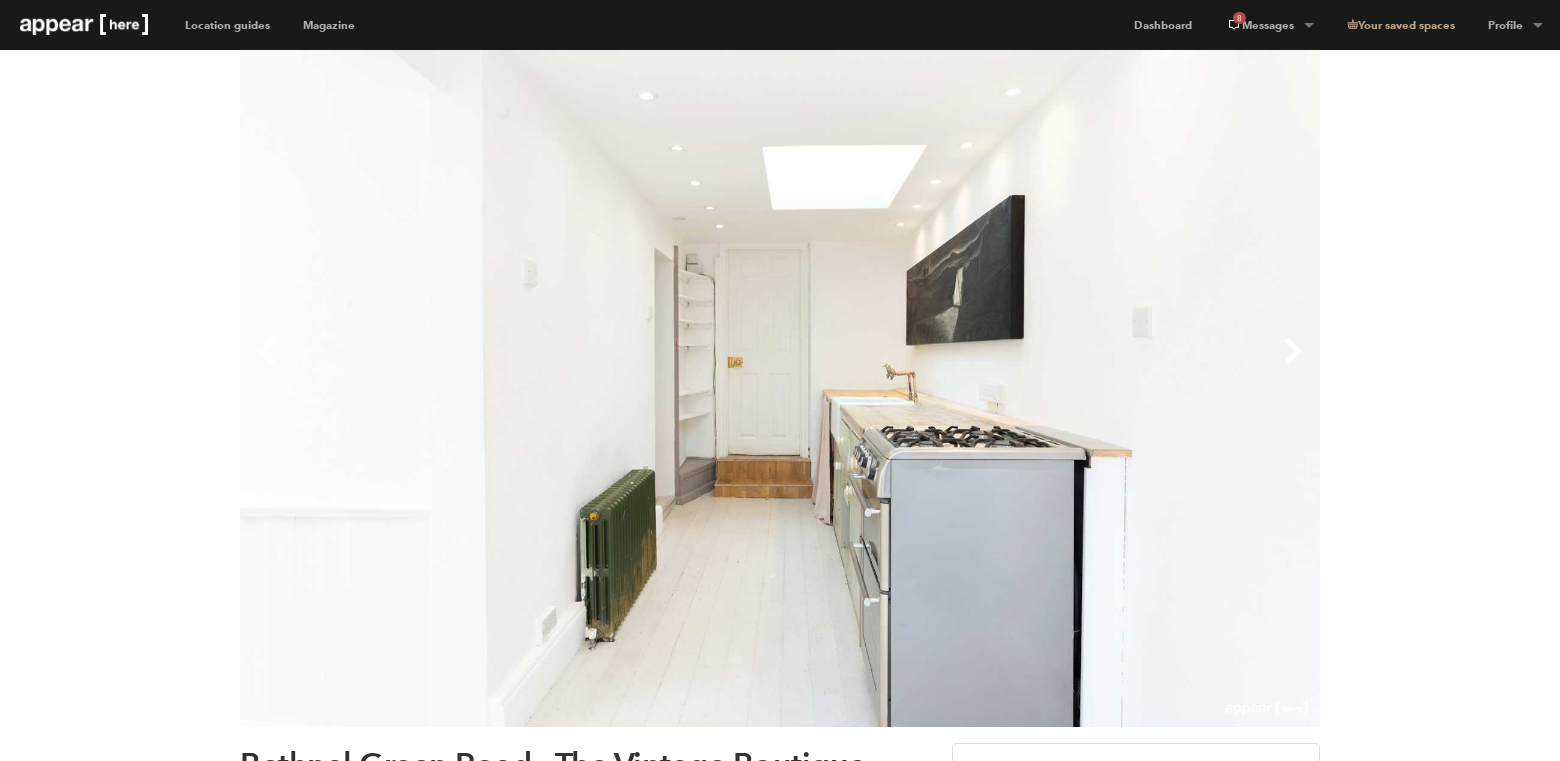 click on "Next" at bounding box center (1050, 367) 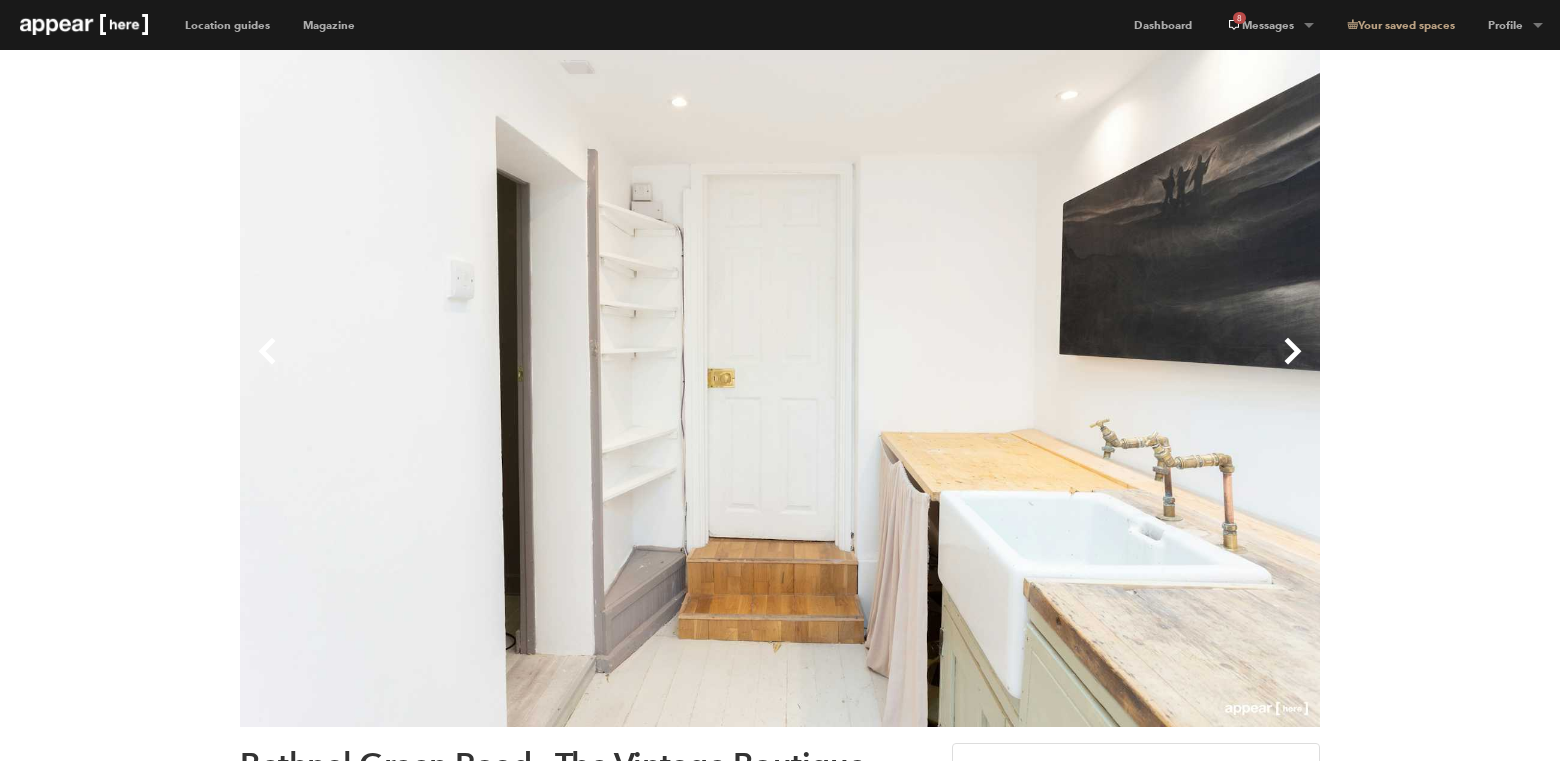 click on "Next" at bounding box center [1050, 367] 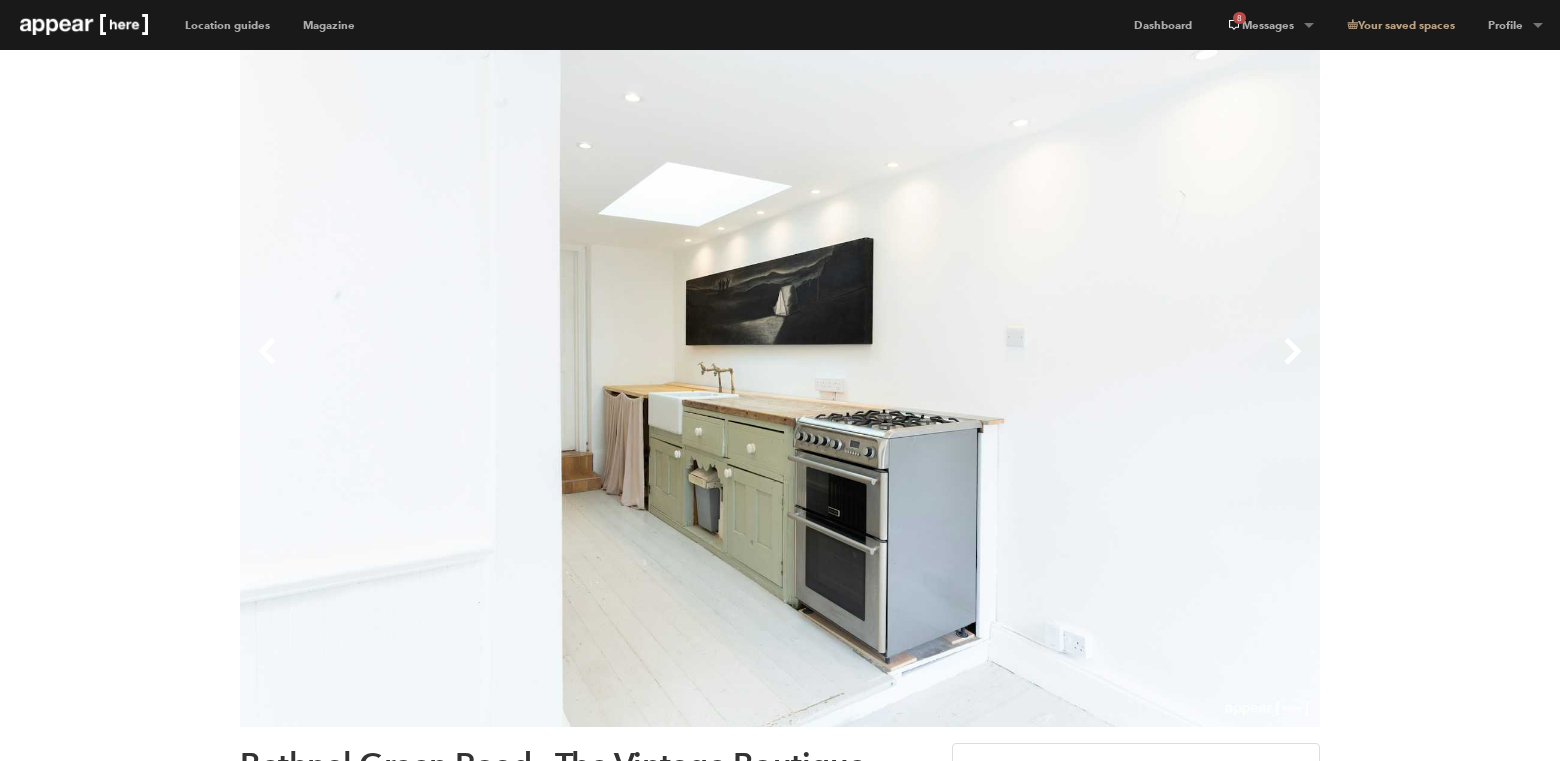 click on "Next" at bounding box center (1050, 367) 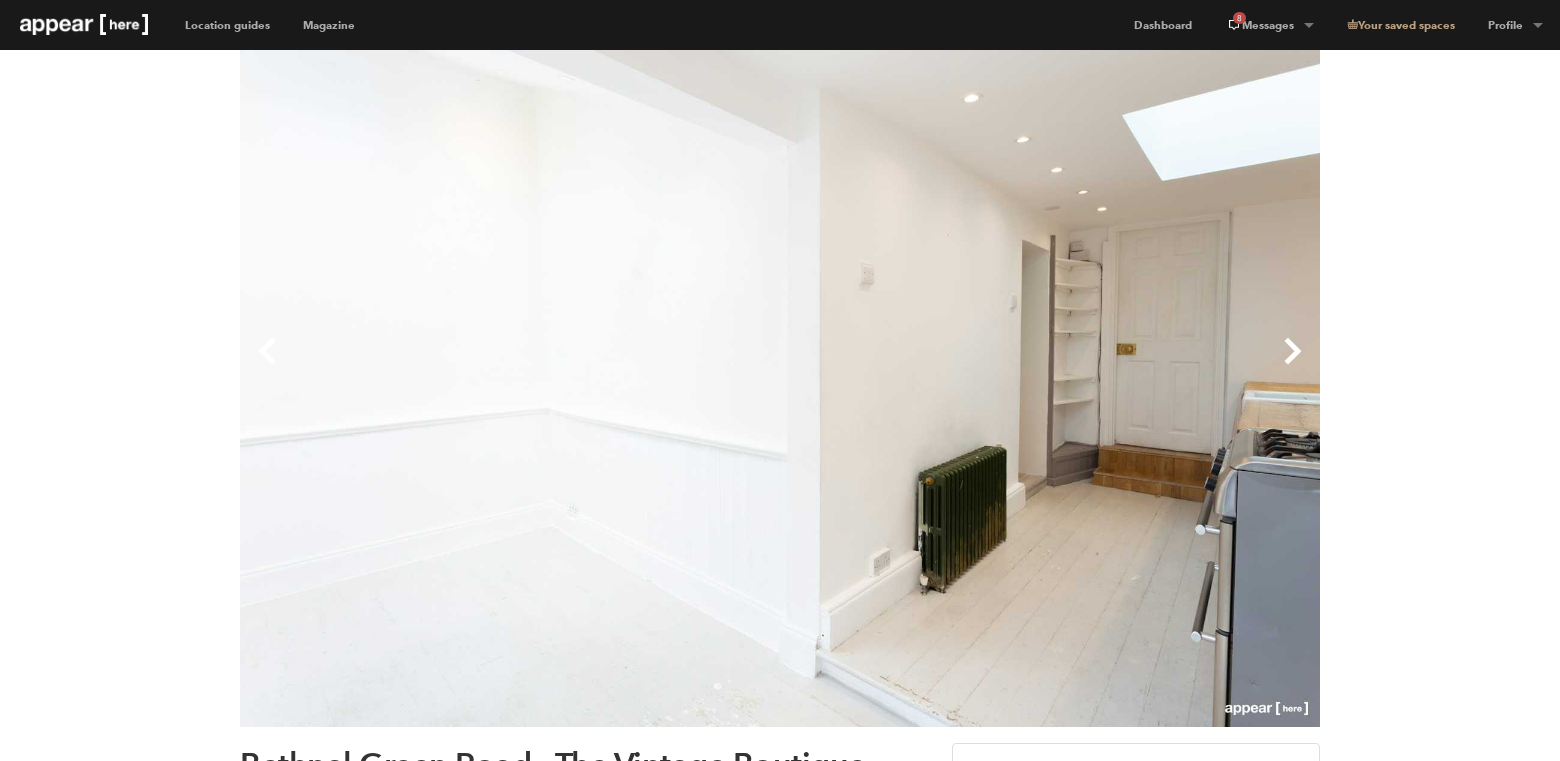 click on "Next" at bounding box center [1050, 367] 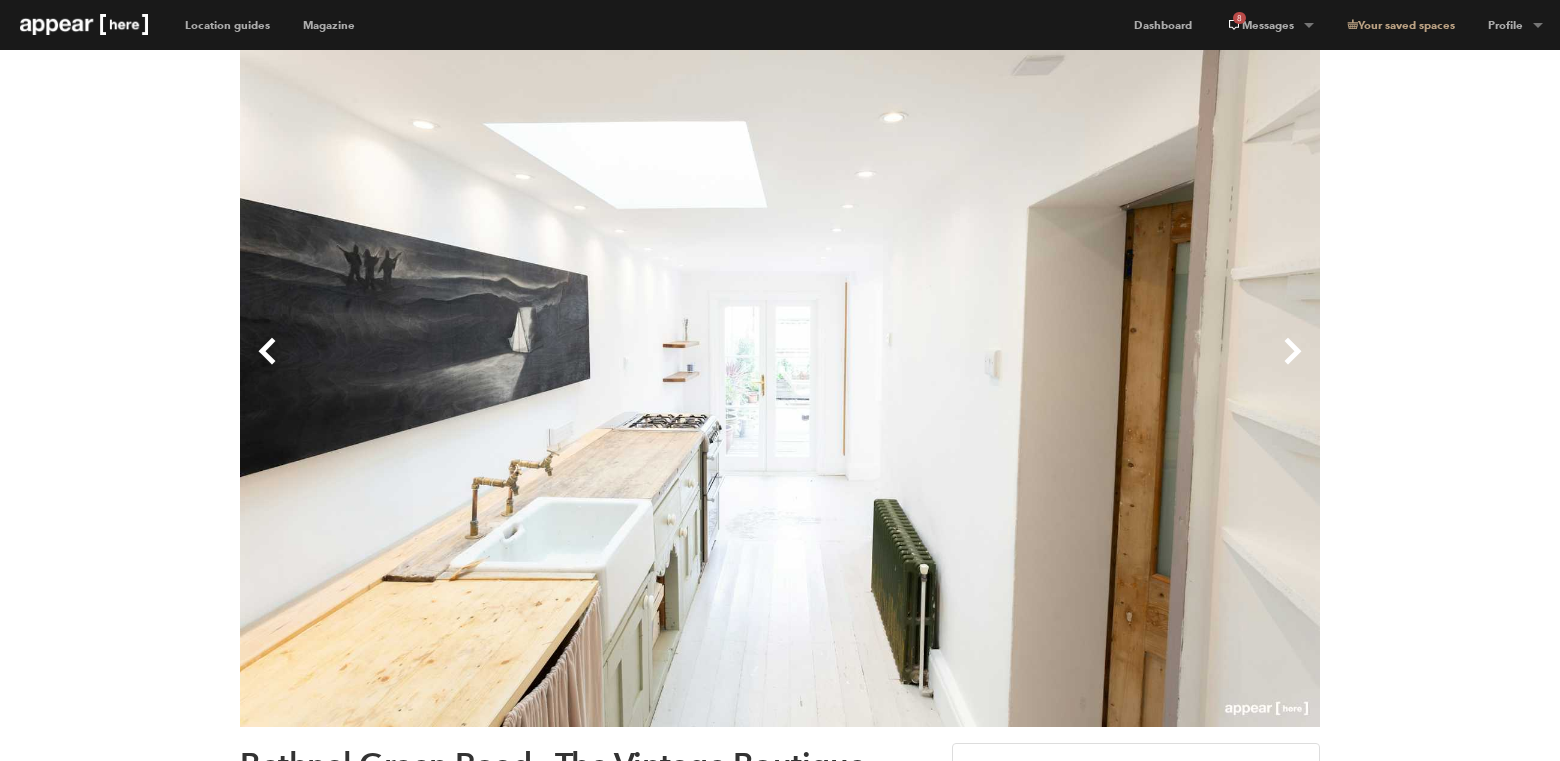 click on "Next" at bounding box center (1050, 367) 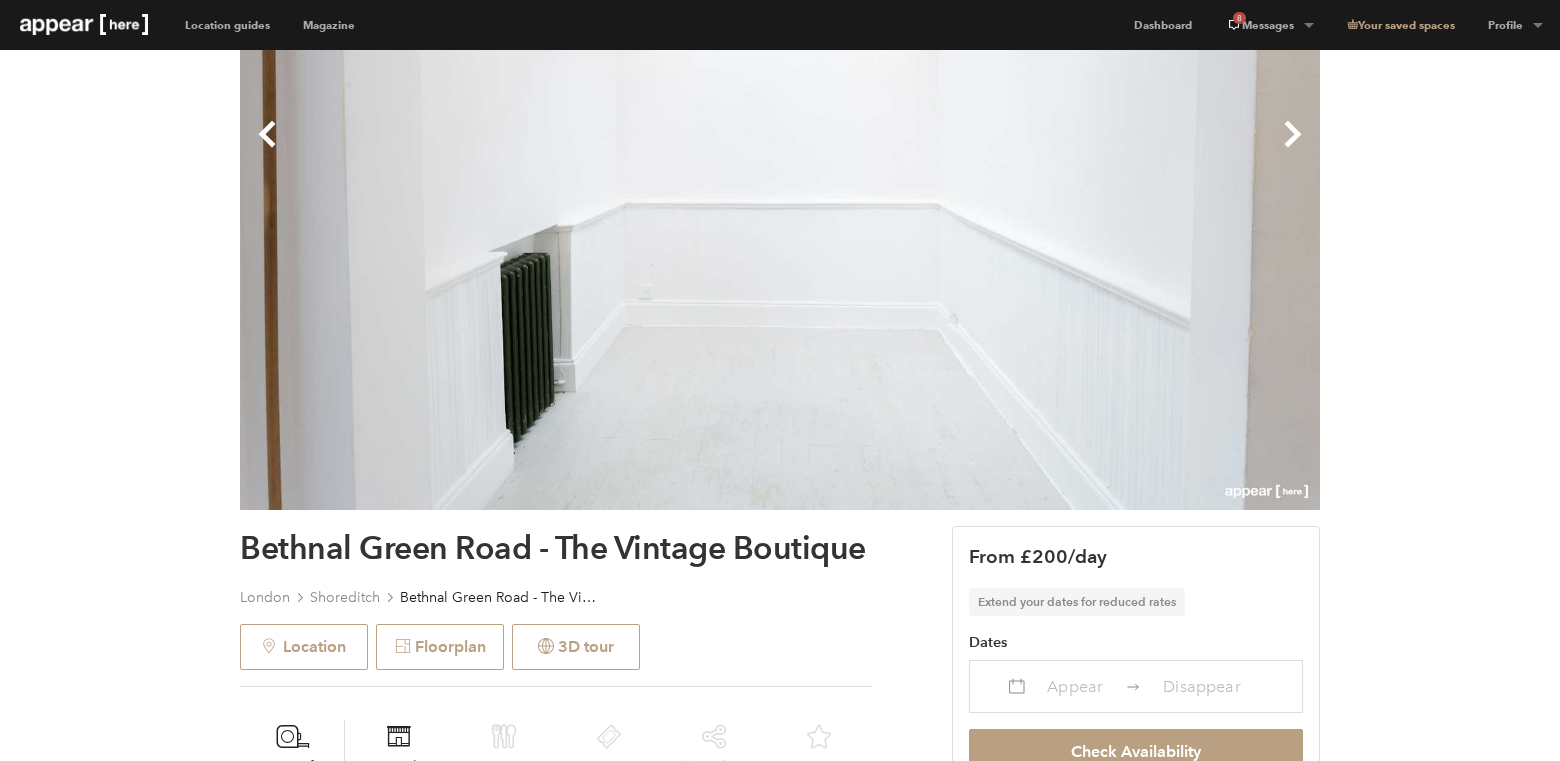 scroll, scrollTop: 287, scrollLeft: 0, axis: vertical 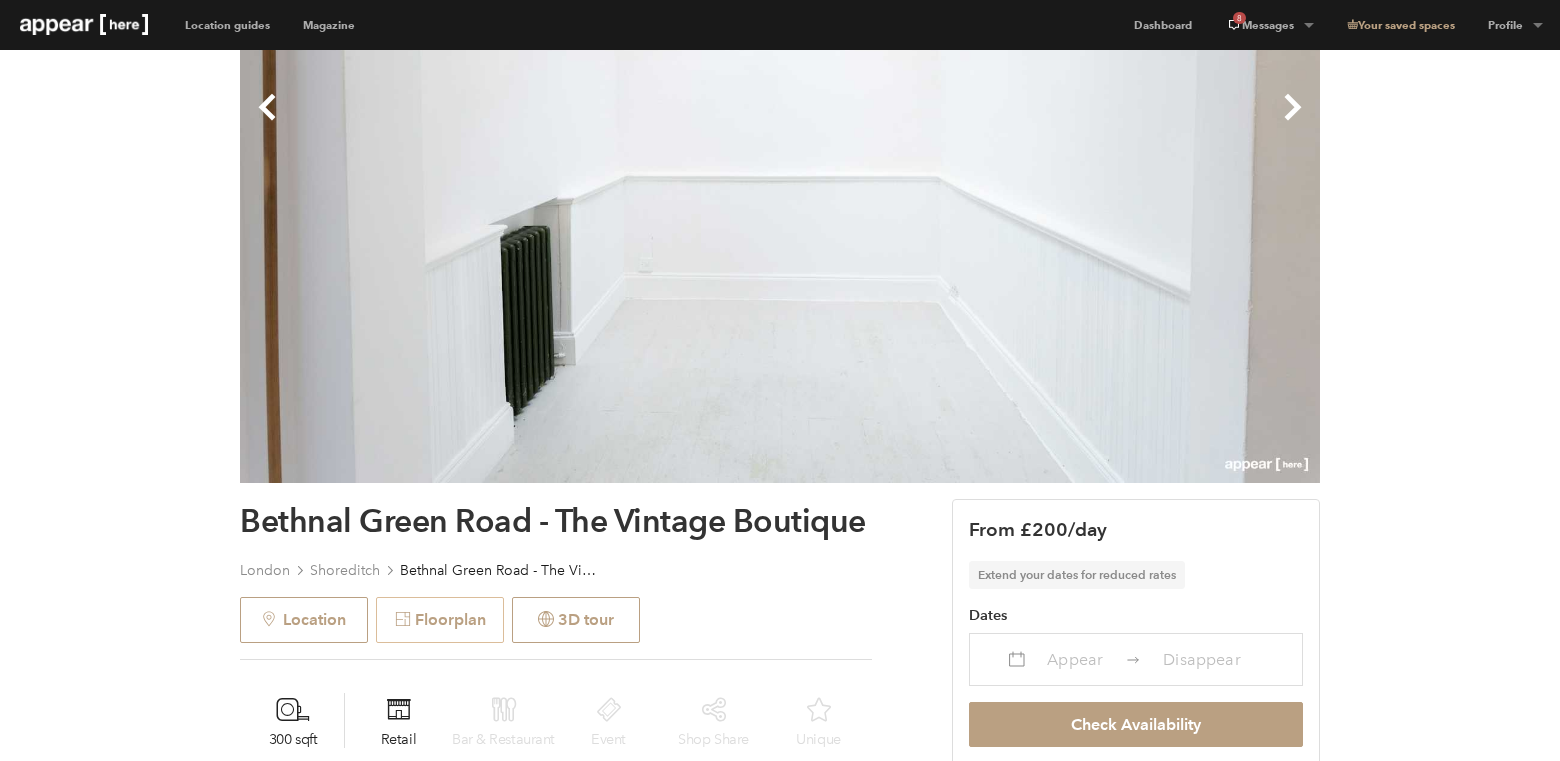 click on "Floorplan" at bounding box center (440, 620) 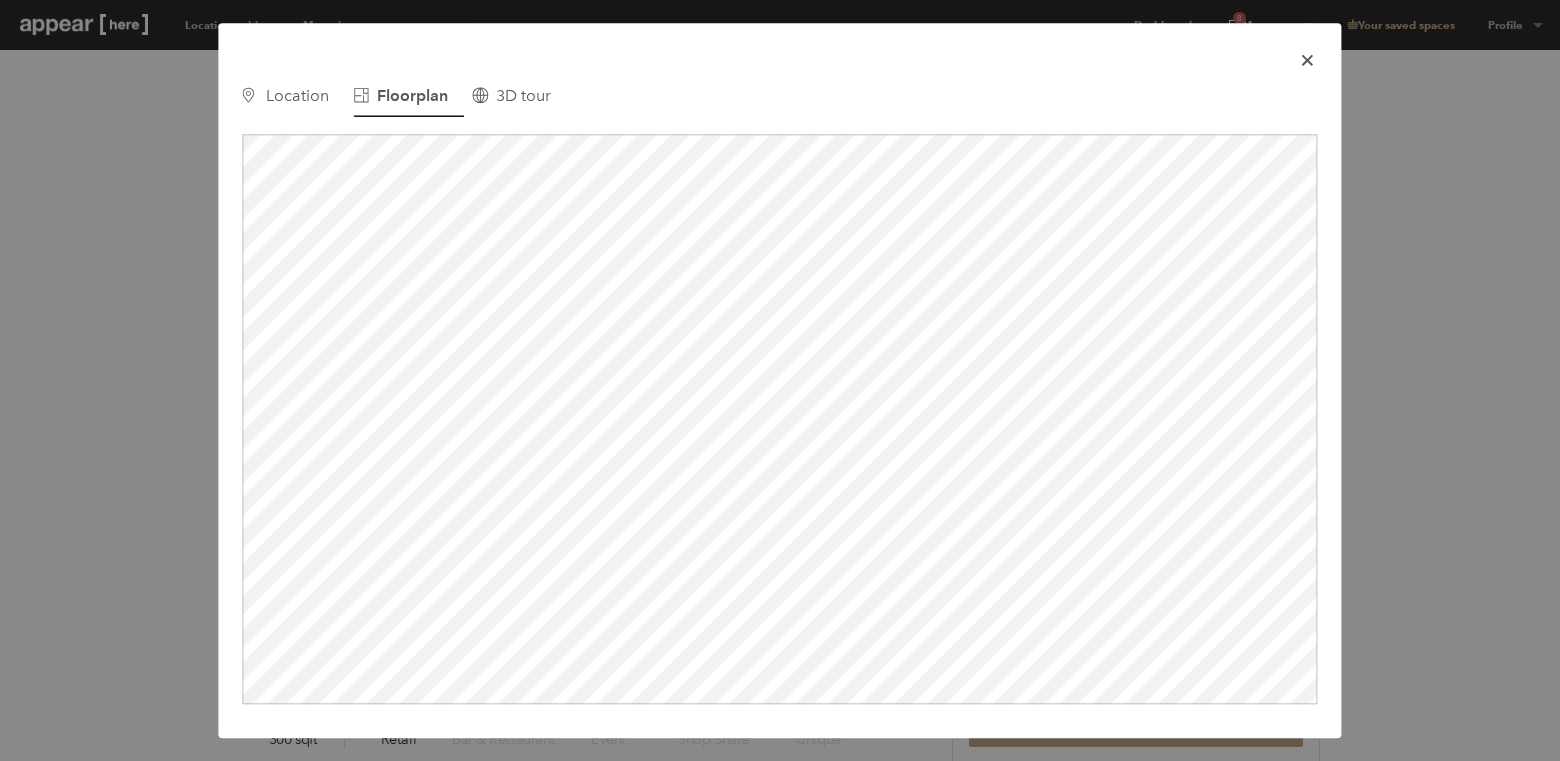 scroll, scrollTop: 0, scrollLeft: 0, axis: both 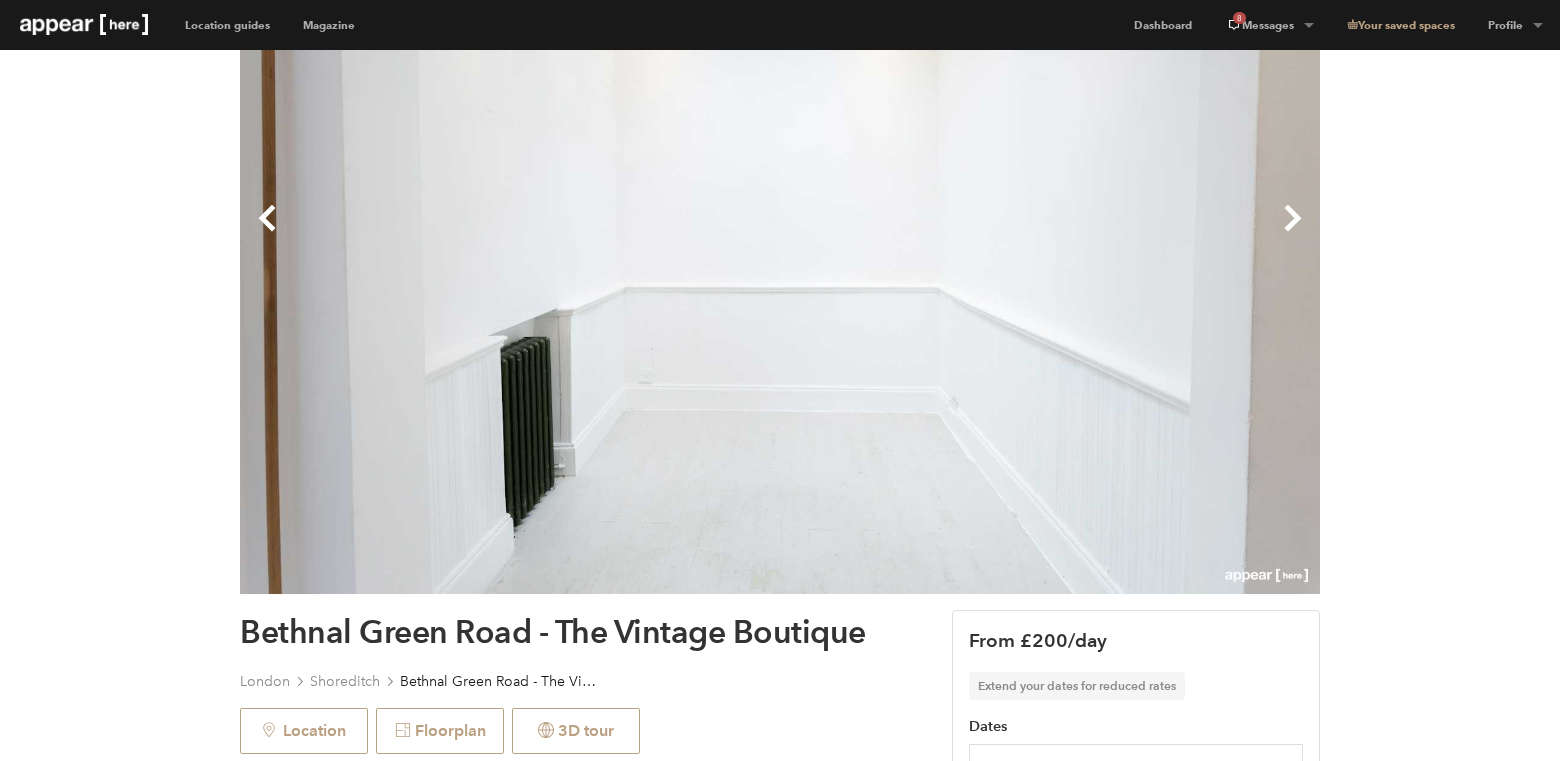 click on "Next" at bounding box center [1050, 234] 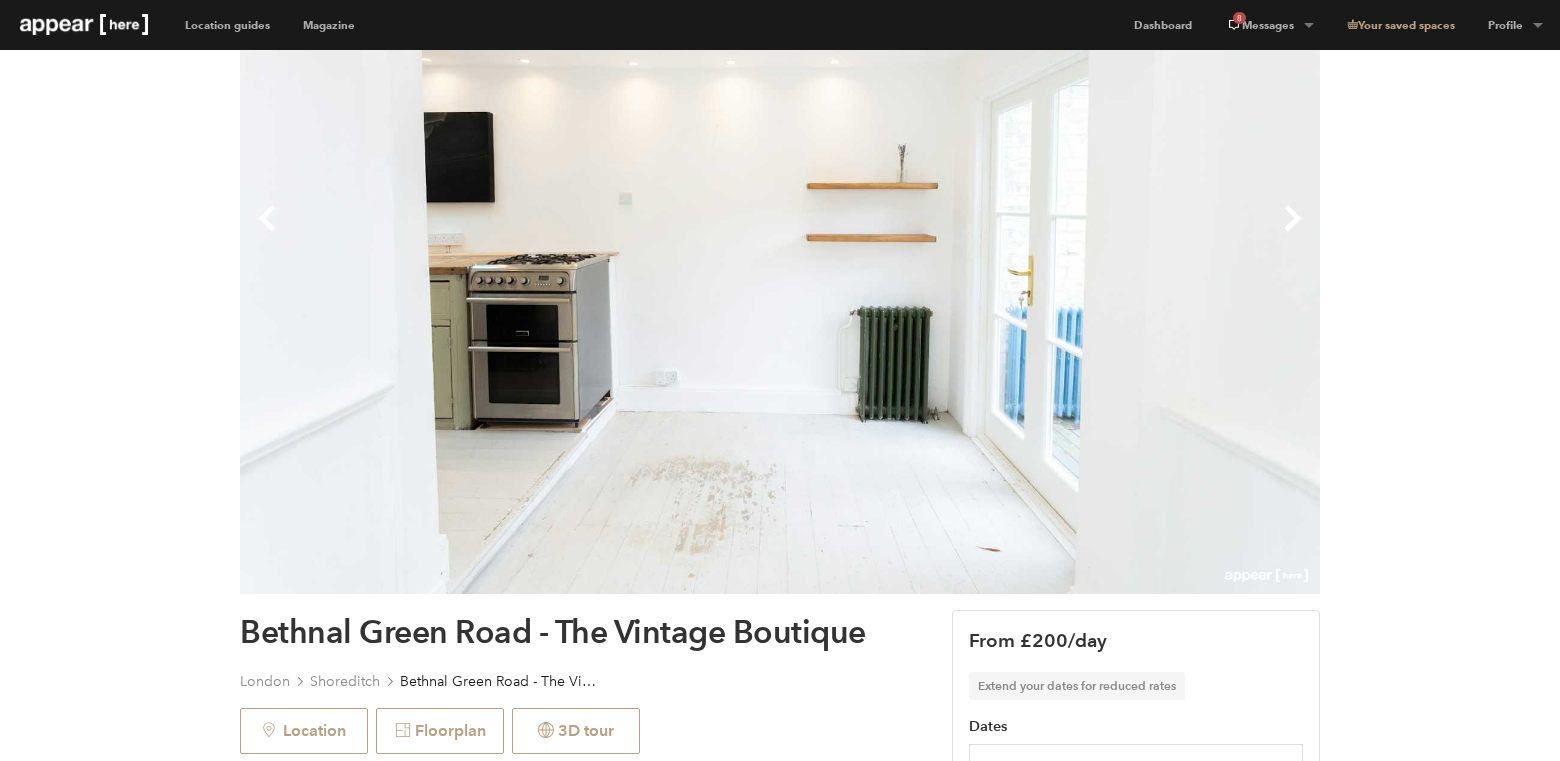 click on "Next" at bounding box center (1050, 234) 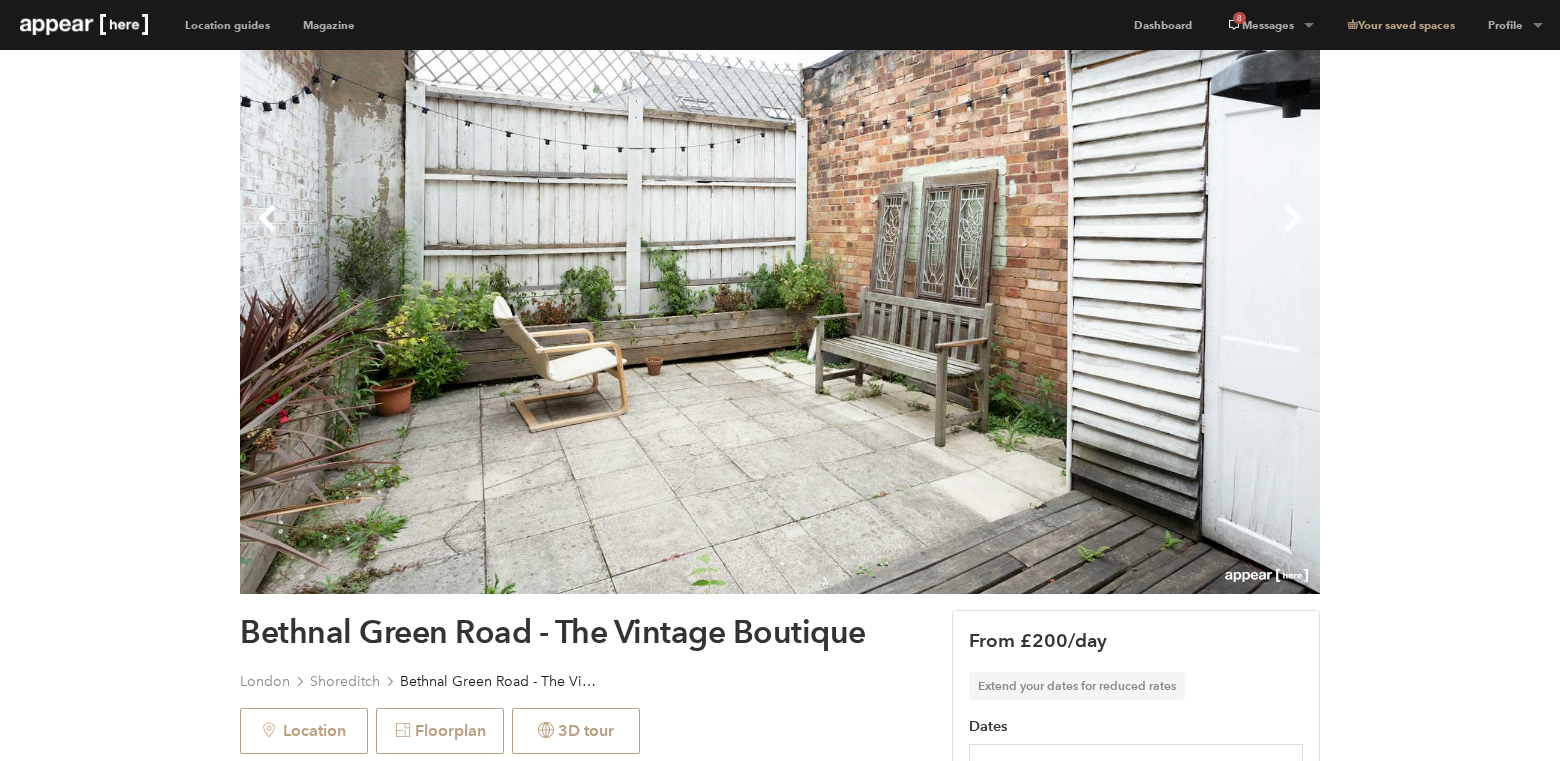 click on "Next" at bounding box center (1050, 234) 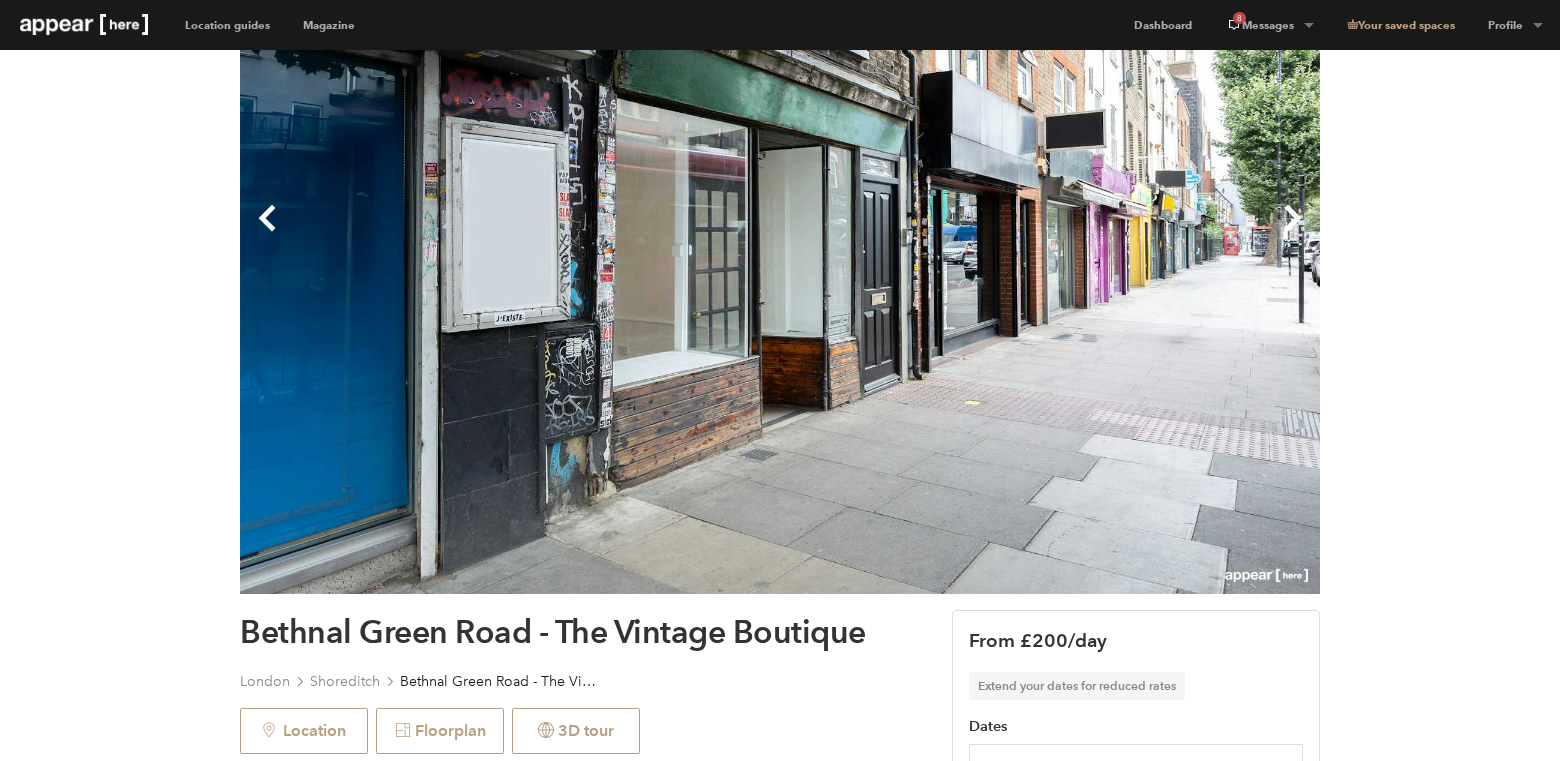 click on "Next" at bounding box center [1050, 234] 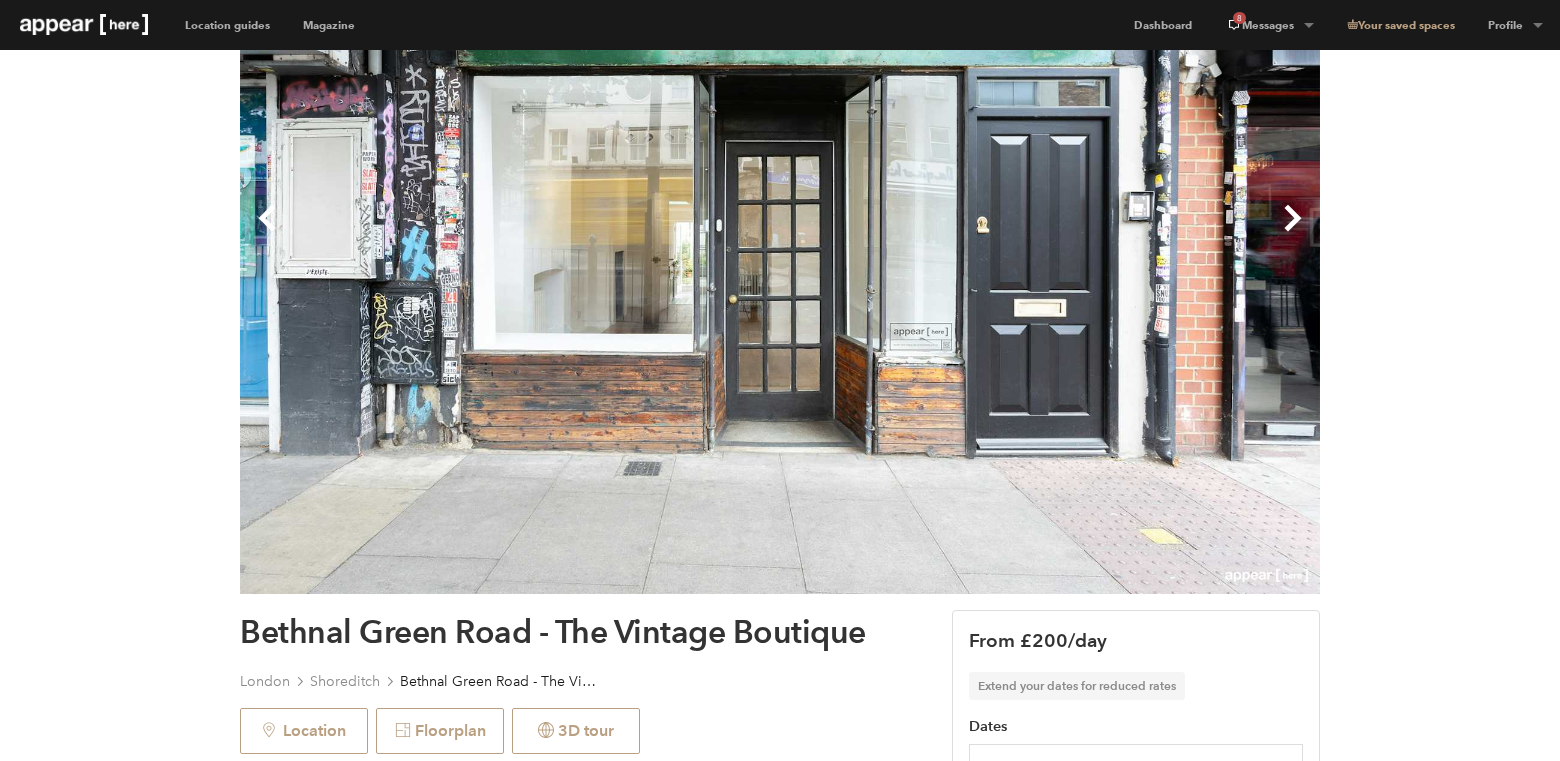 click on "Next" at bounding box center [1050, 234] 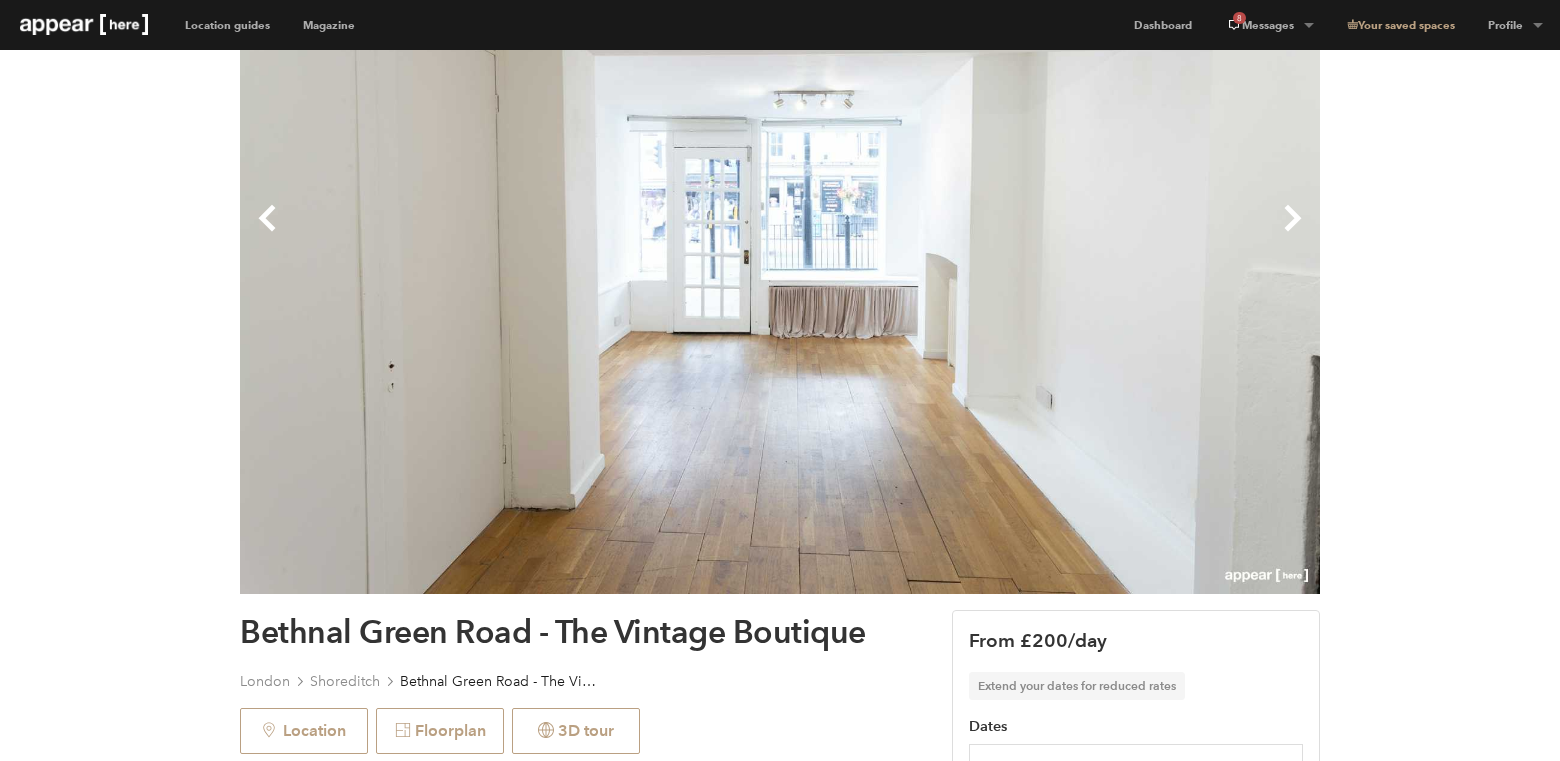 click on "Next" at bounding box center [1050, 234] 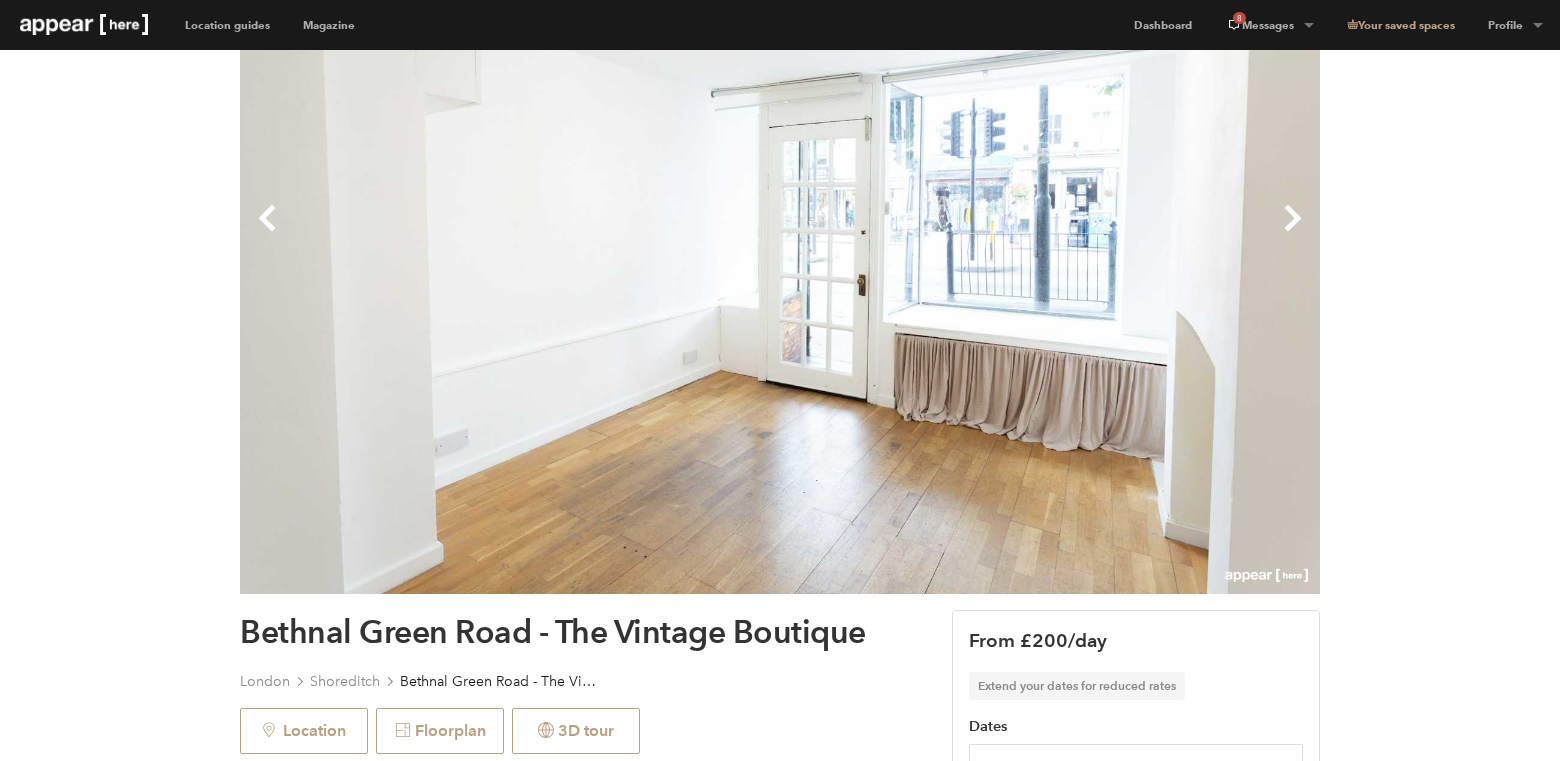 click on "Next" at bounding box center (1050, 234) 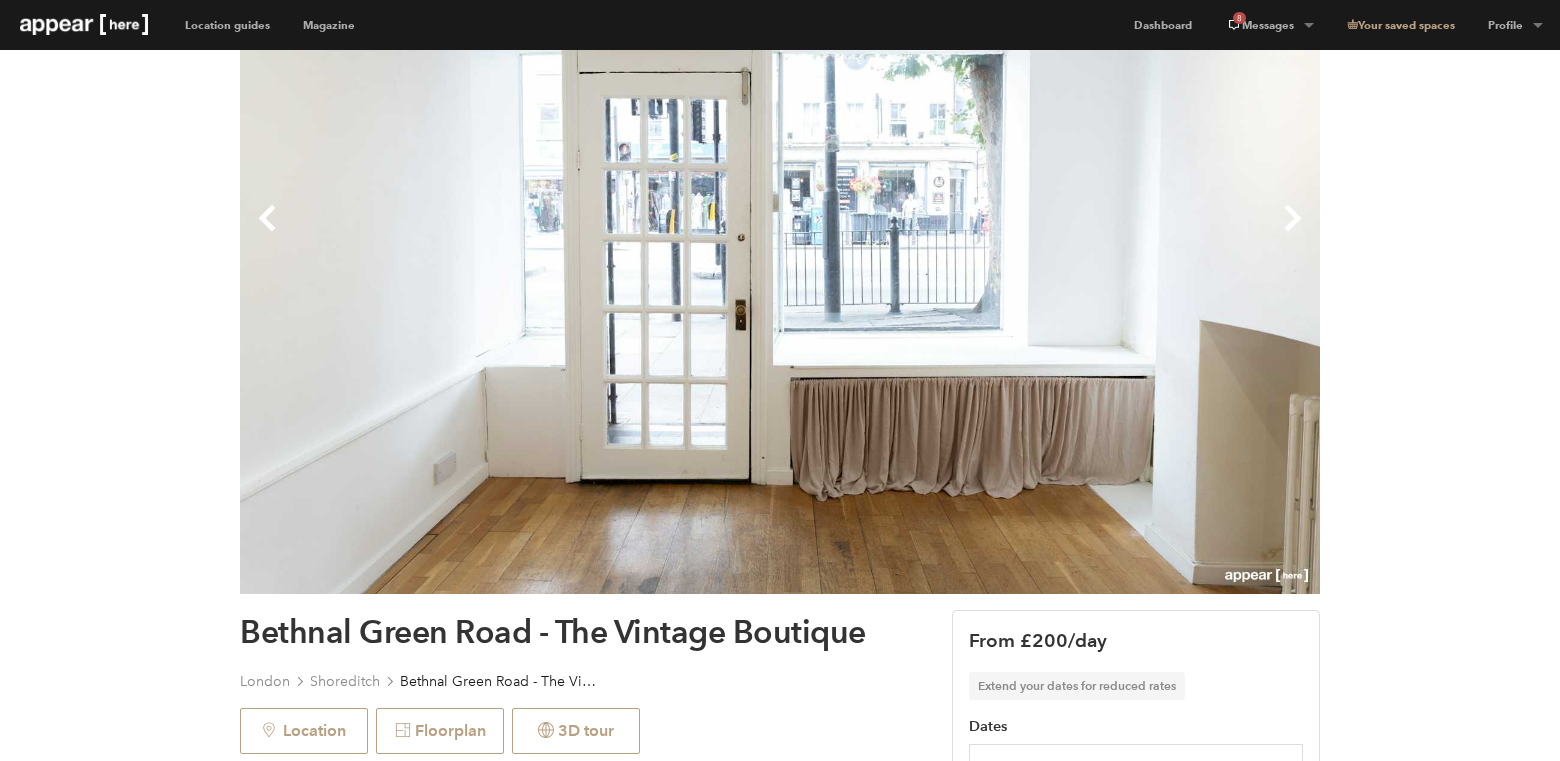 click on "Next" at bounding box center (1050, 234) 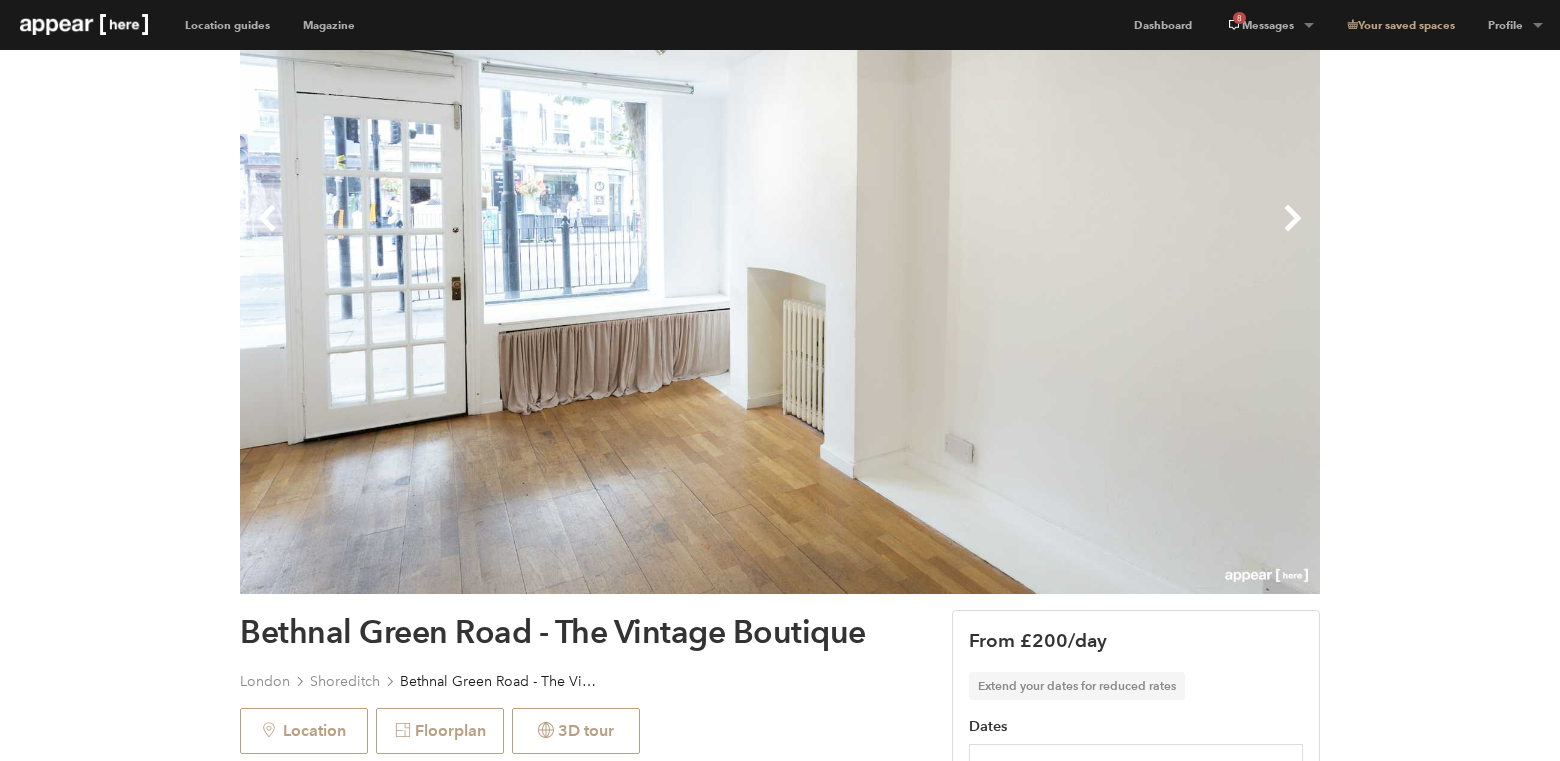 click on "Next" at bounding box center (1050, 234) 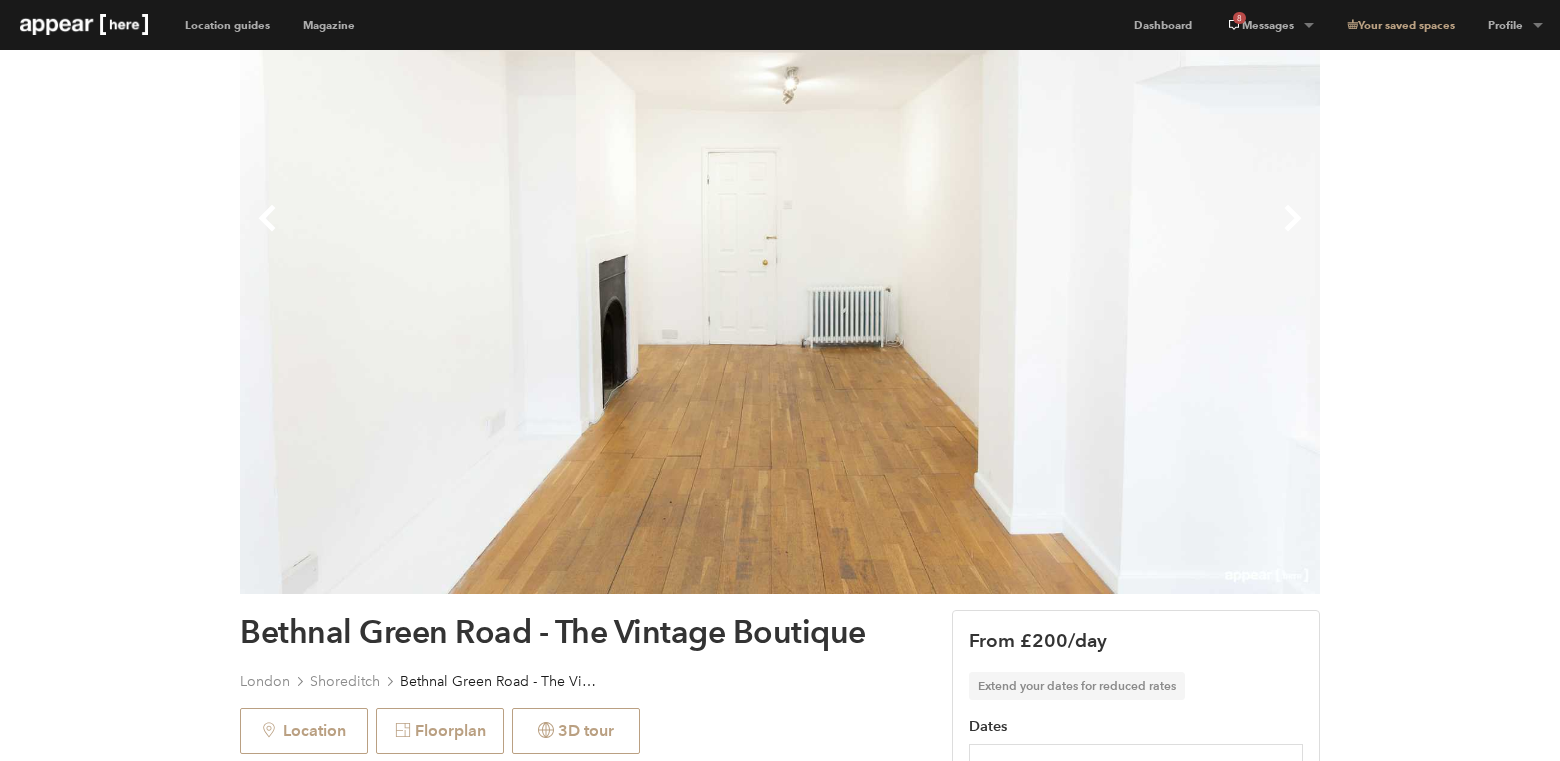 click on "Next" at bounding box center (1050, 234) 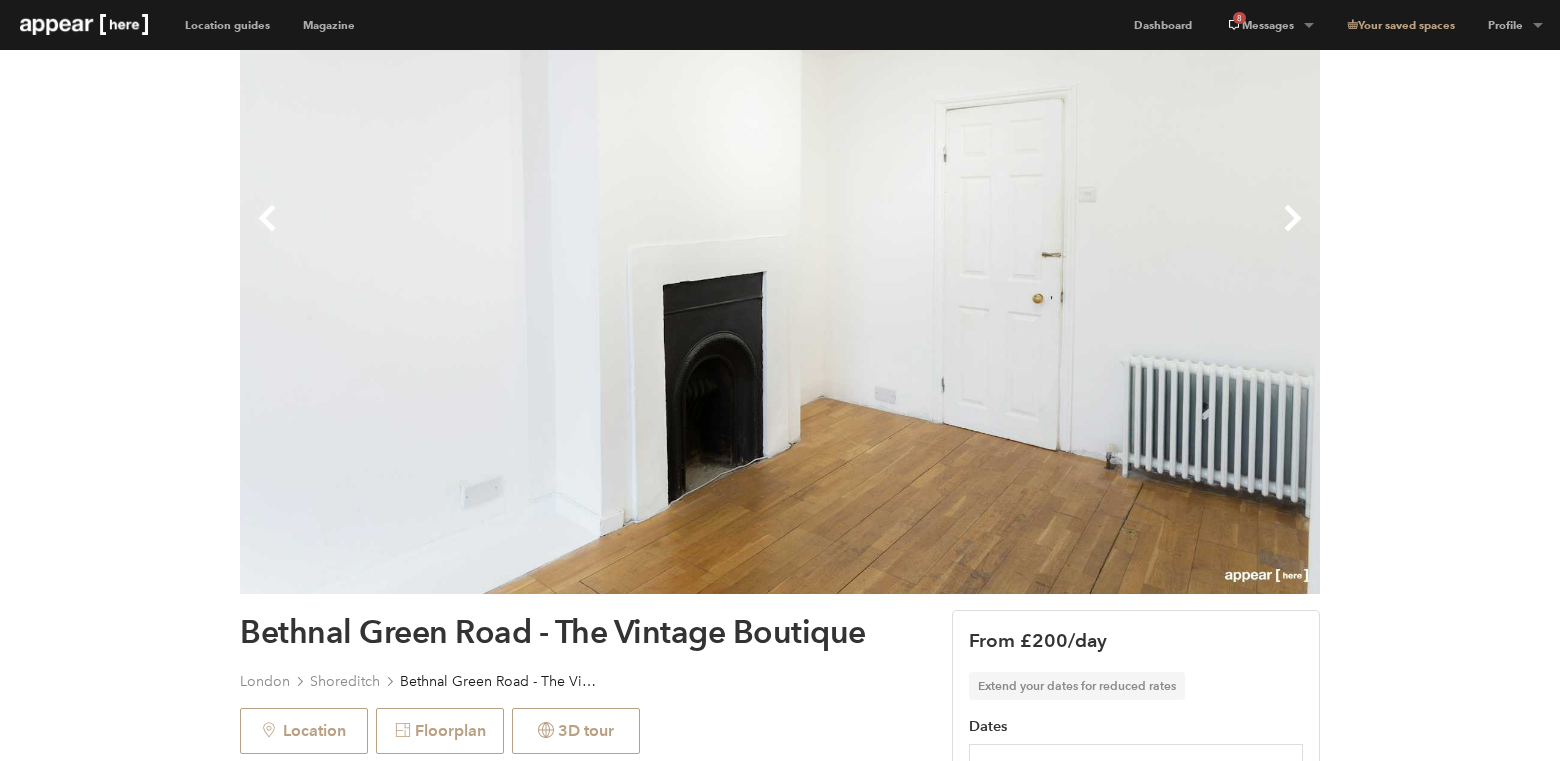 click on "Next" at bounding box center [1050, 234] 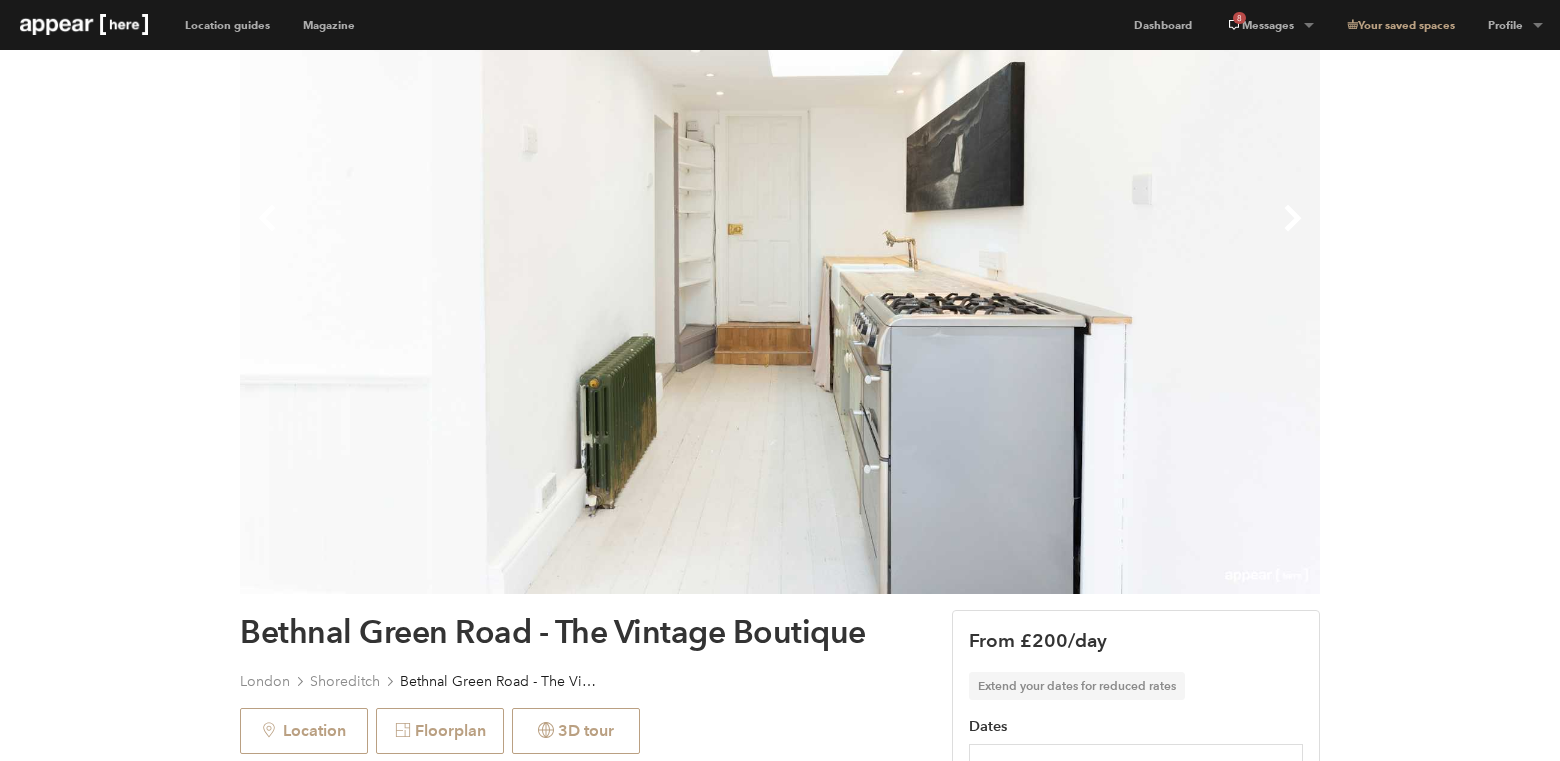 click on "Next" at bounding box center (1050, 234) 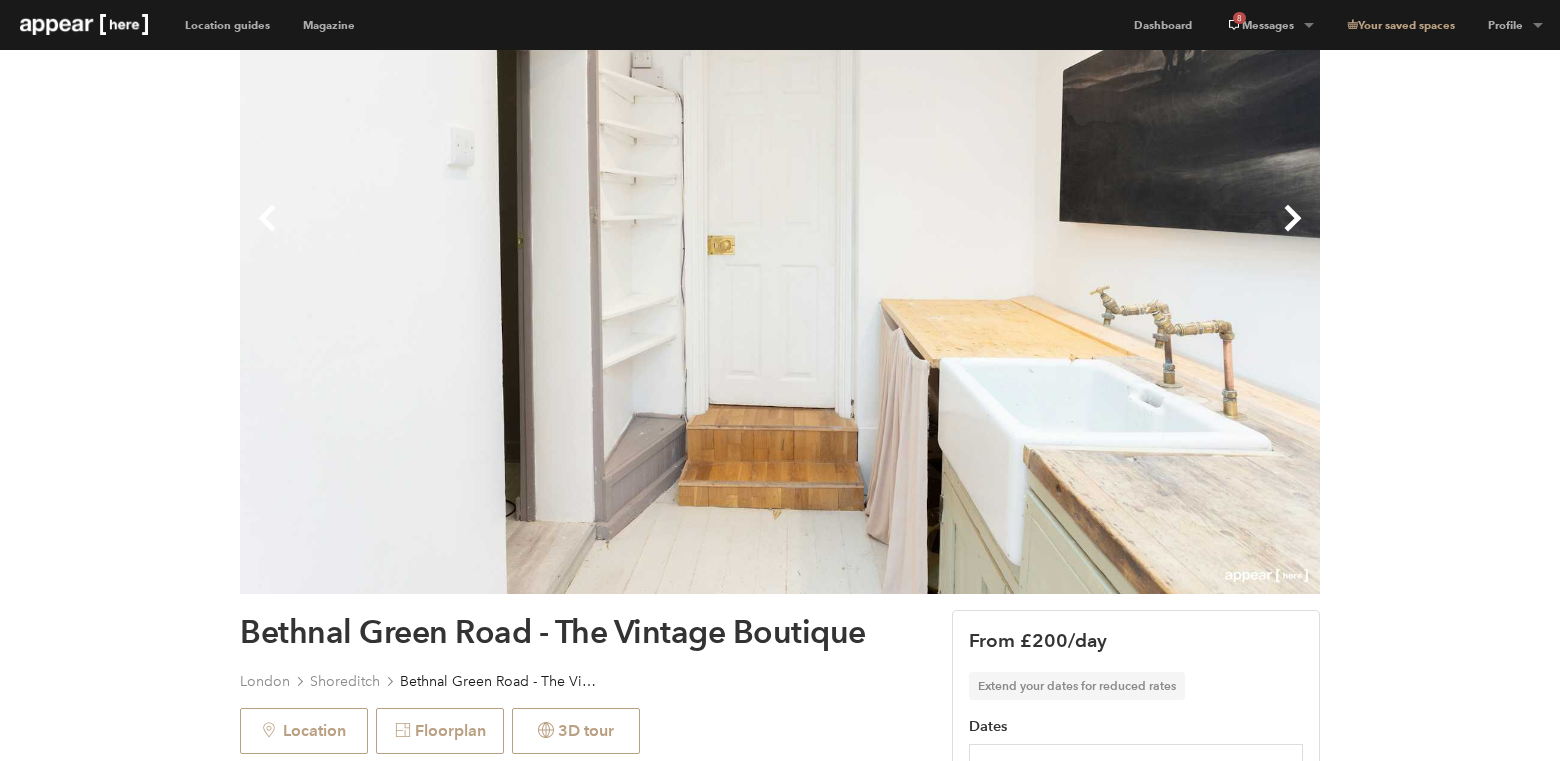 click on "Next" at bounding box center [1050, 234] 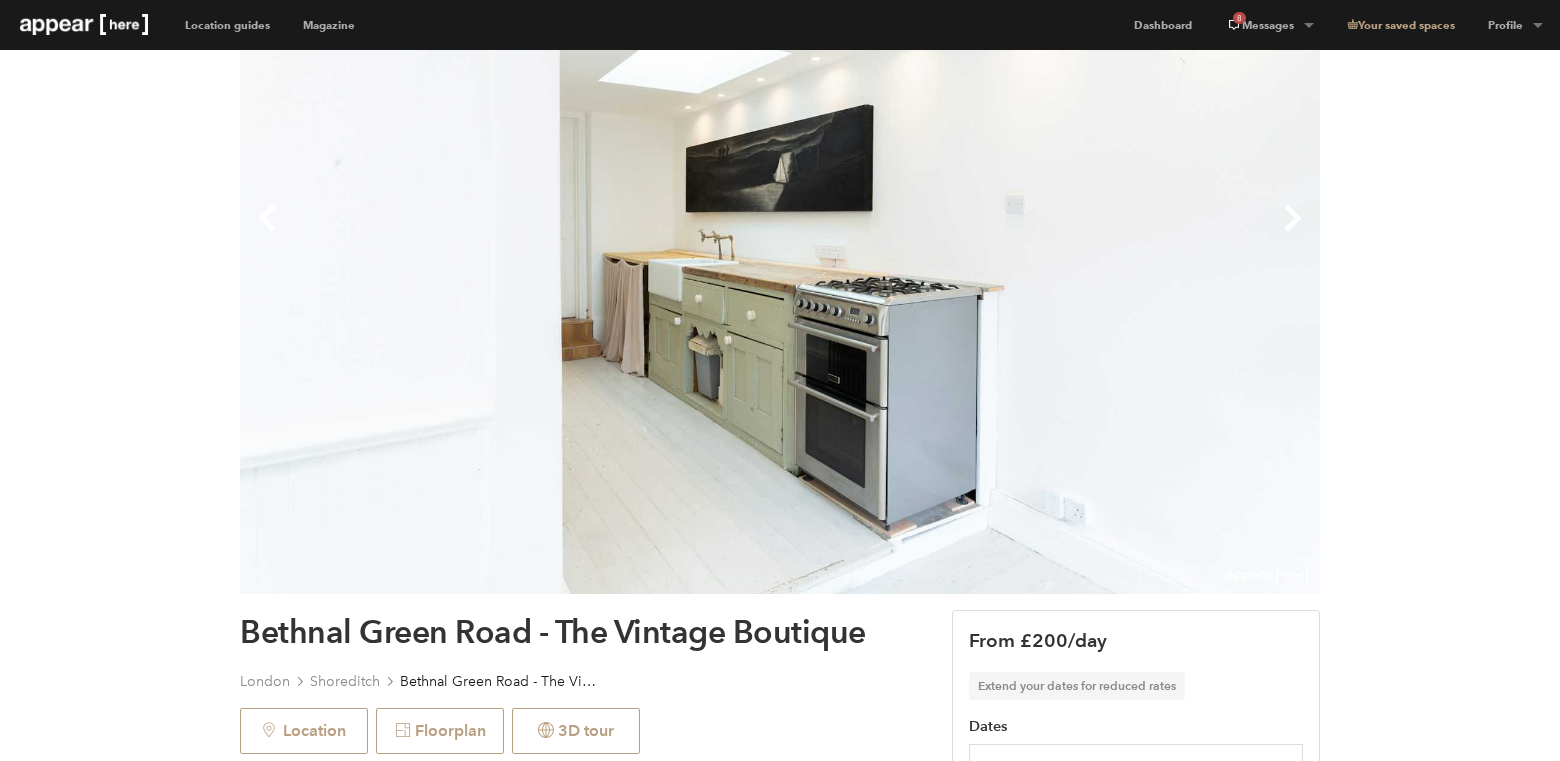 click on "Next" at bounding box center [1050, 234] 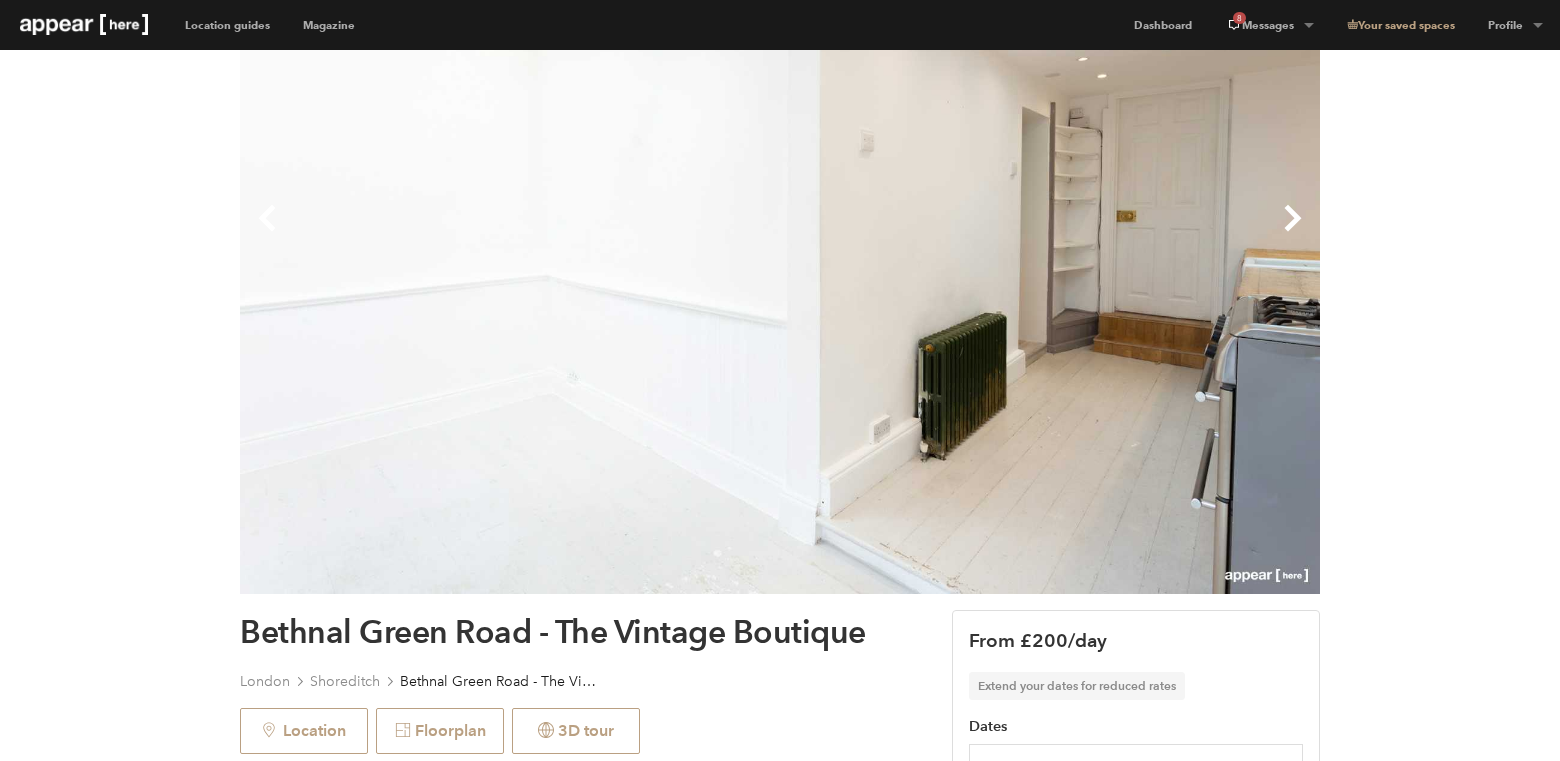 click on "Next" at bounding box center [1050, 234] 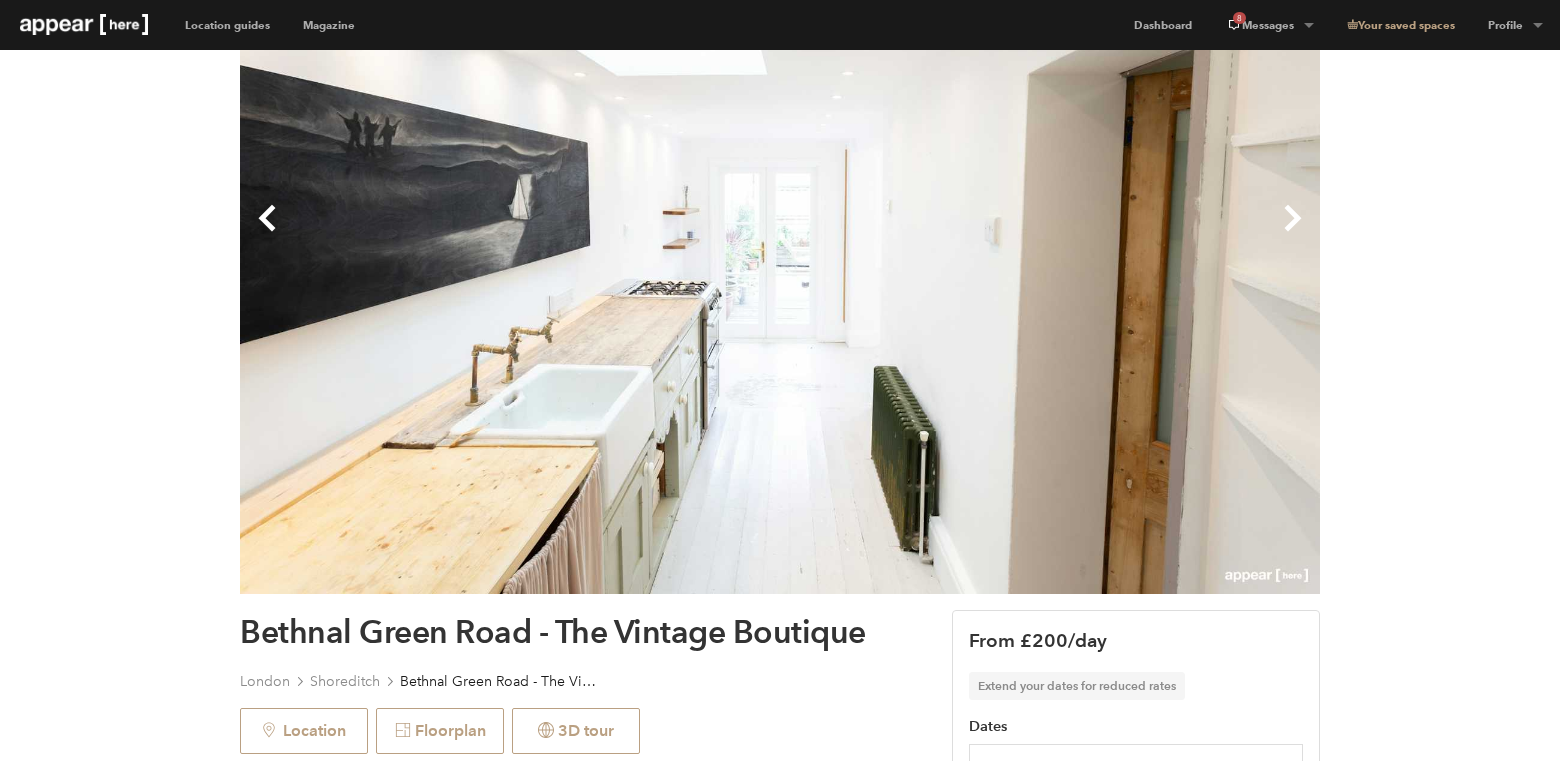 click on "Next" at bounding box center [1050, 234] 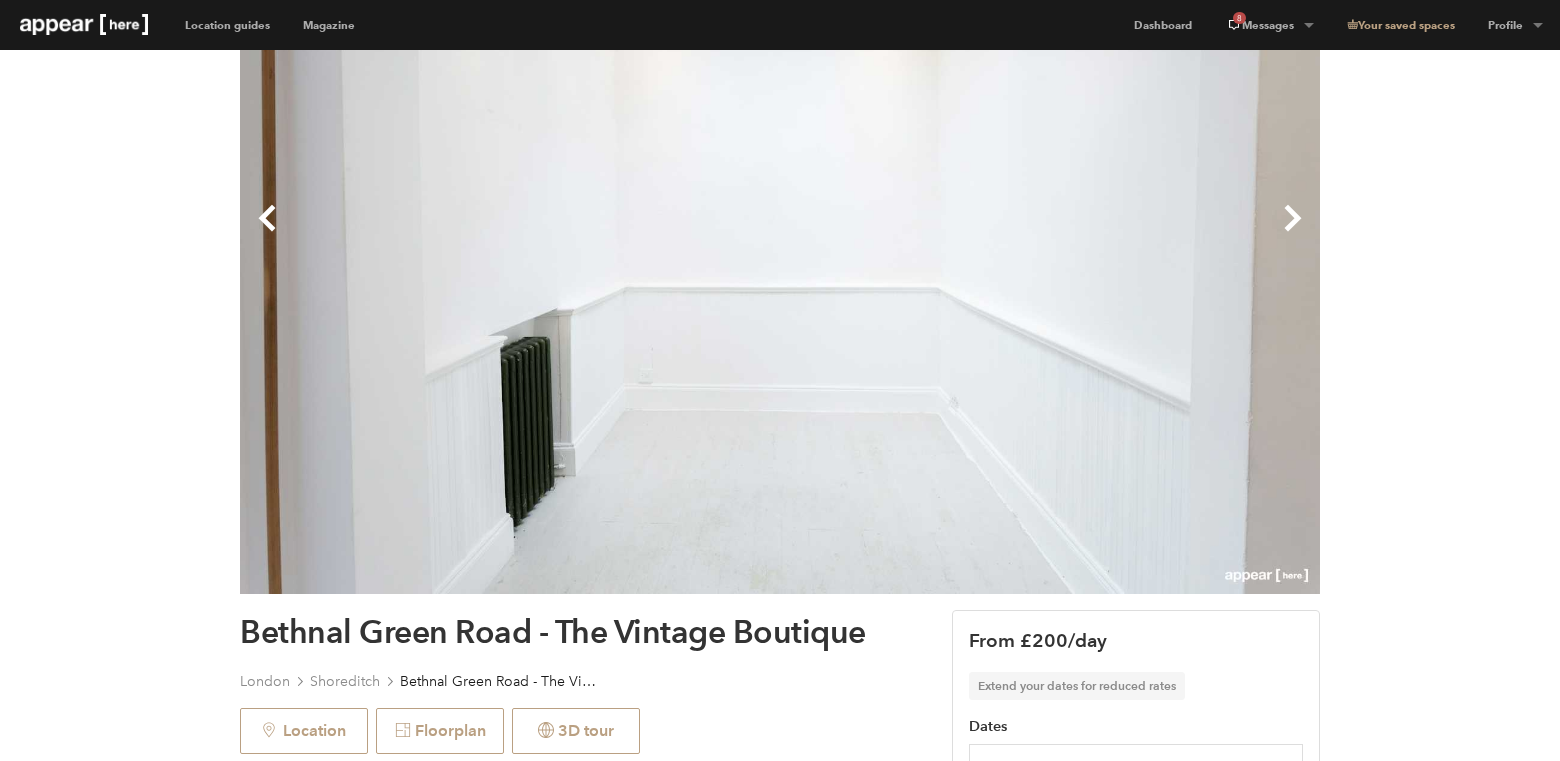 click on "Next" at bounding box center (1050, 234) 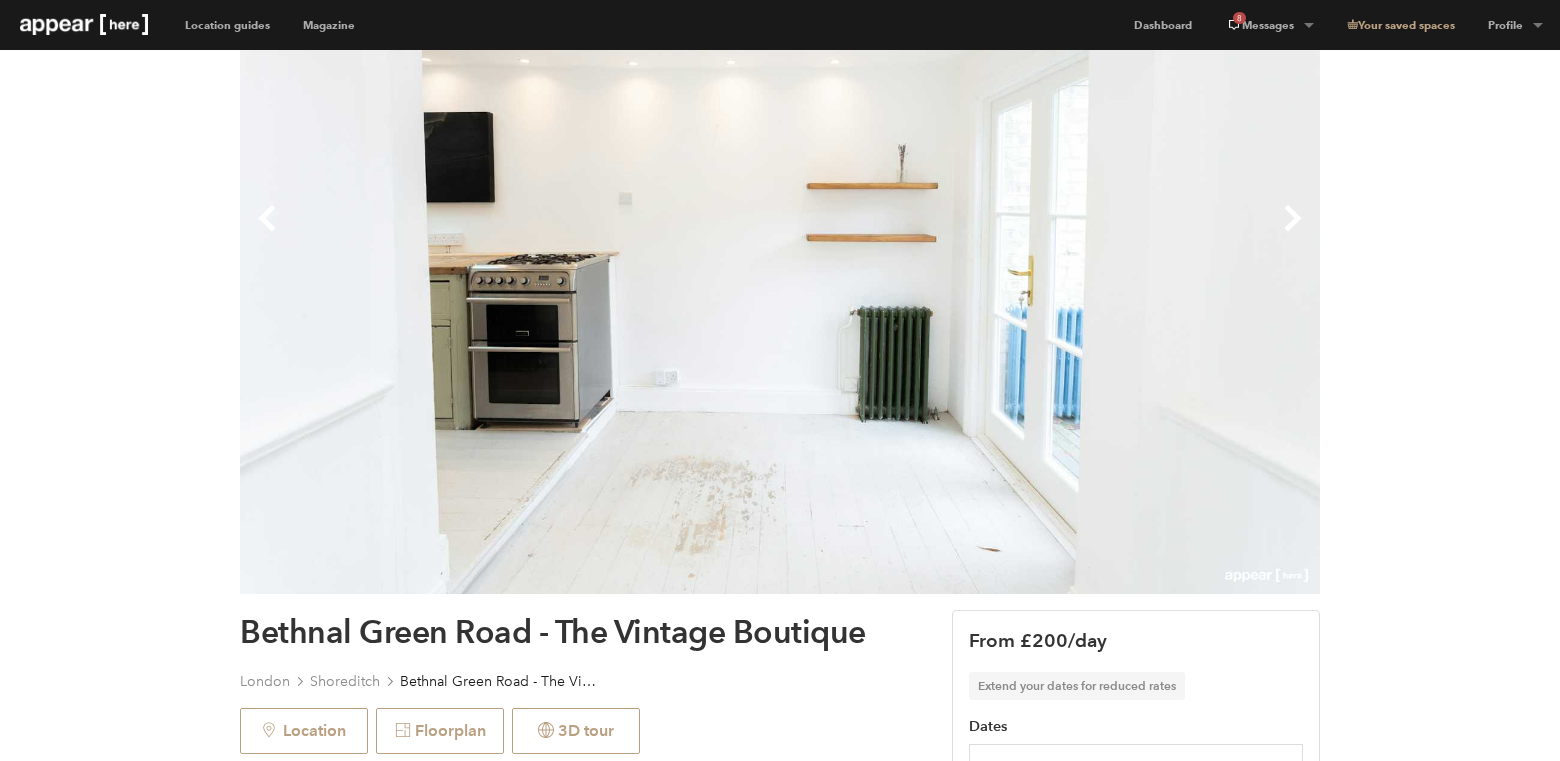 click on "Next" at bounding box center (1050, 234) 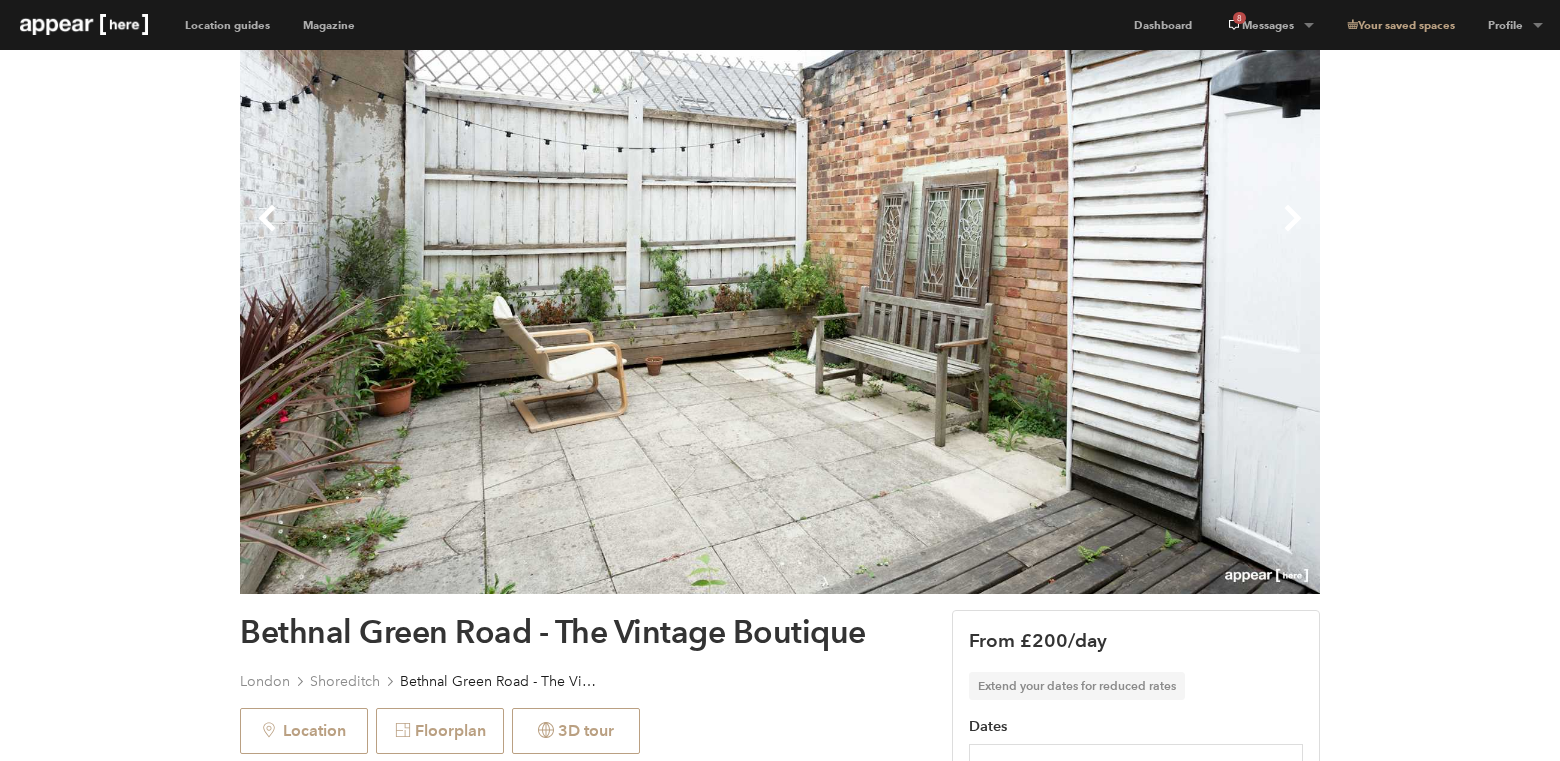 click on "Next" at bounding box center (1050, 234) 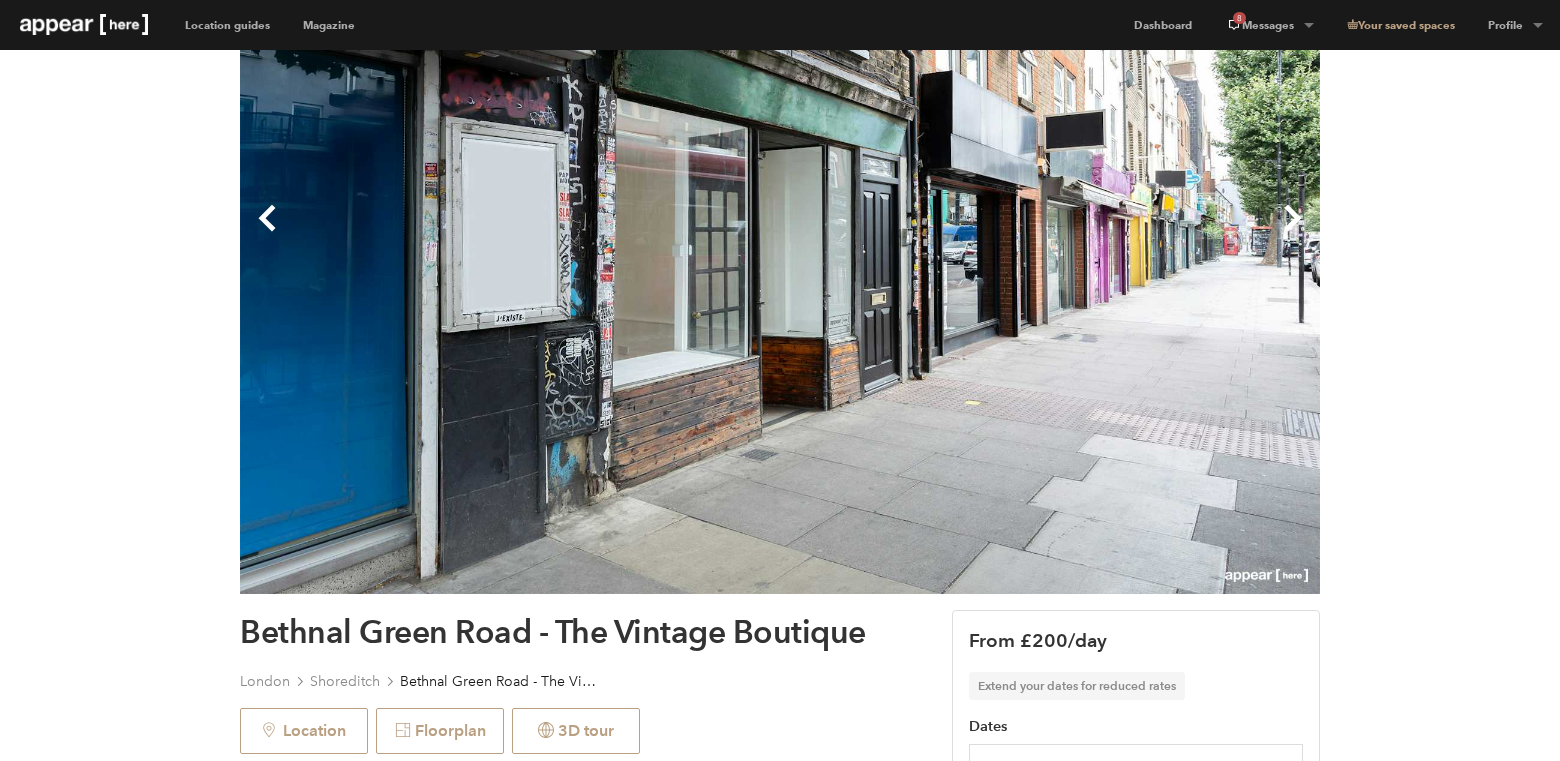 click on "Next" at bounding box center [1050, 234] 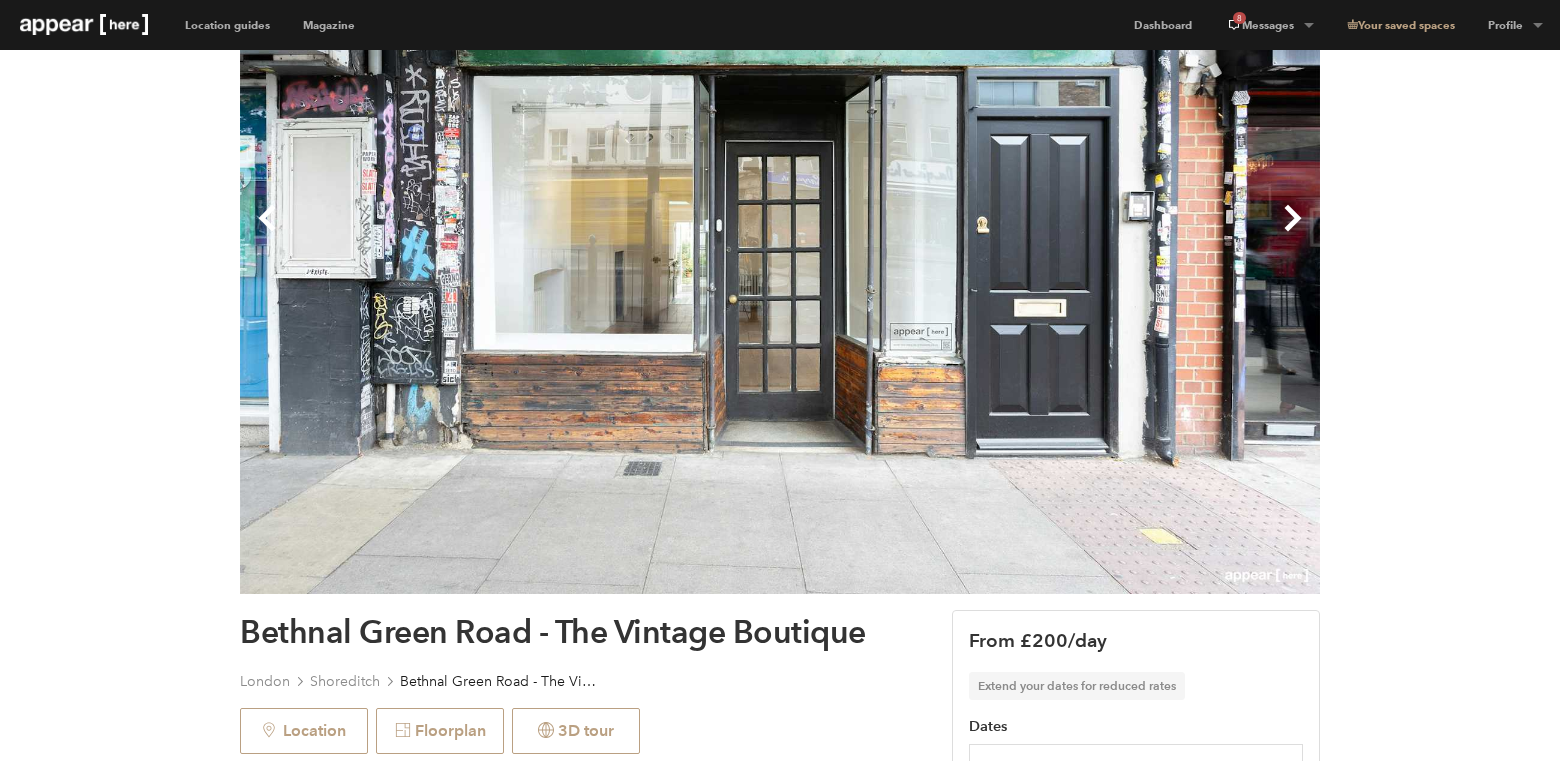 click on "Next" at bounding box center [1050, 234] 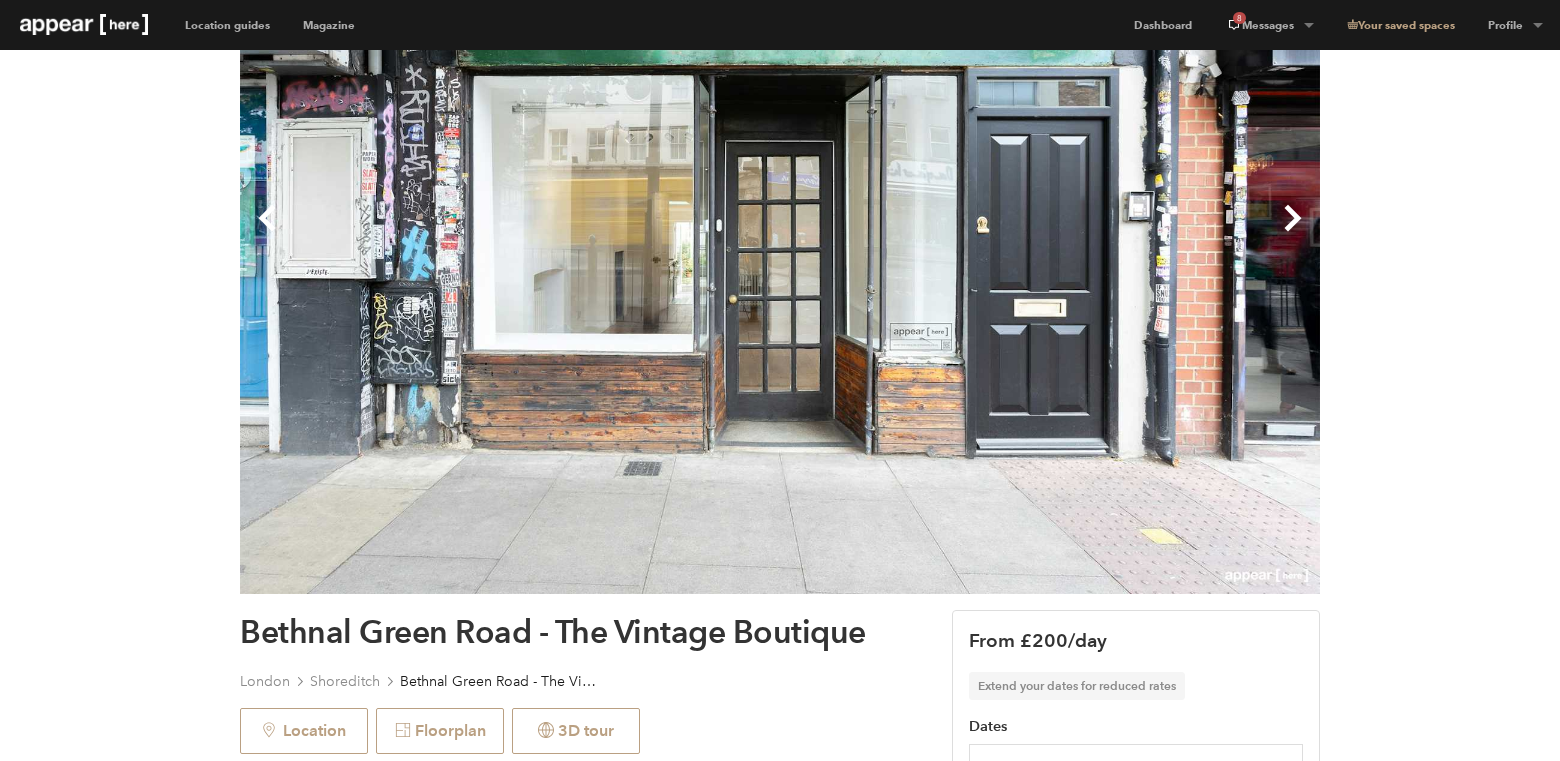 click on "Next" at bounding box center (1050, 234) 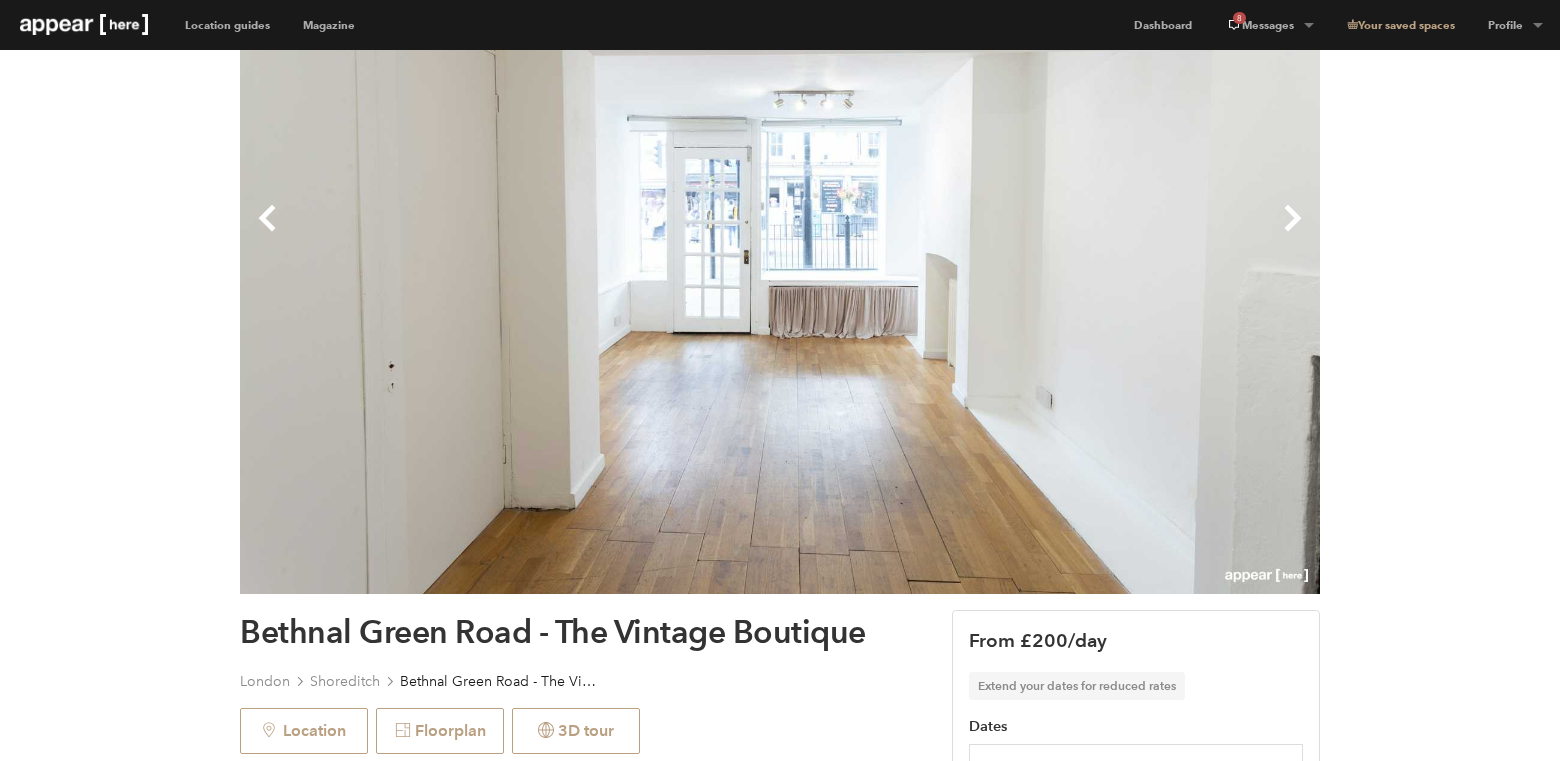 click on "Next" at bounding box center [1050, 234] 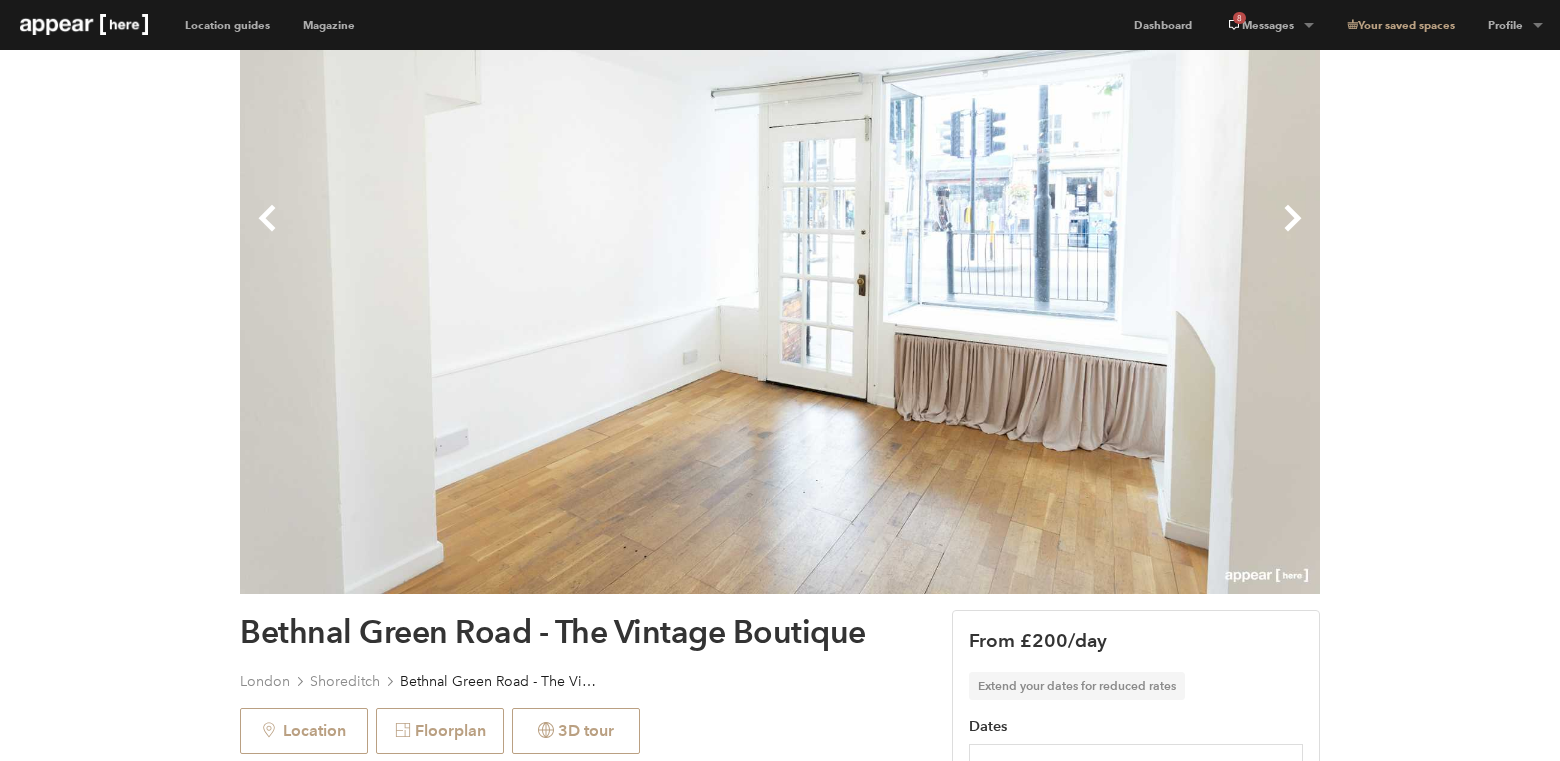 click on "Next" at bounding box center (1050, 234) 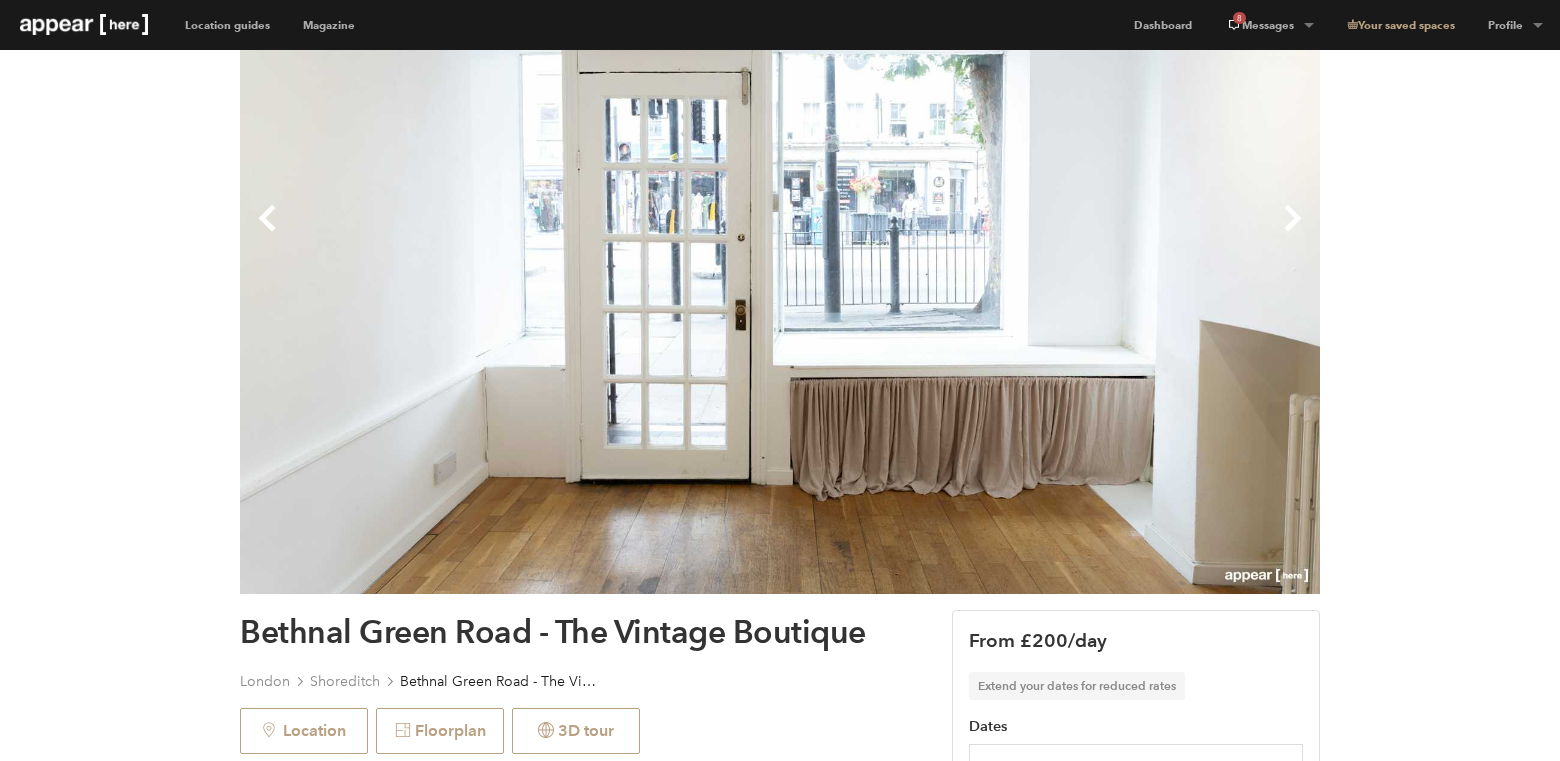 click on "Next" at bounding box center (1050, 234) 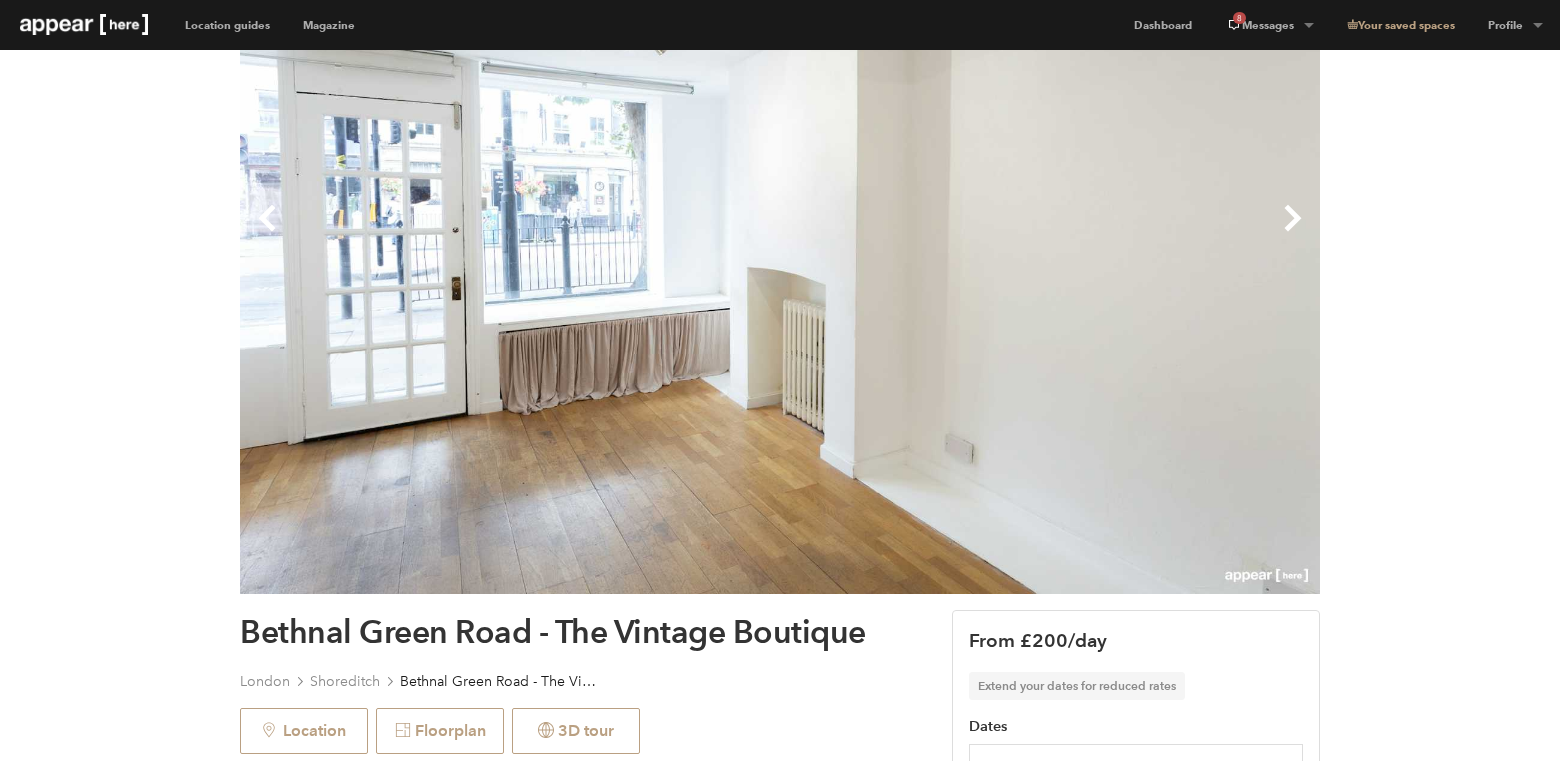 click on "Next" at bounding box center (1050, 234) 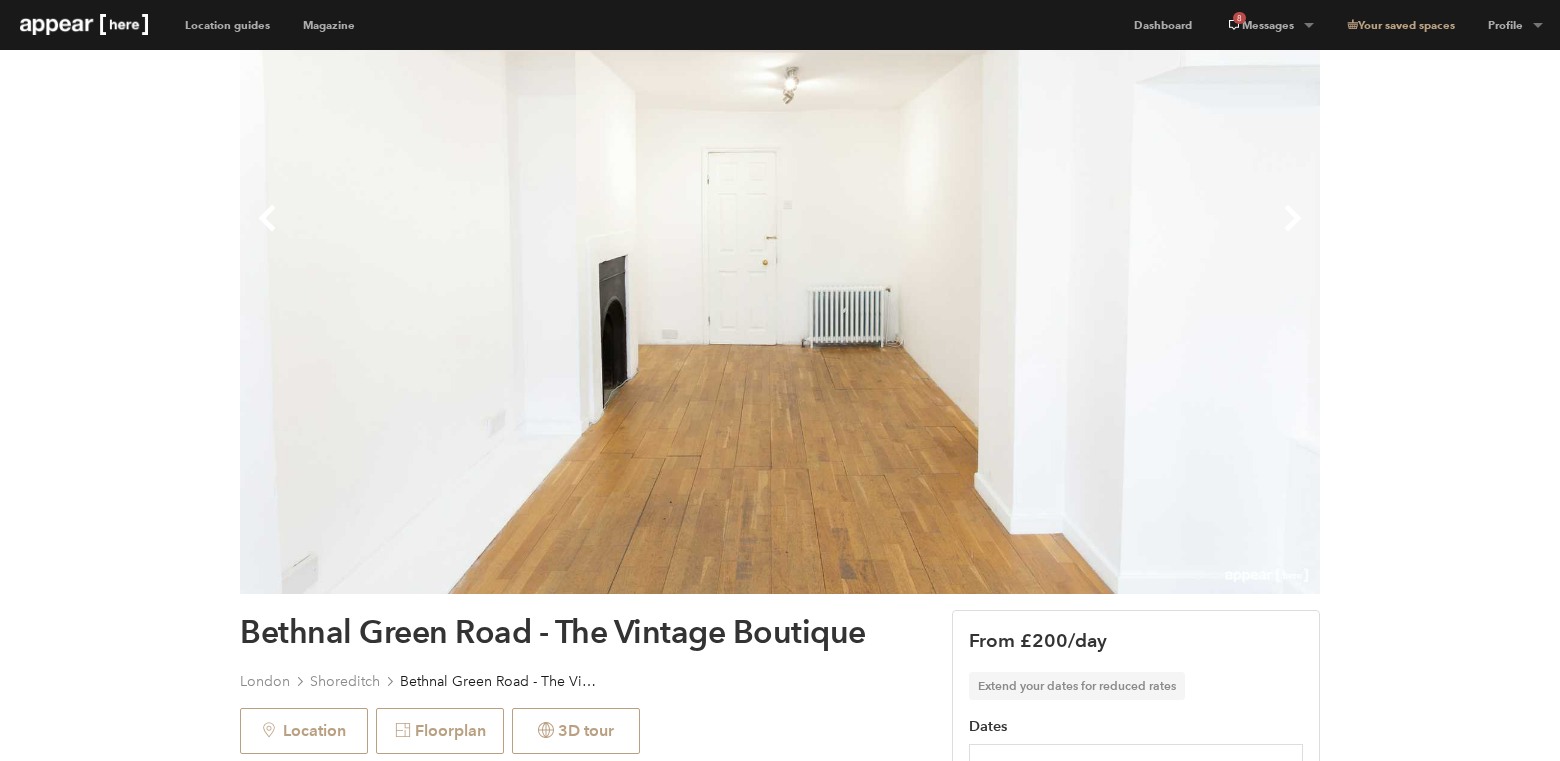click on "Next" at bounding box center (1050, 234) 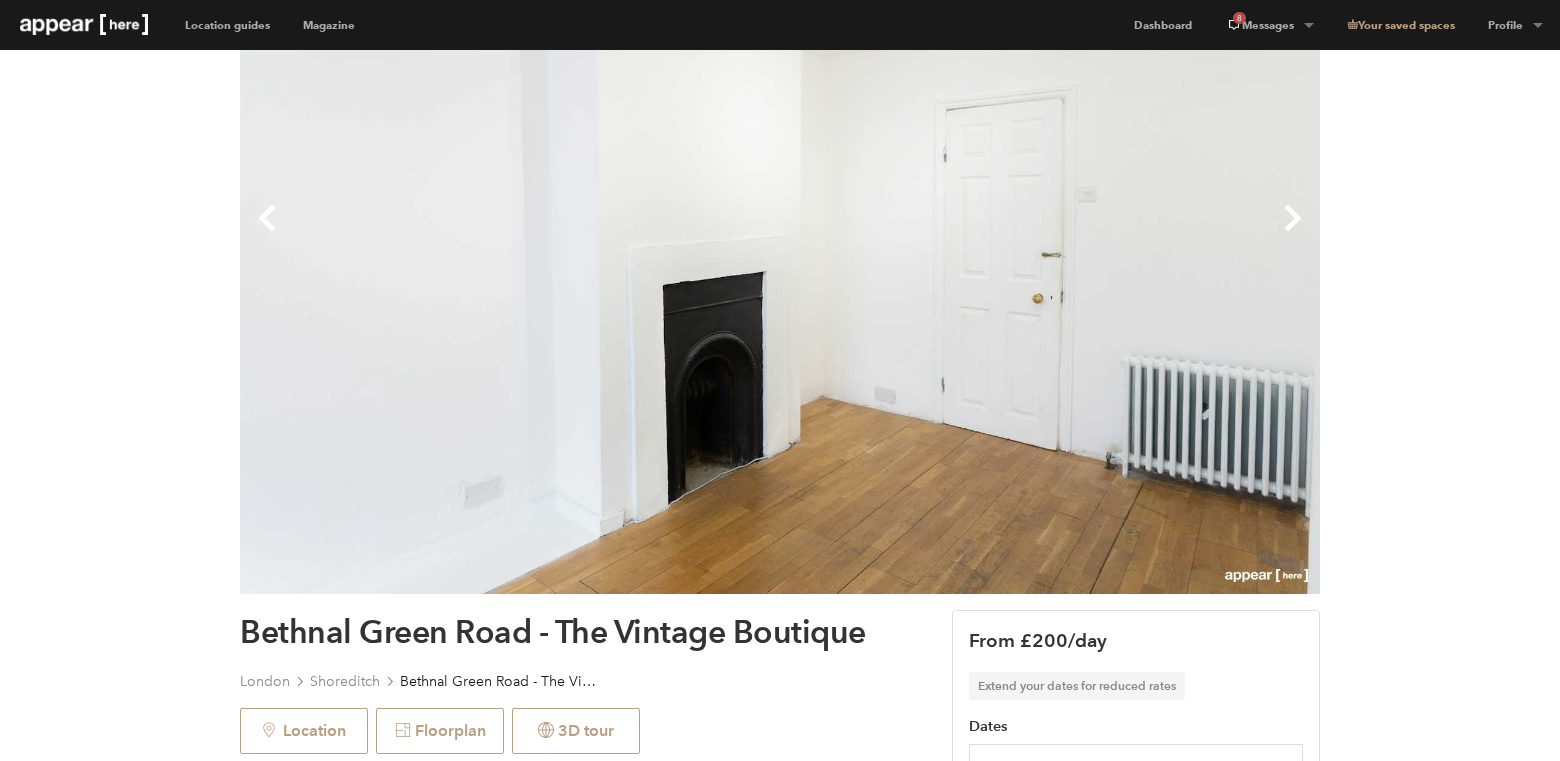 click on "Next" at bounding box center (1050, 234) 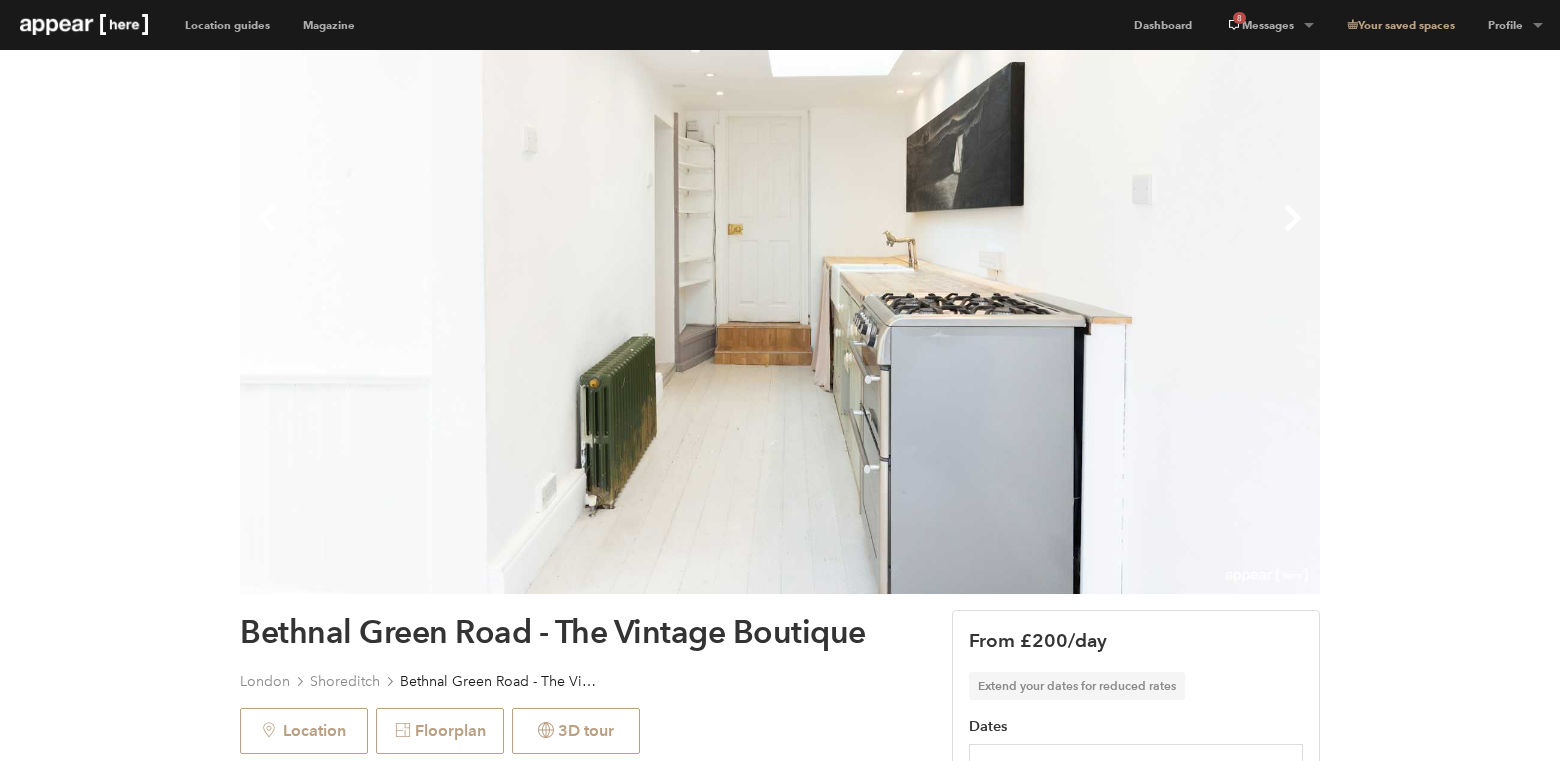 click on "Next" at bounding box center [1050, 234] 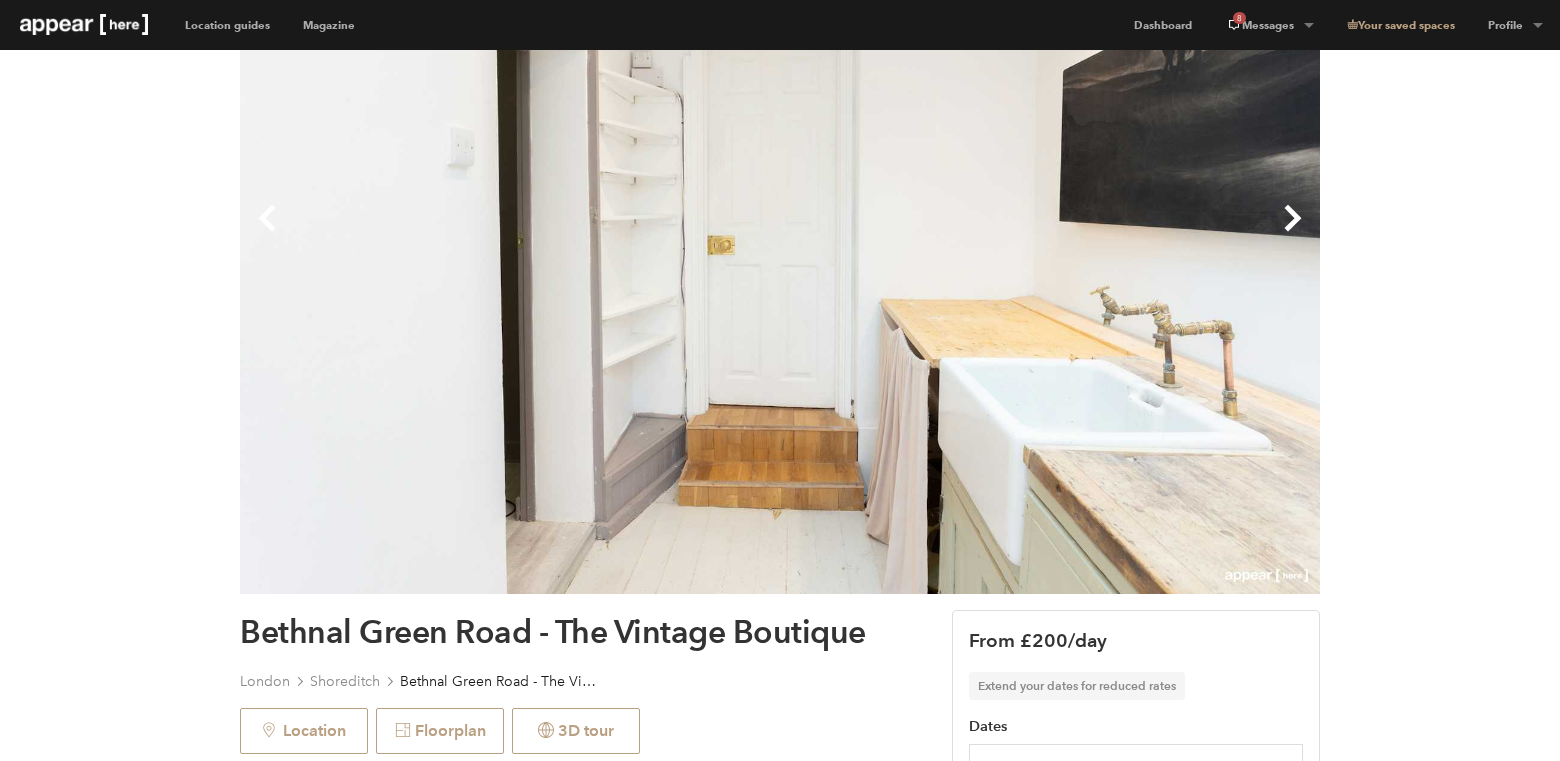 click on "Next" at bounding box center [1050, 234] 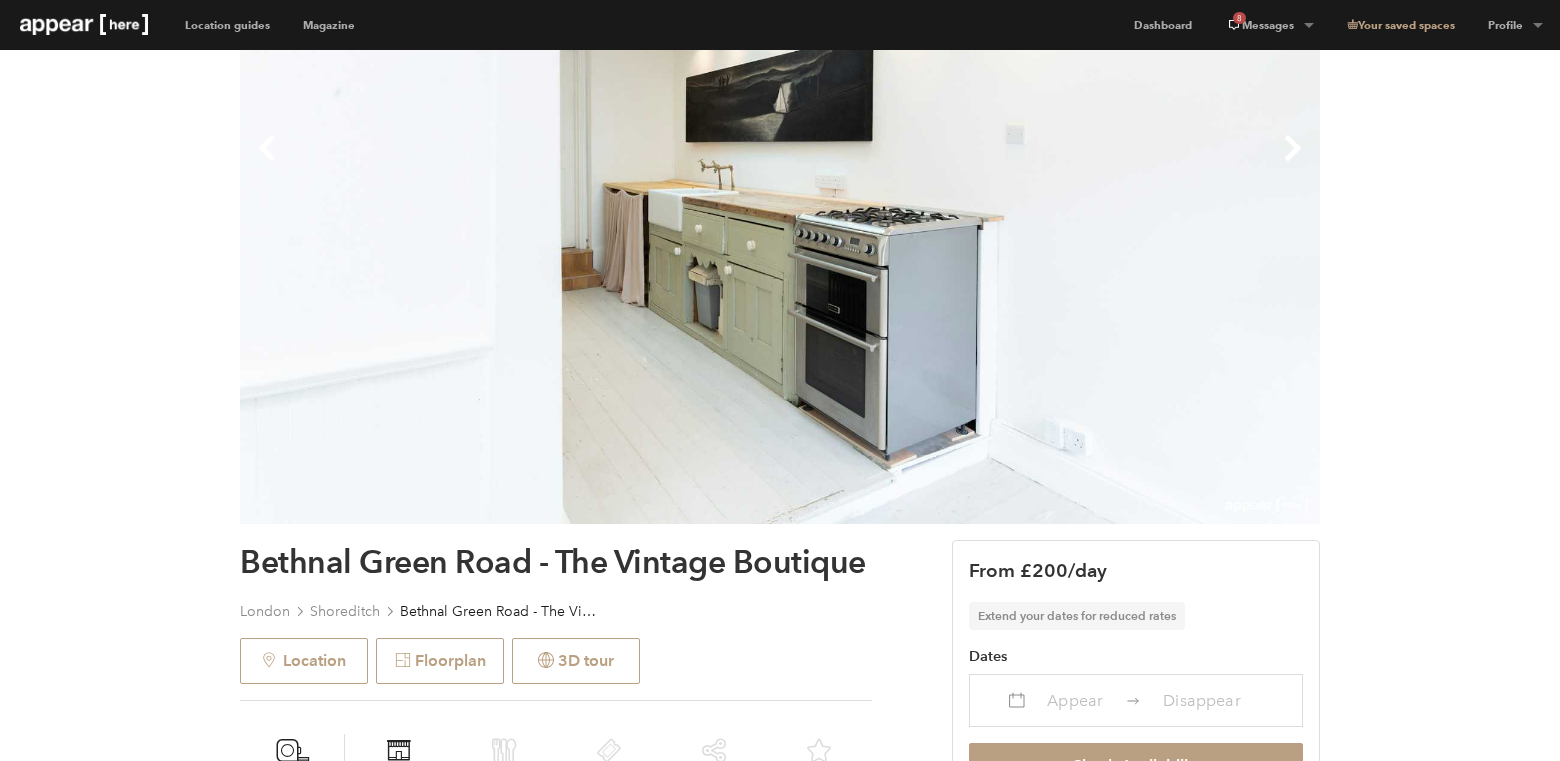 scroll, scrollTop: 276, scrollLeft: 0, axis: vertical 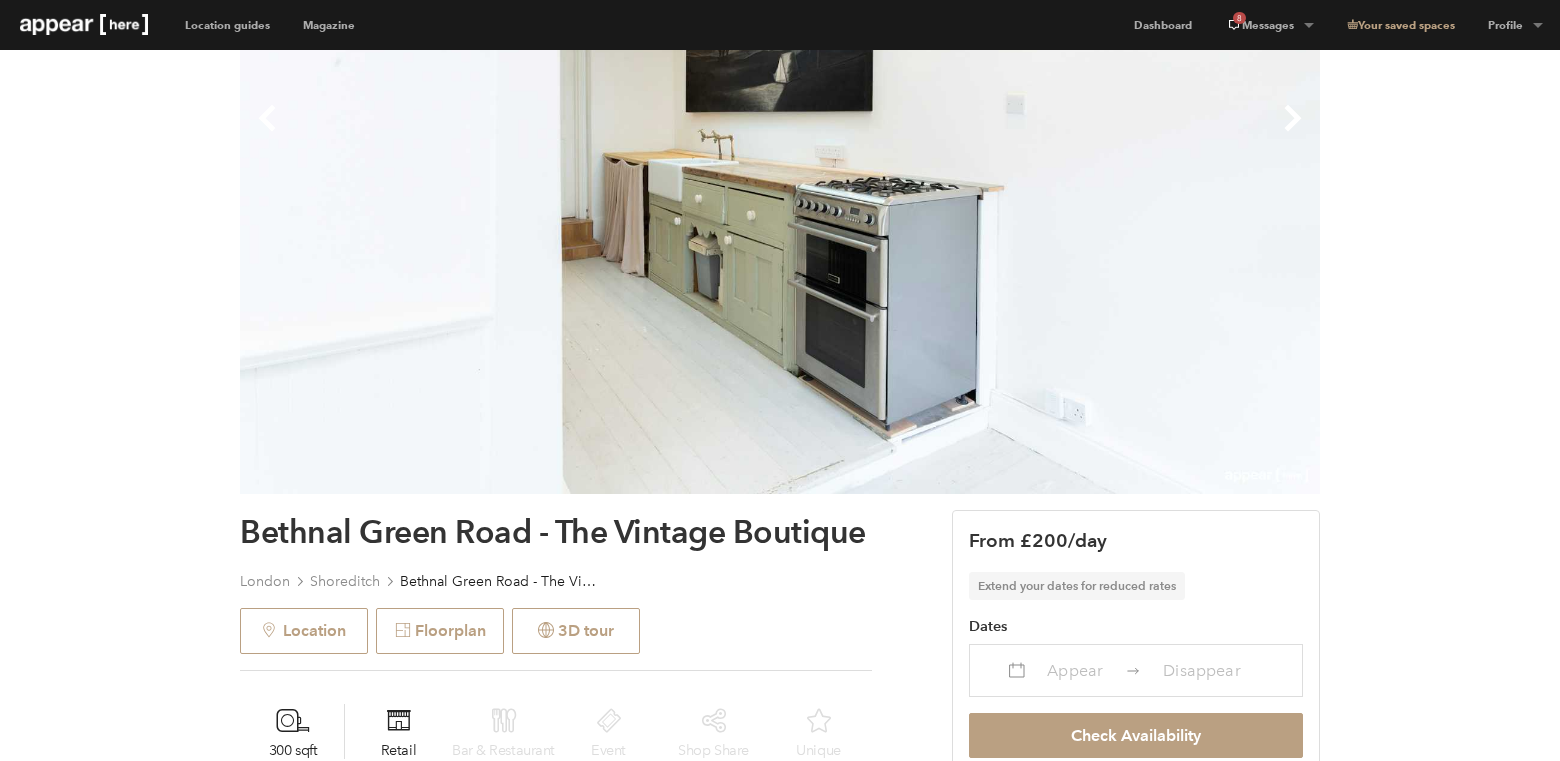 click on "Next" at bounding box center (1050, 134) 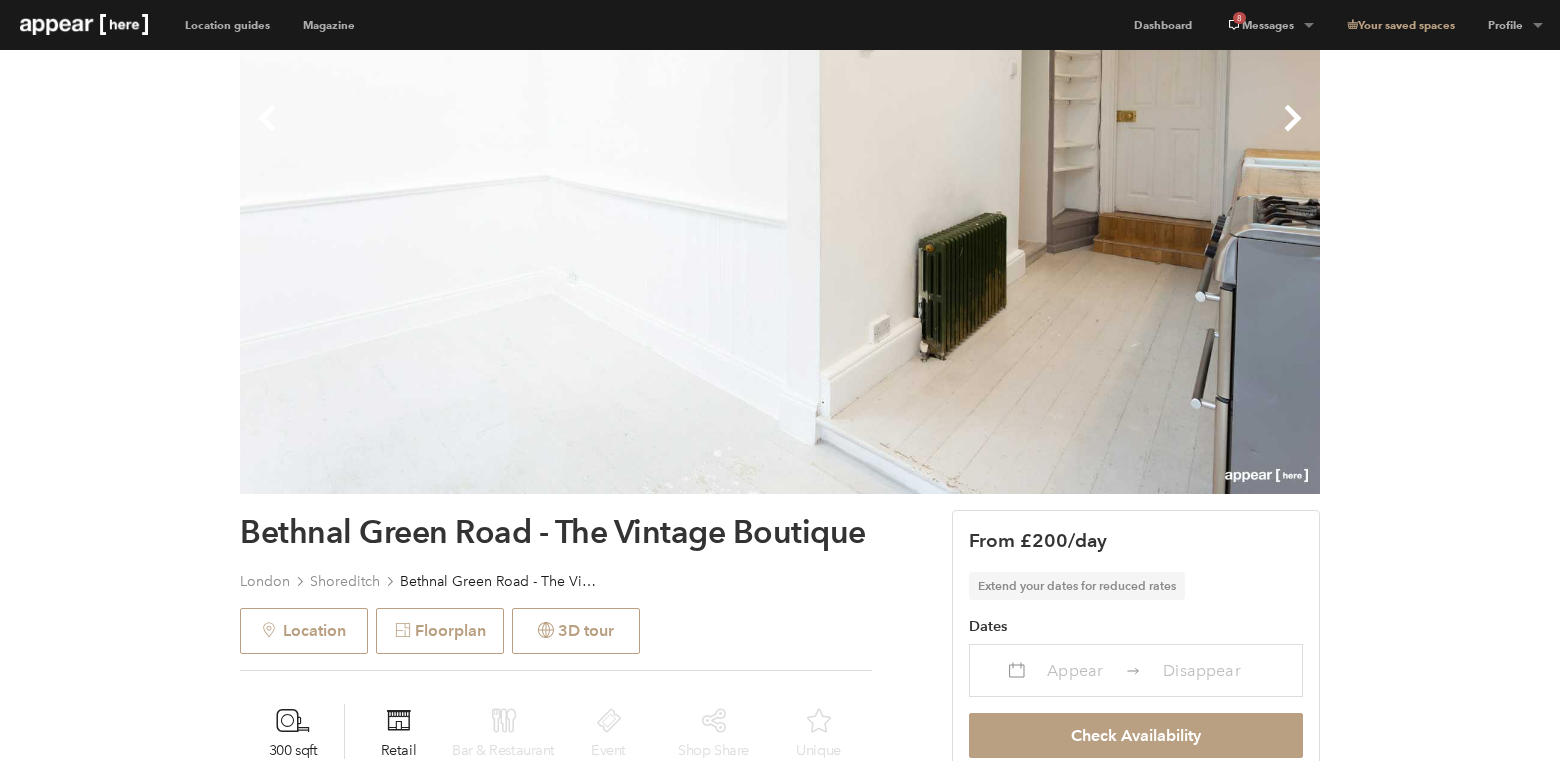 click on "Next" at bounding box center (1050, 134) 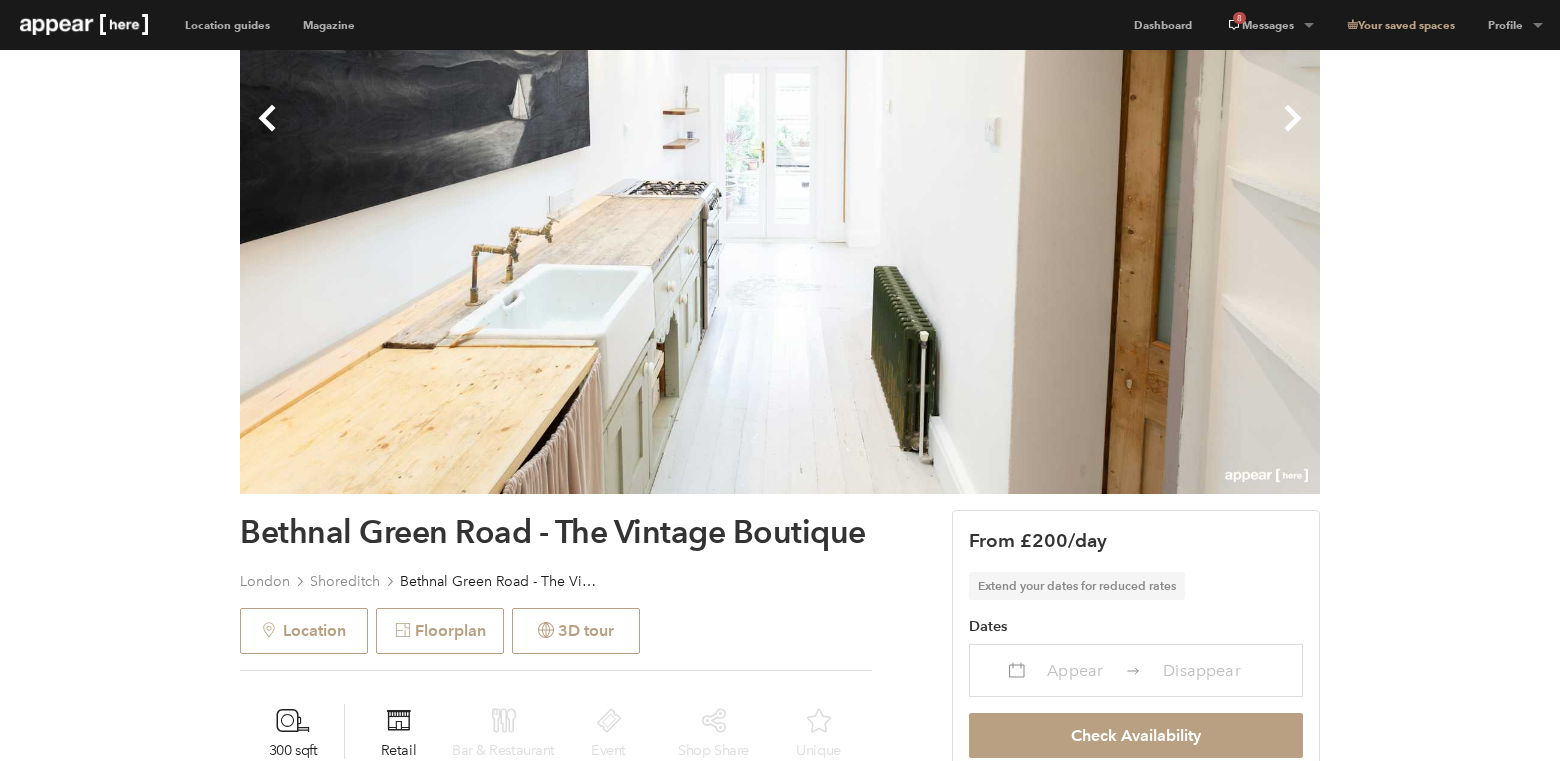 click on "Next" at bounding box center [1050, 134] 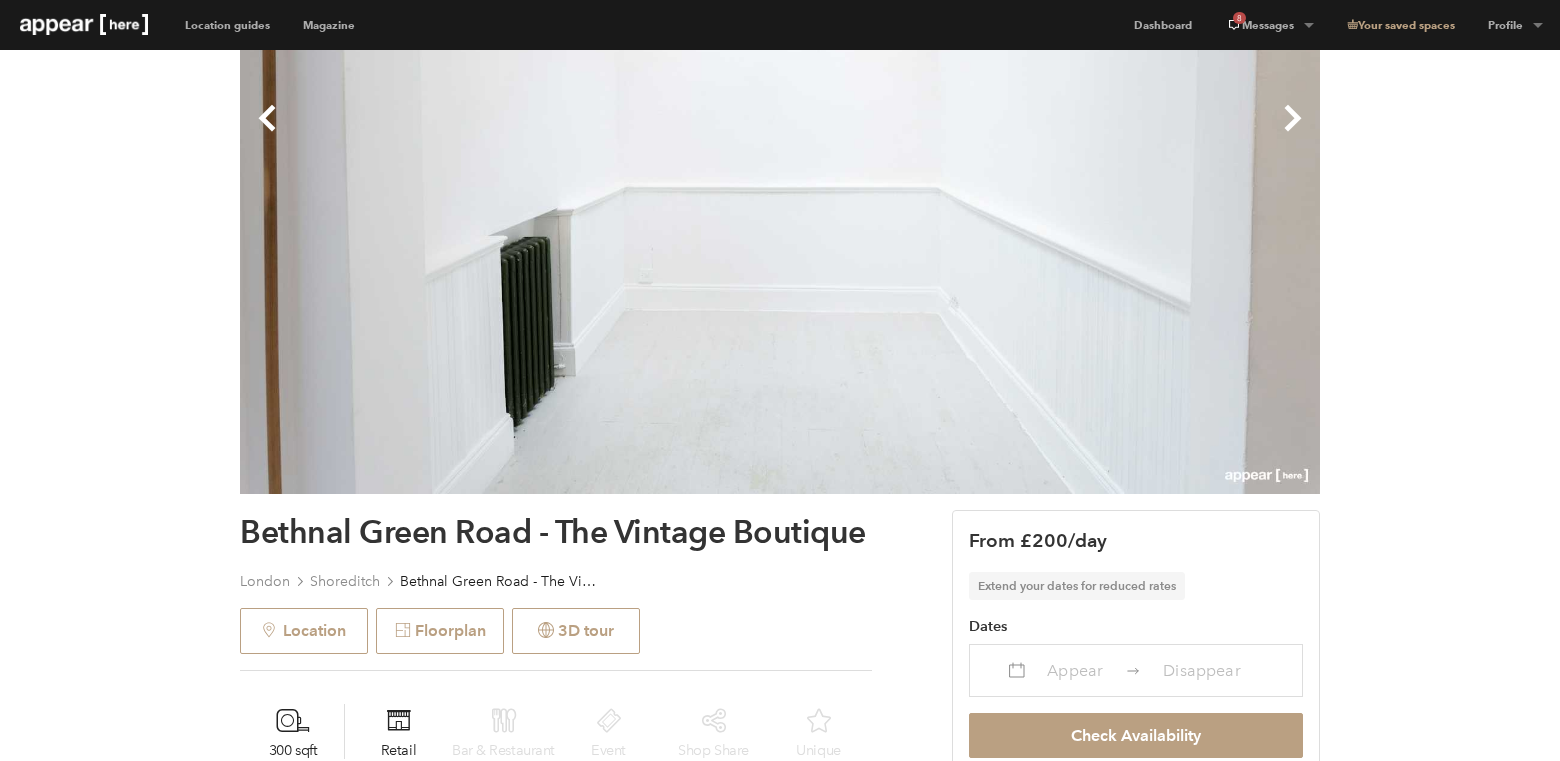 click on "Next" at bounding box center [1050, 134] 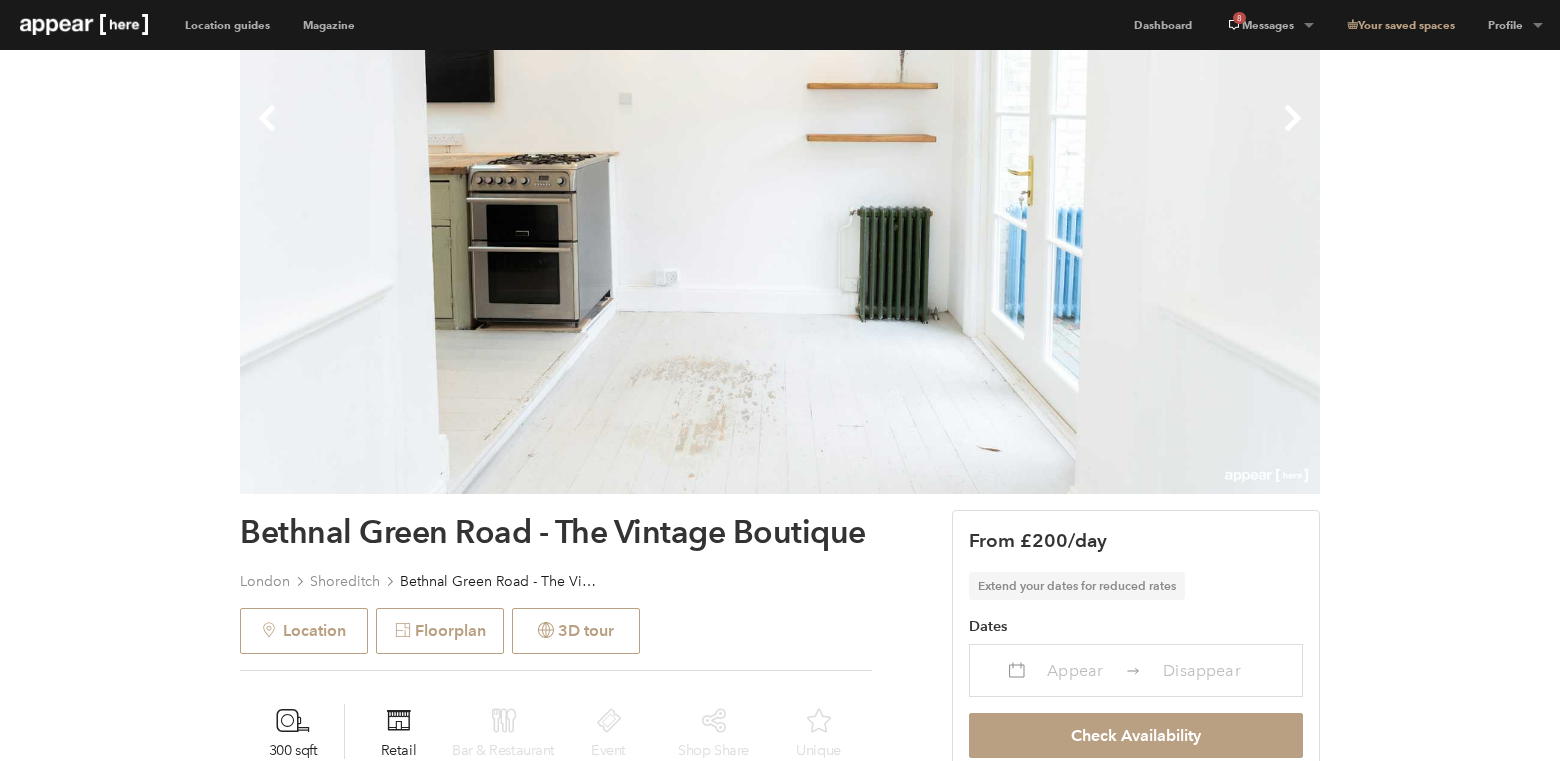 click on "Next" at bounding box center [1050, 134] 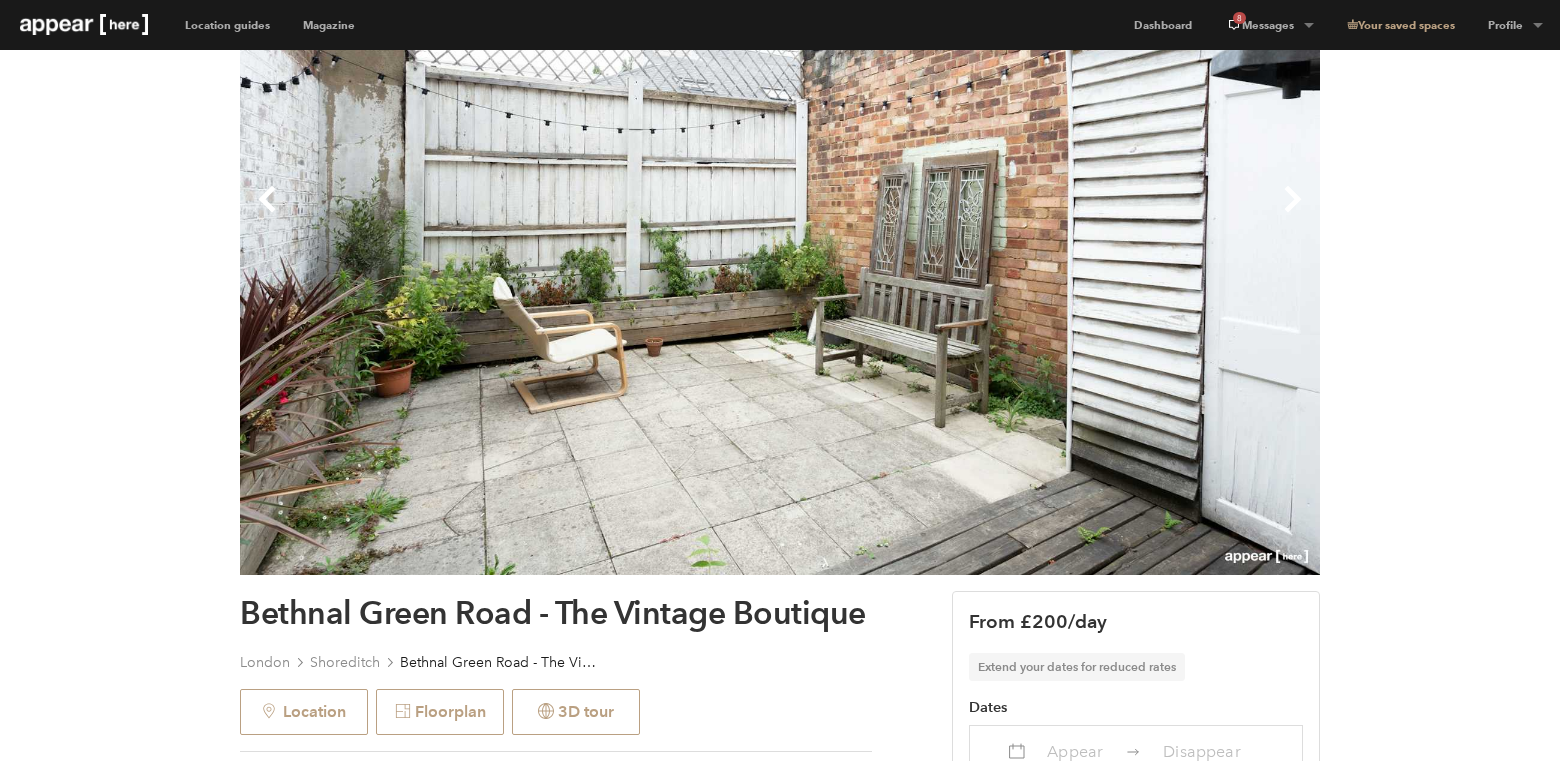 scroll, scrollTop: 183, scrollLeft: 0, axis: vertical 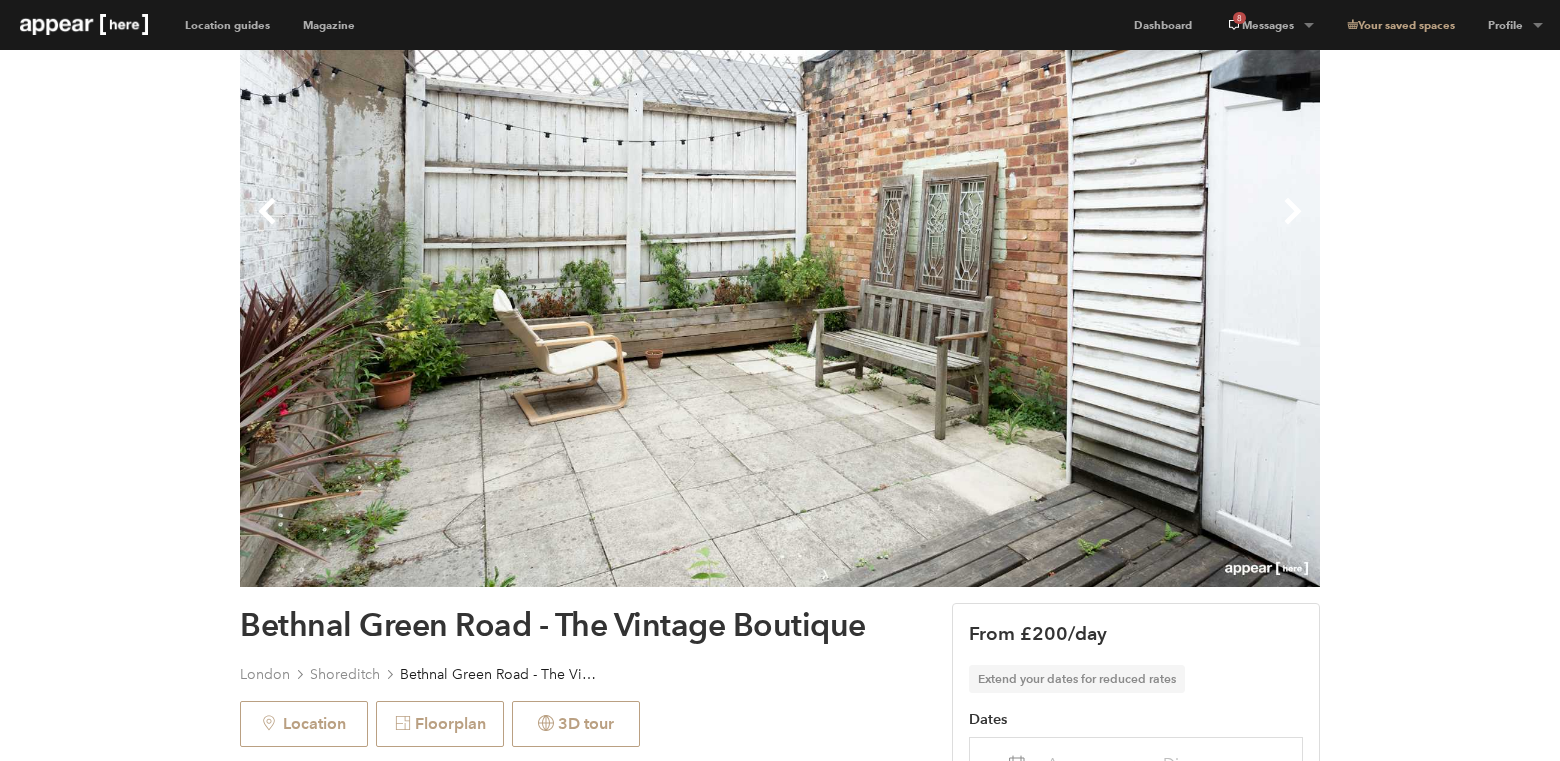 click on "Next" at bounding box center (1050, 227) 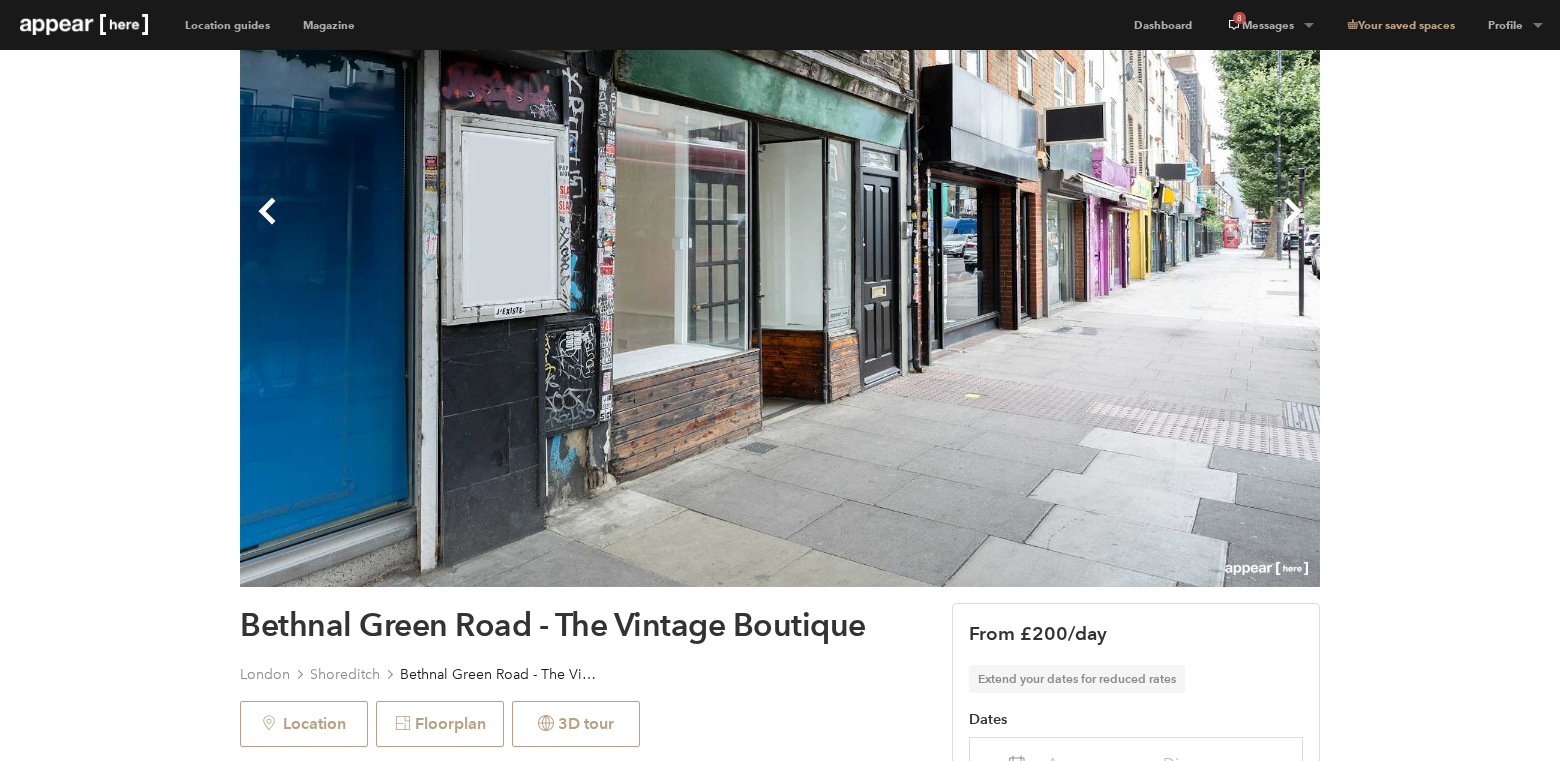 click on "Next" at bounding box center [1050, 227] 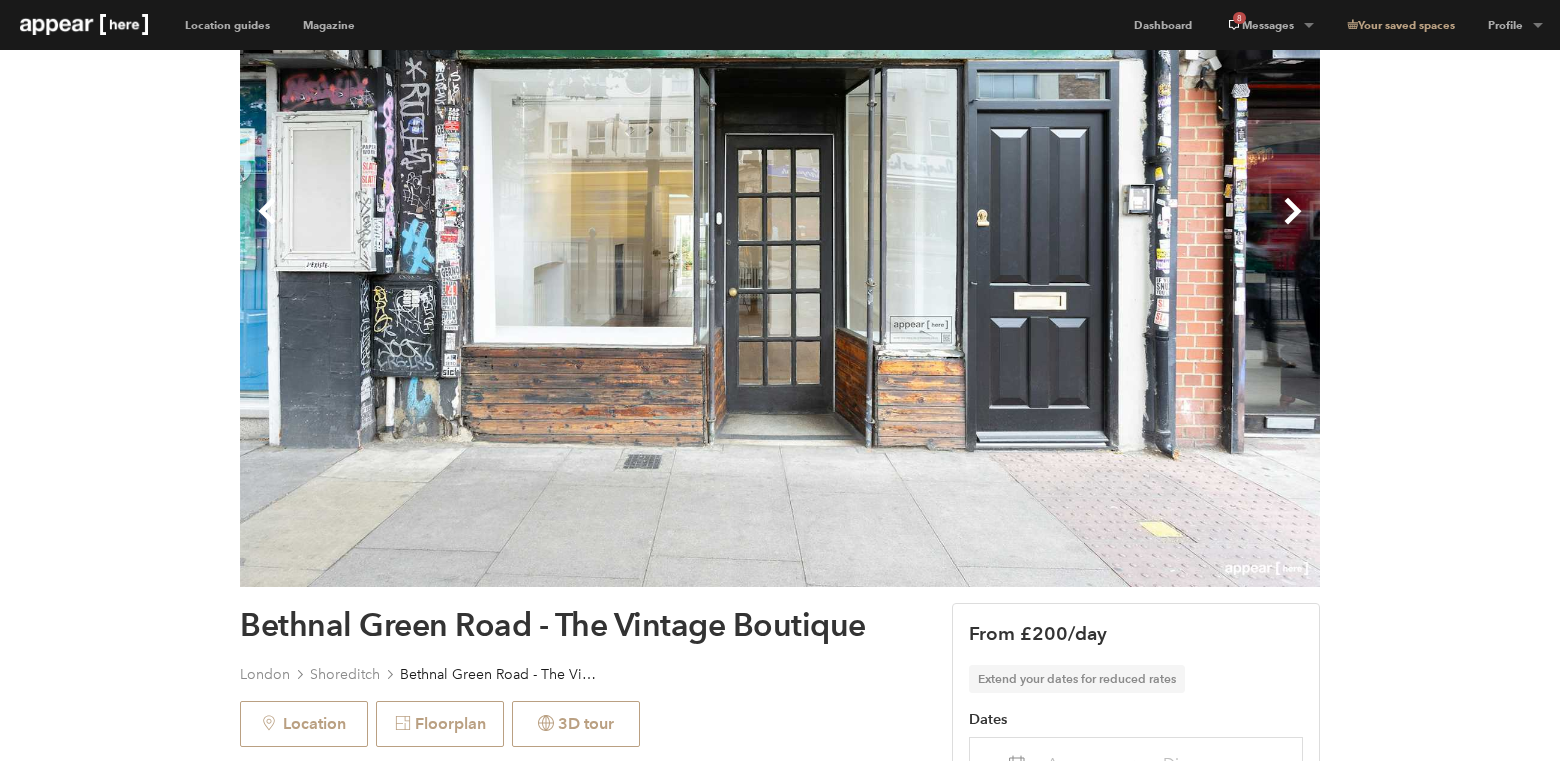 click on "Next" at bounding box center (1050, 227) 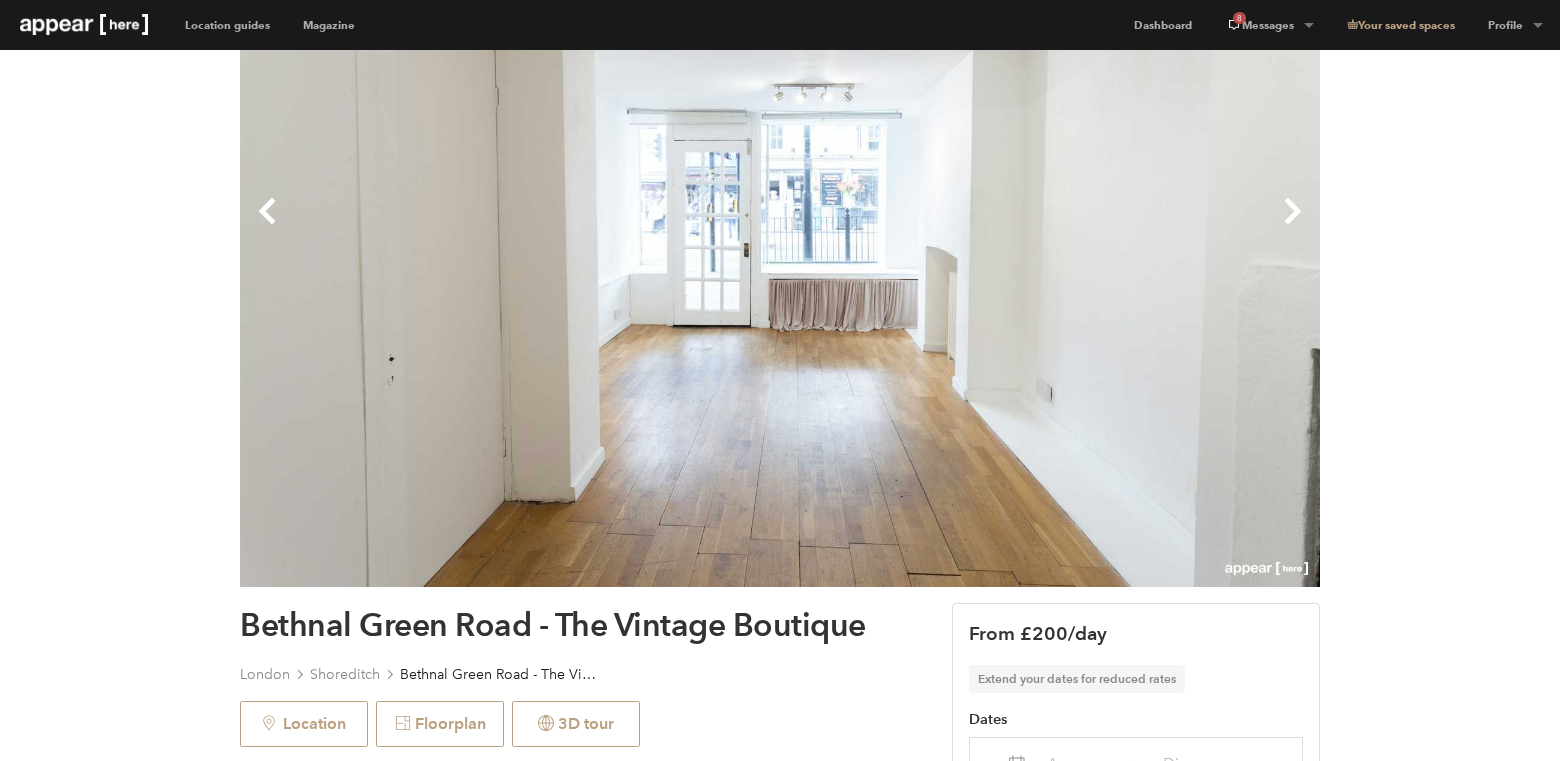 click on "Next" at bounding box center [1050, 227] 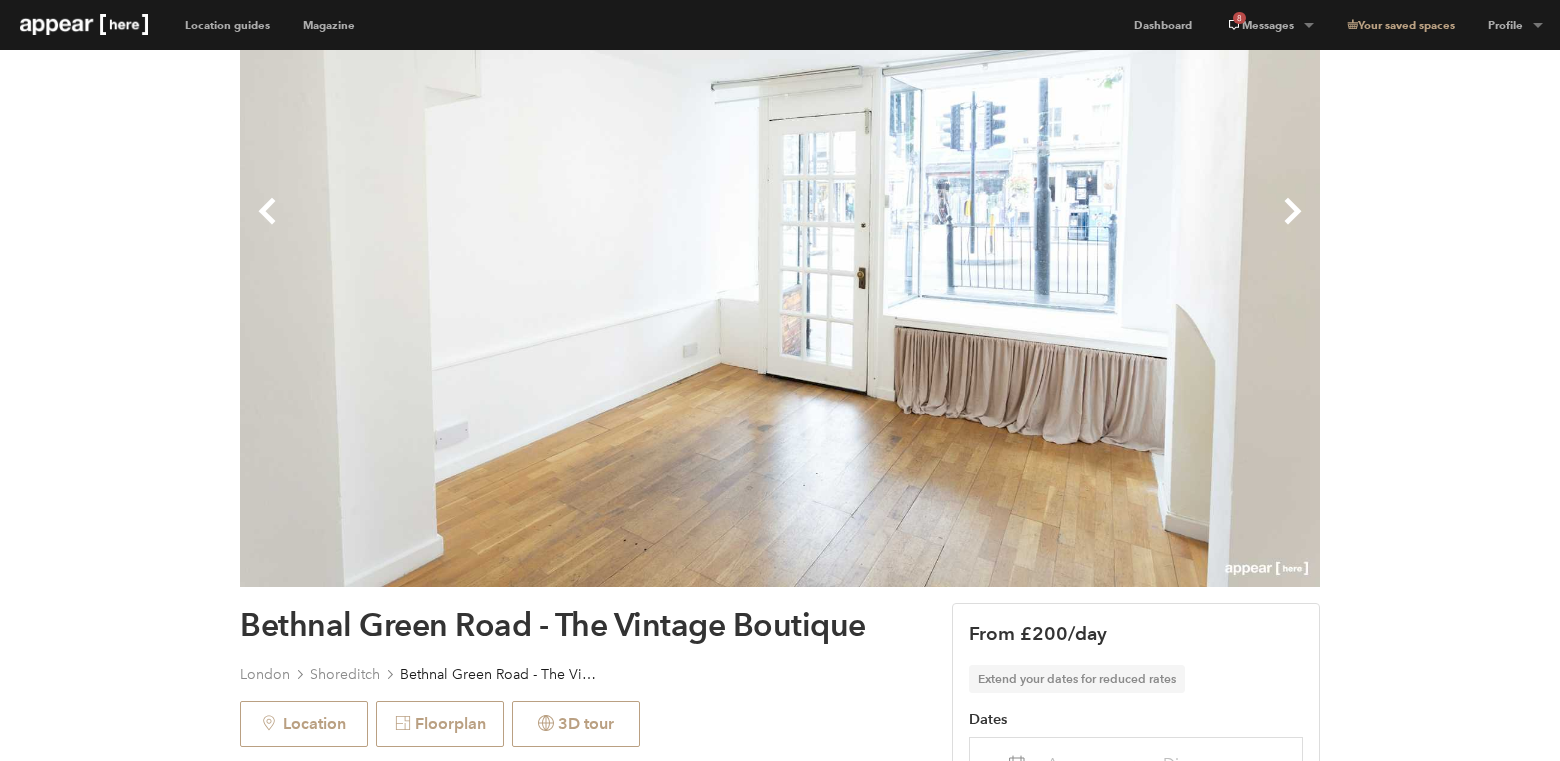 click on "Next" at bounding box center (1050, 227) 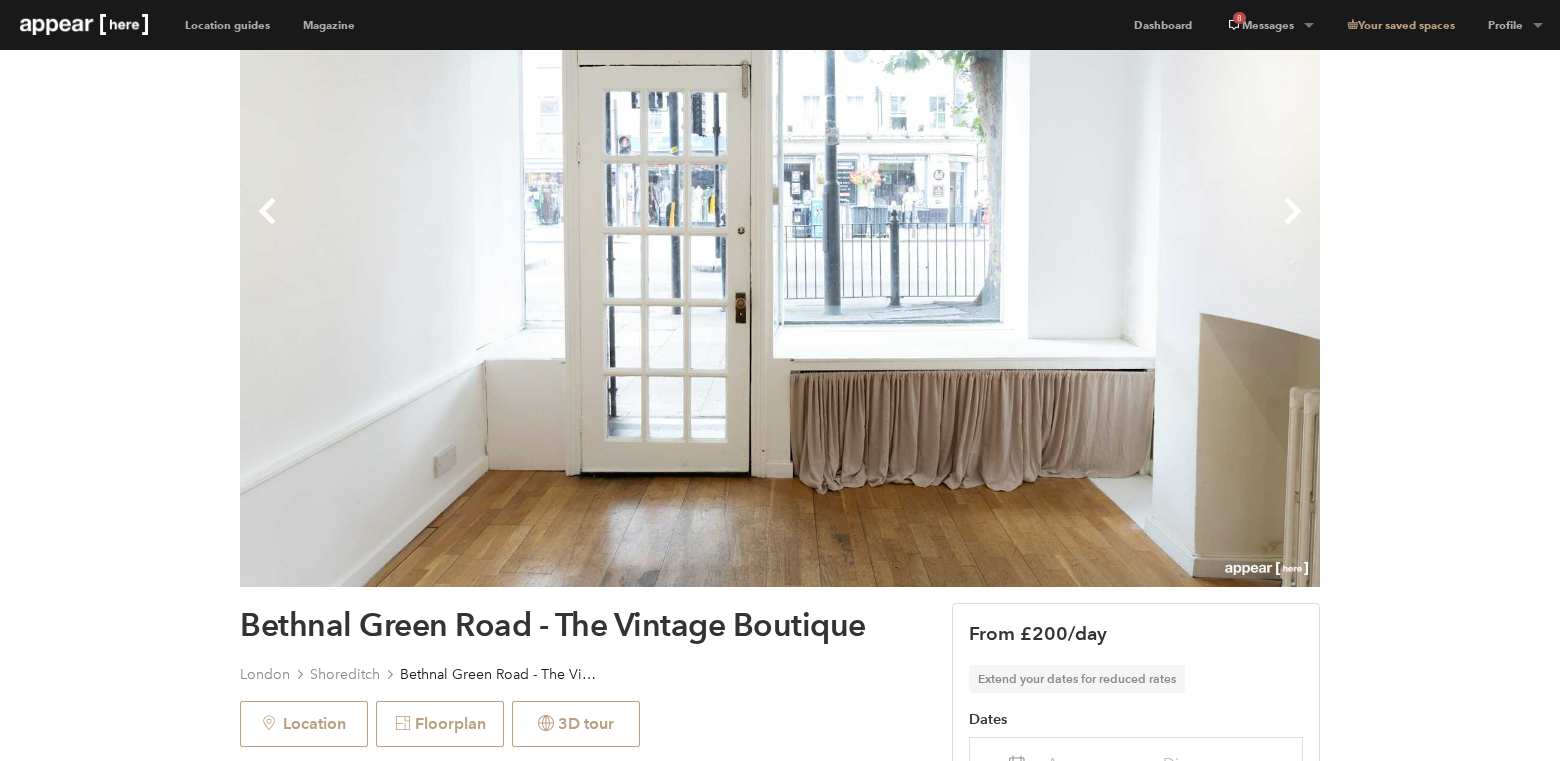 click on "Next" at bounding box center (1050, 227) 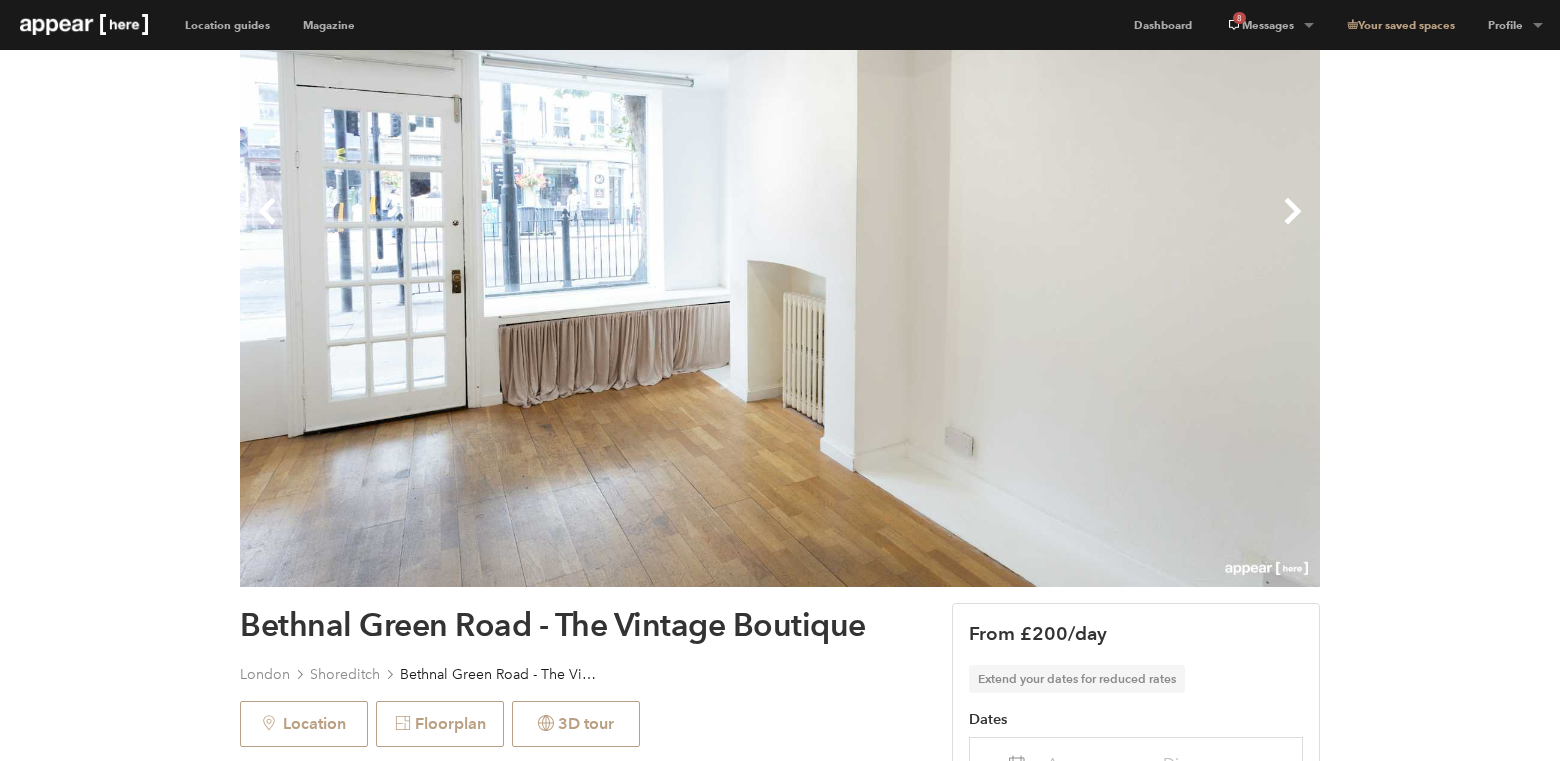 click on "Next" at bounding box center (1050, 227) 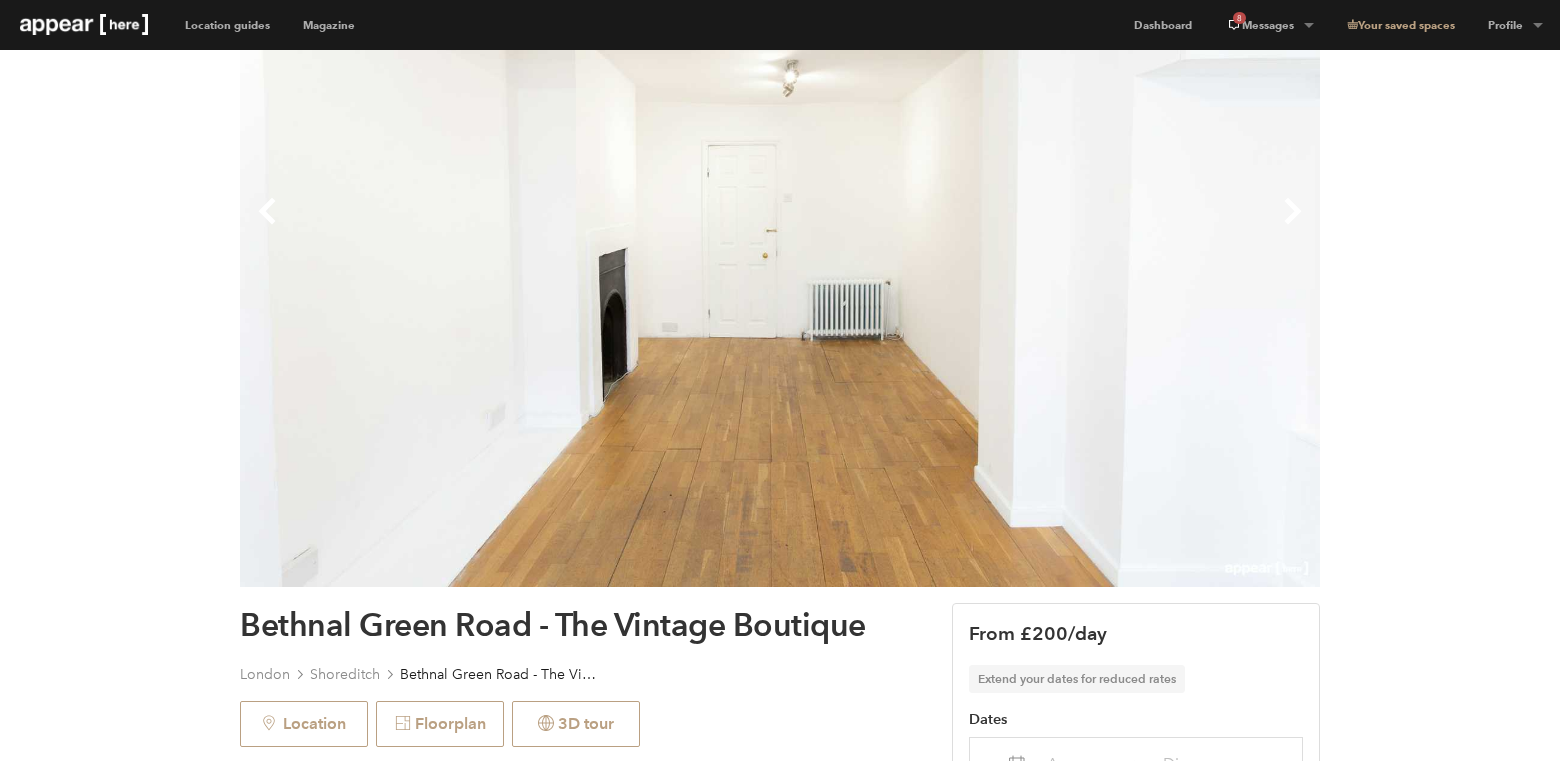 click on "Next" at bounding box center [1050, 227] 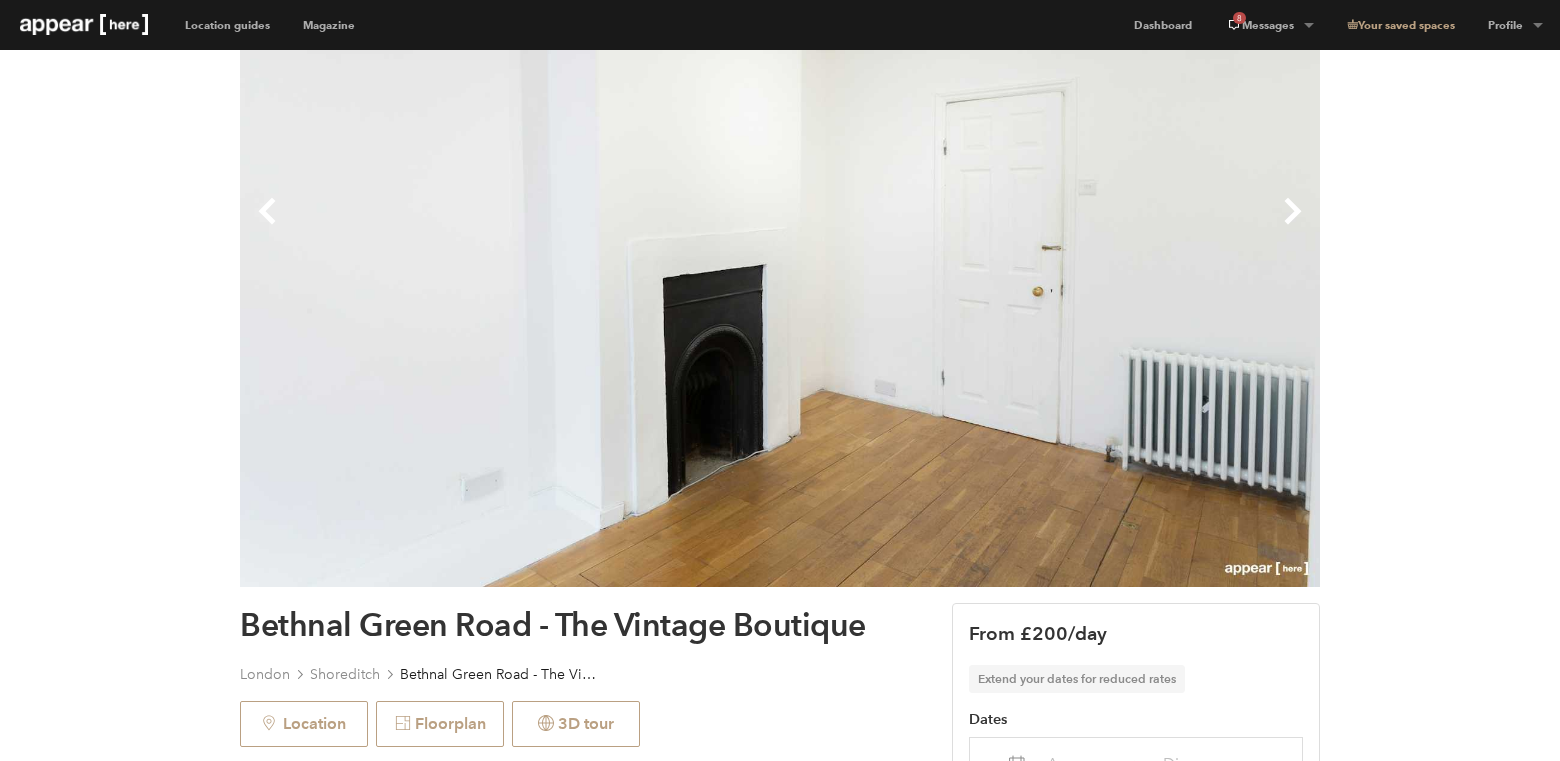 click on "Next" at bounding box center (1050, 227) 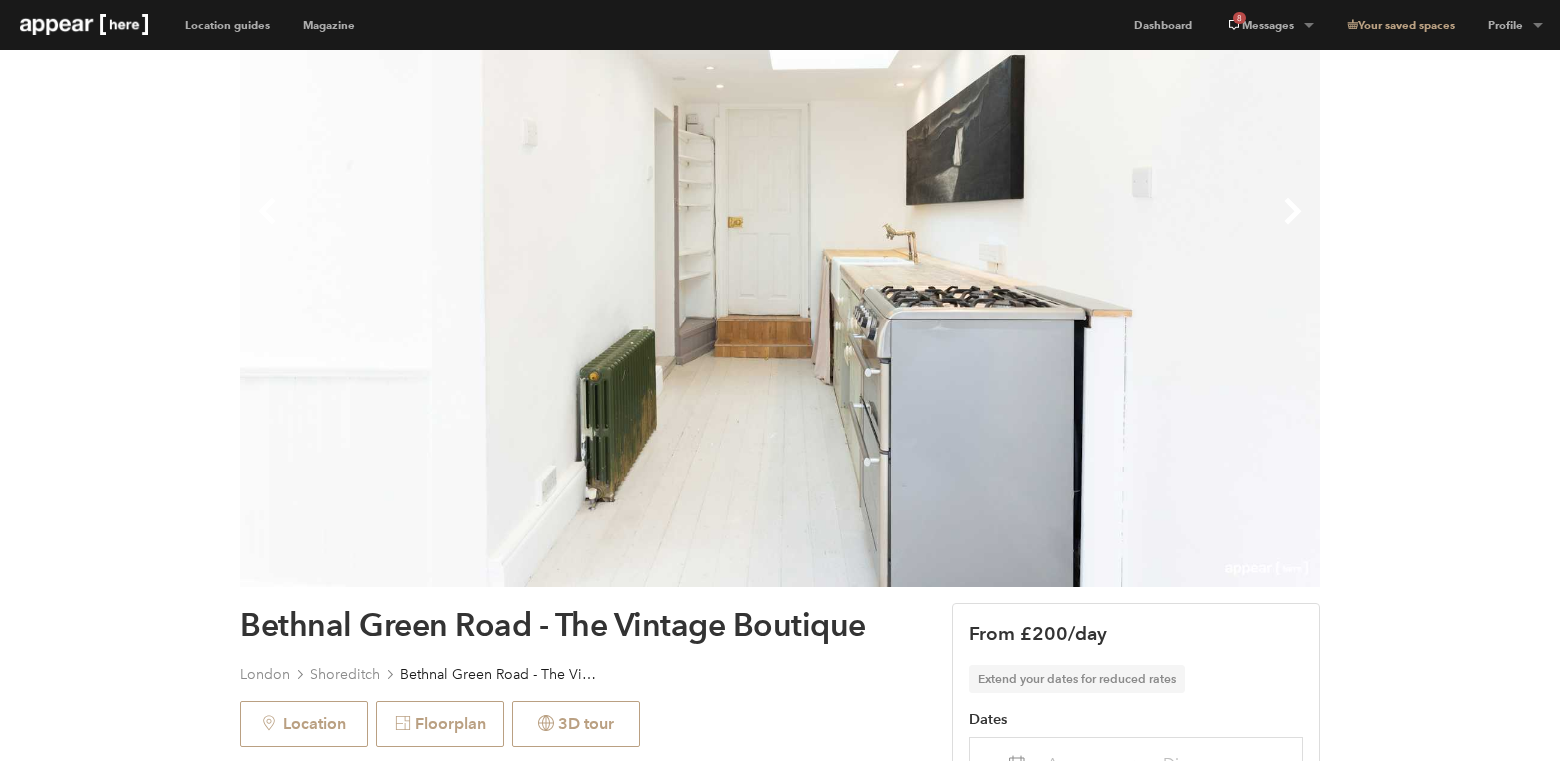 click on "Next" at bounding box center (1050, 227) 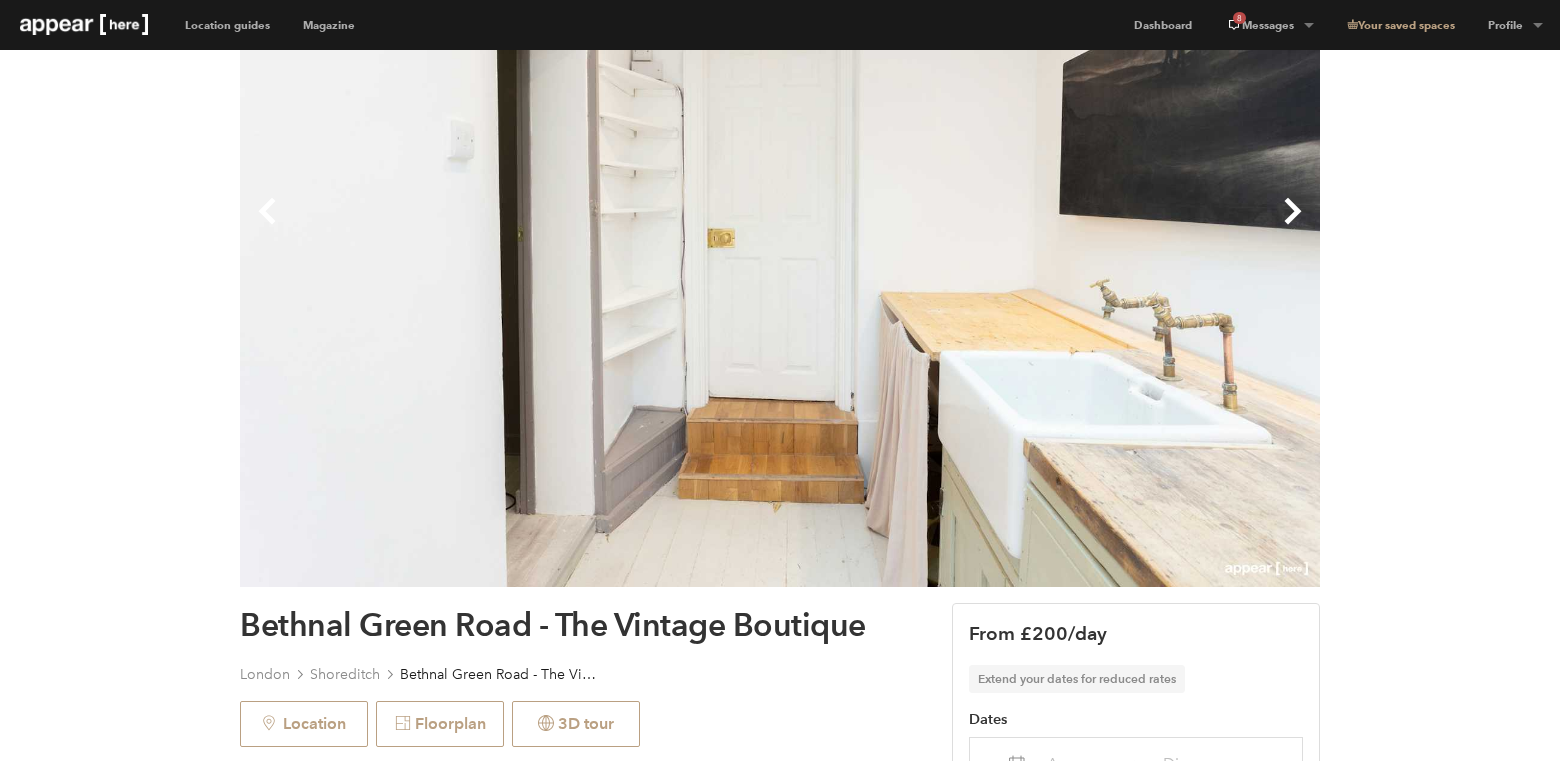 click on "Next" at bounding box center (1050, 227) 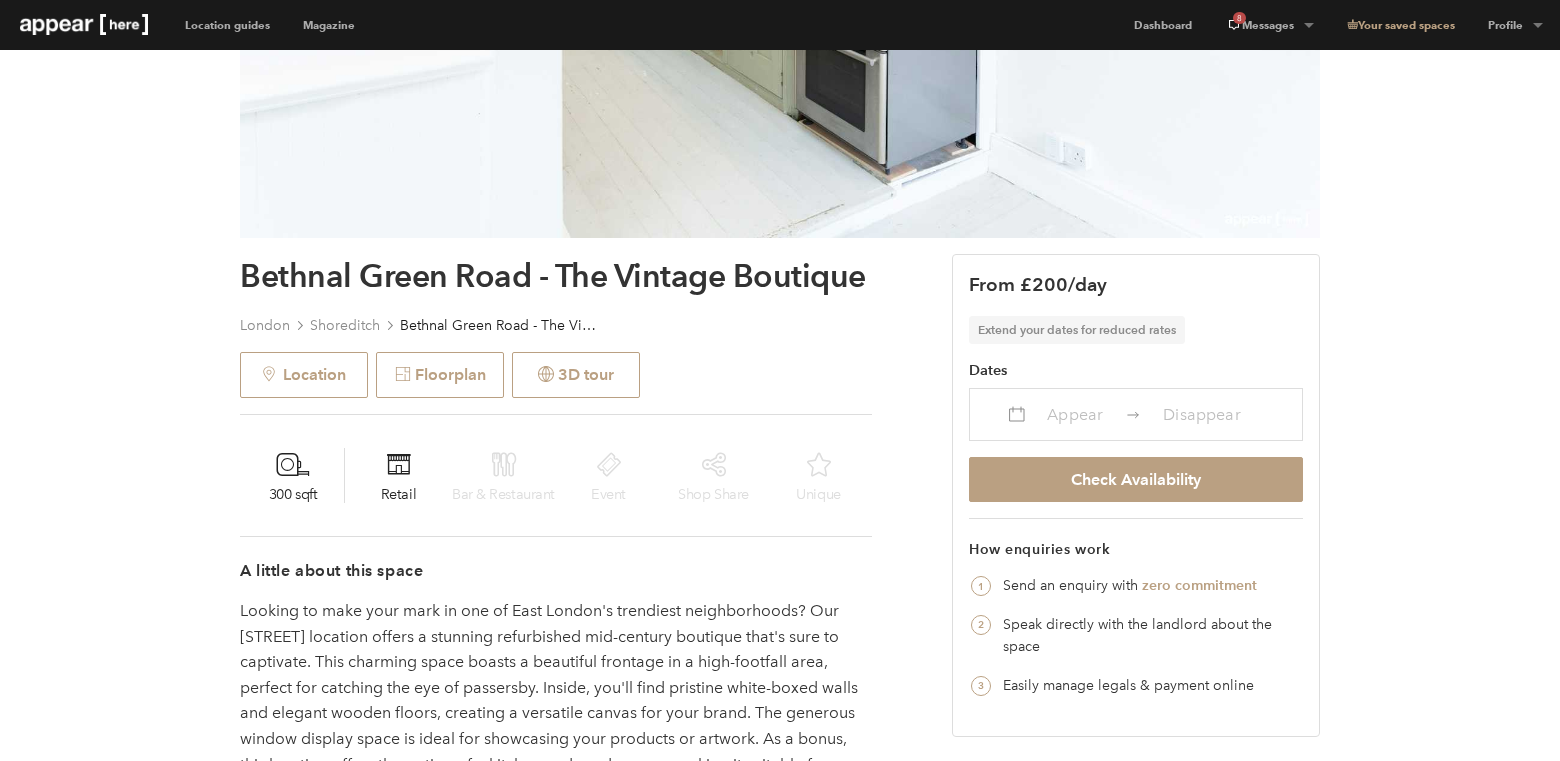 scroll, scrollTop: 555, scrollLeft: 0, axis: vertical 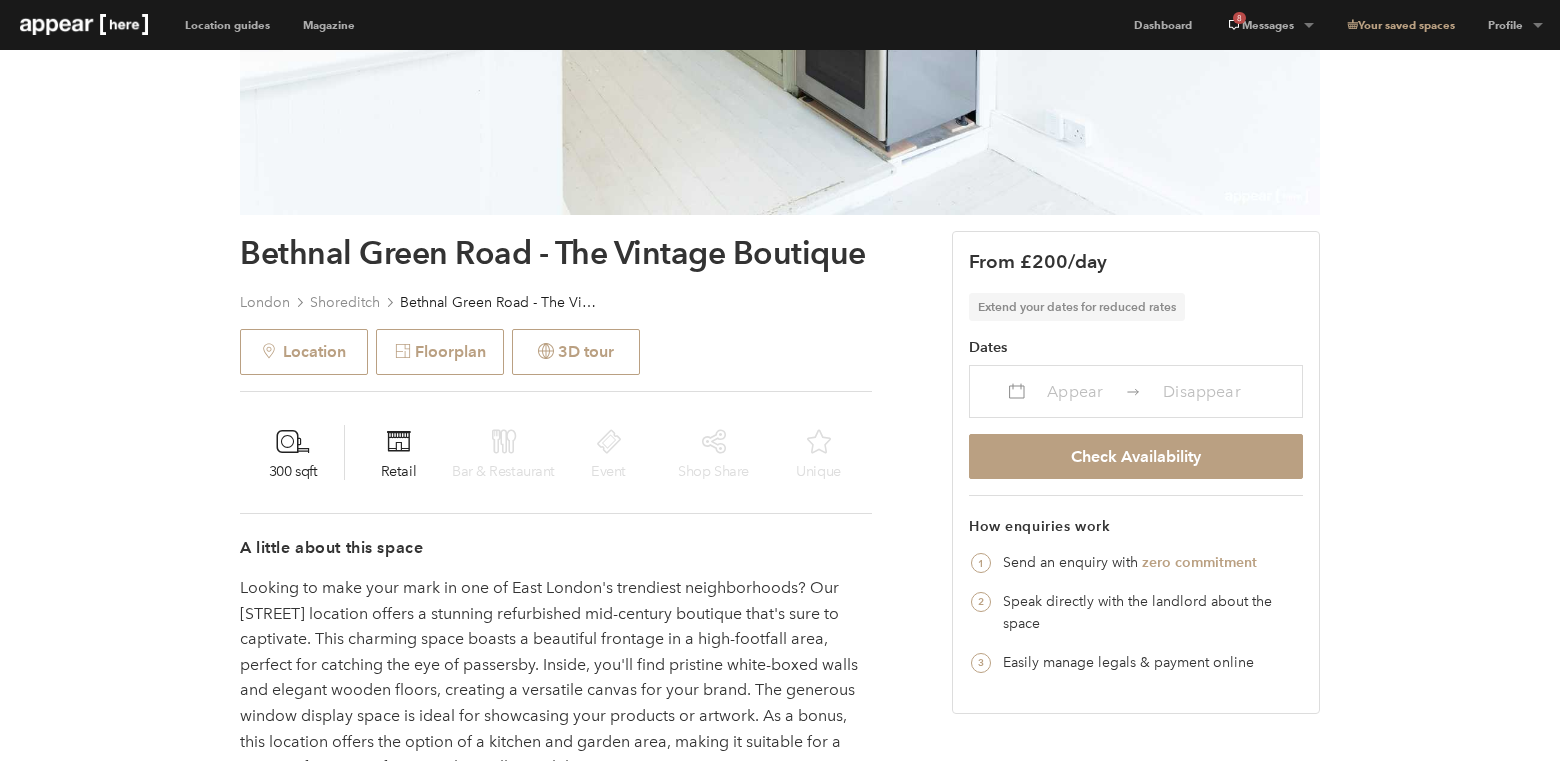 click at bounding box center (1025, 390) 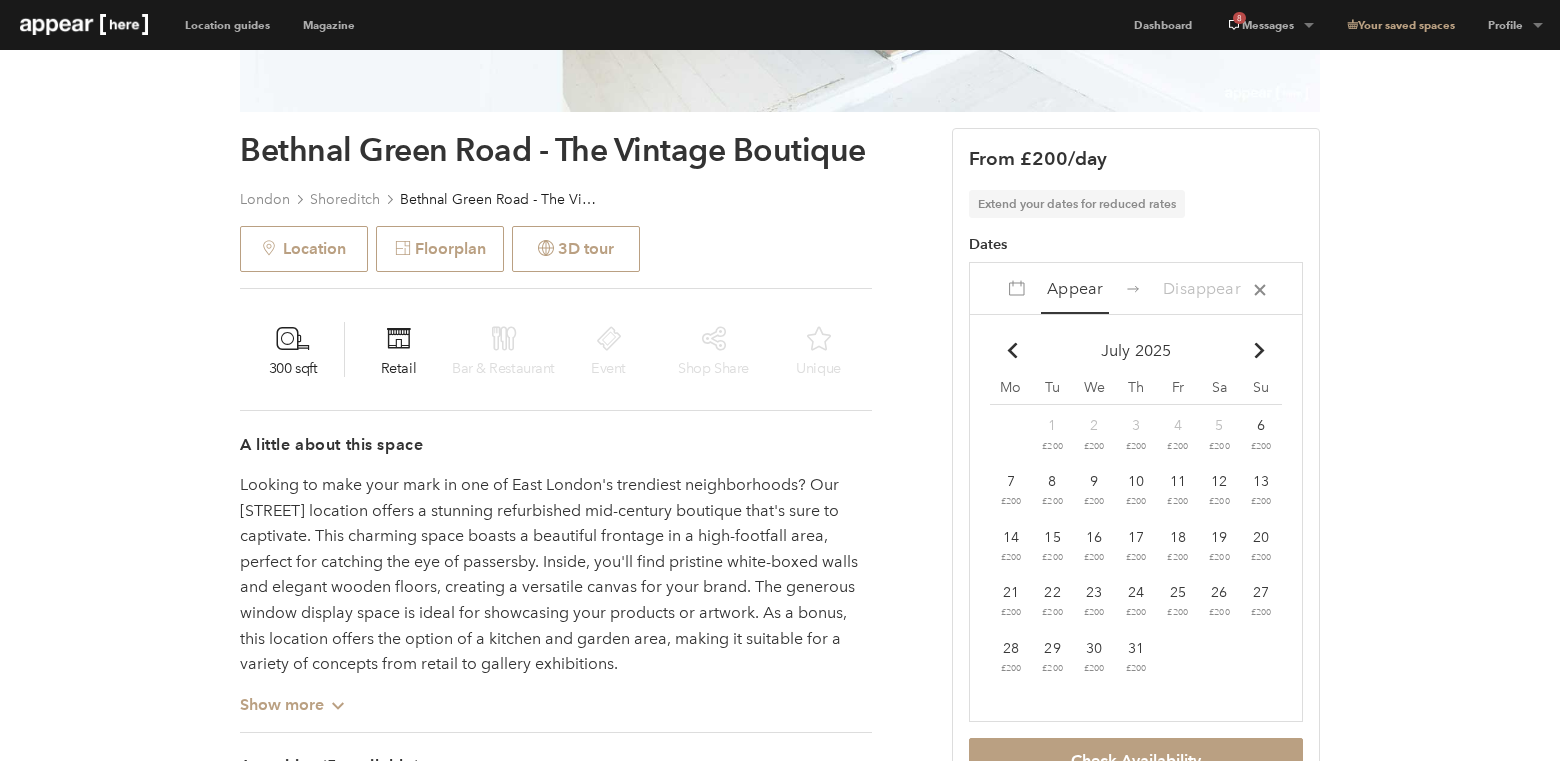 scroll, scrollTop: 738, scrollLeft: 0, axis: vertical 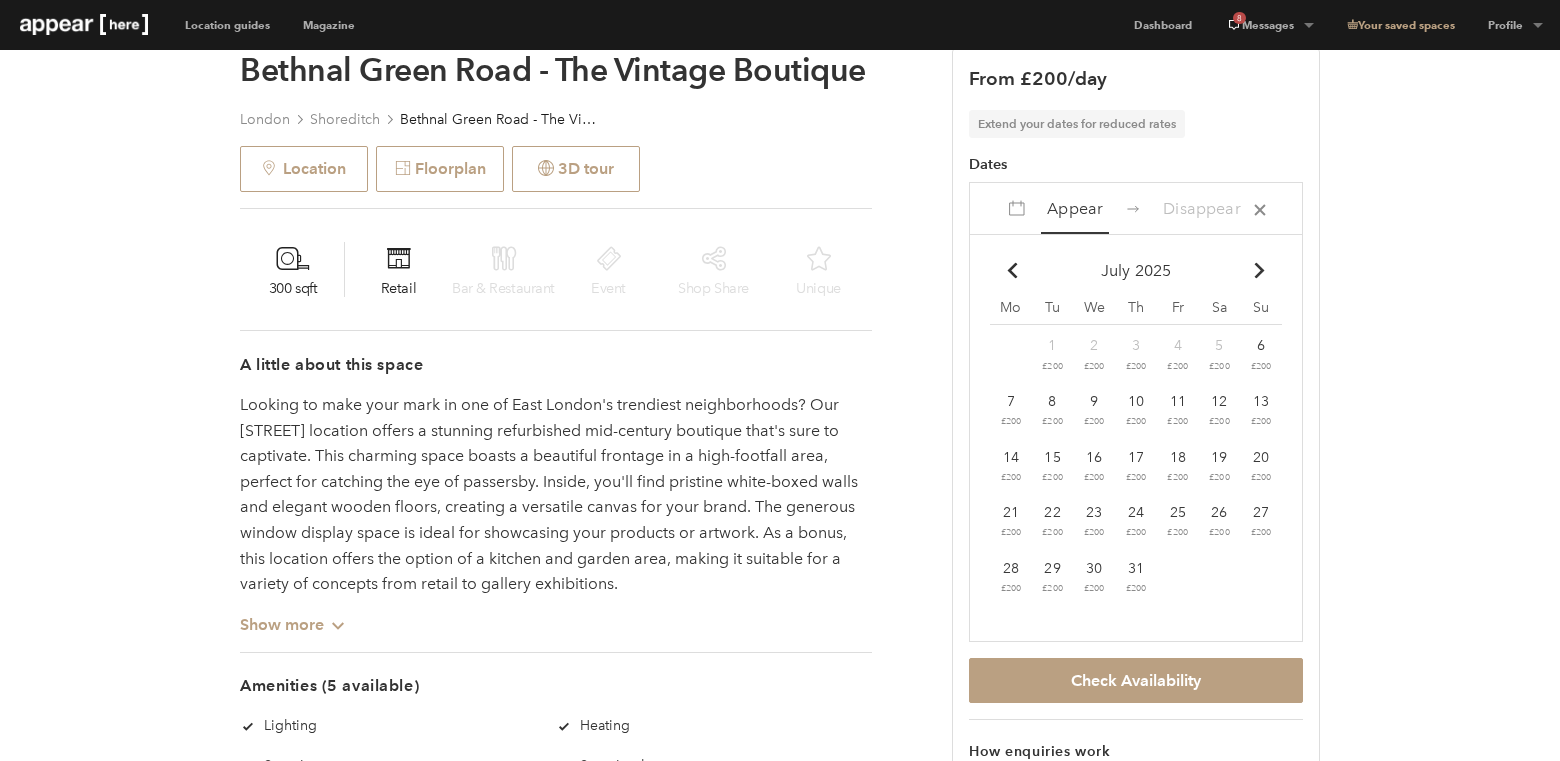 click at bounding box center [1260, 270] 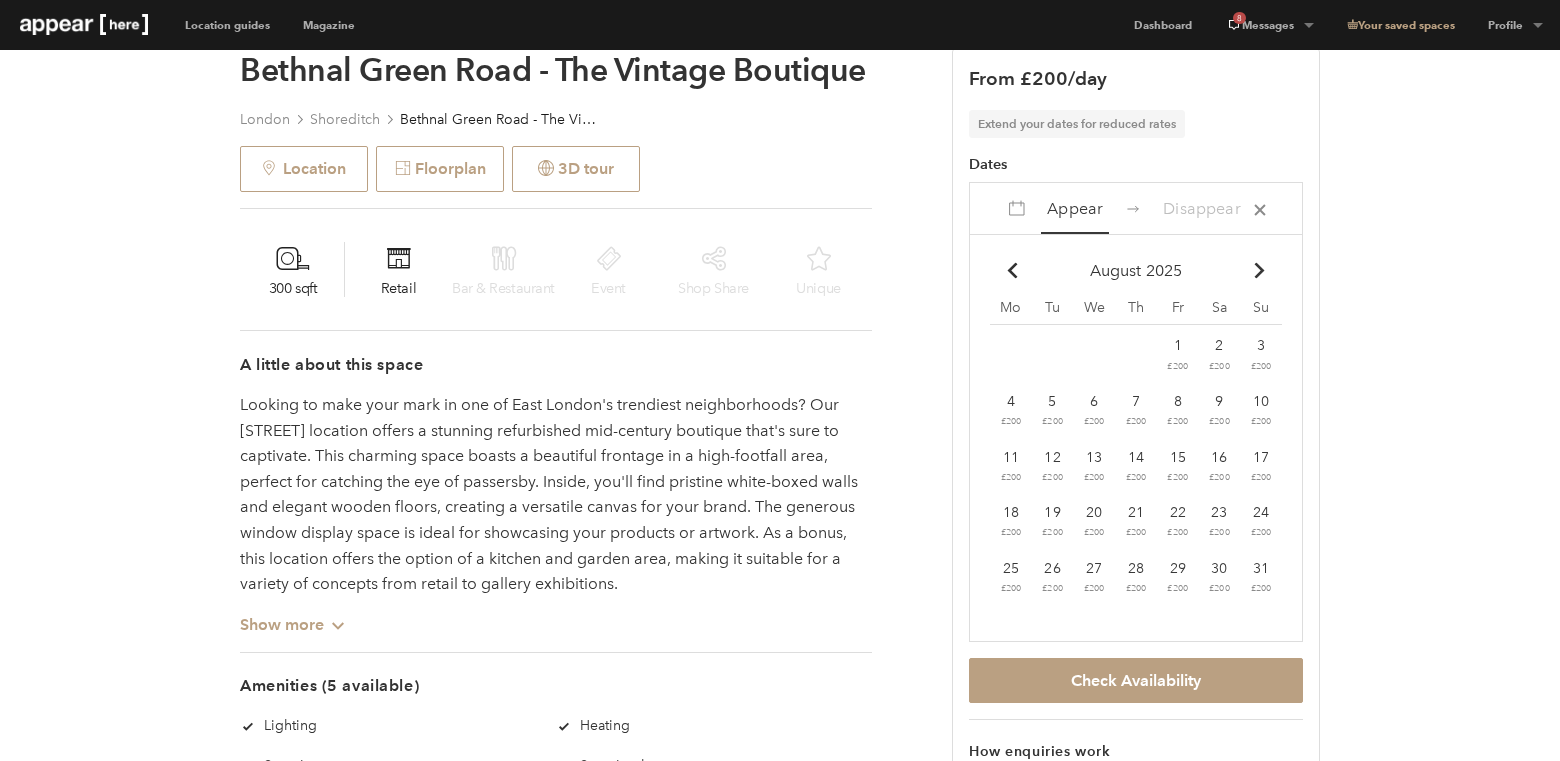 click on "Chevron-up" at bounding box center [1260, 270] 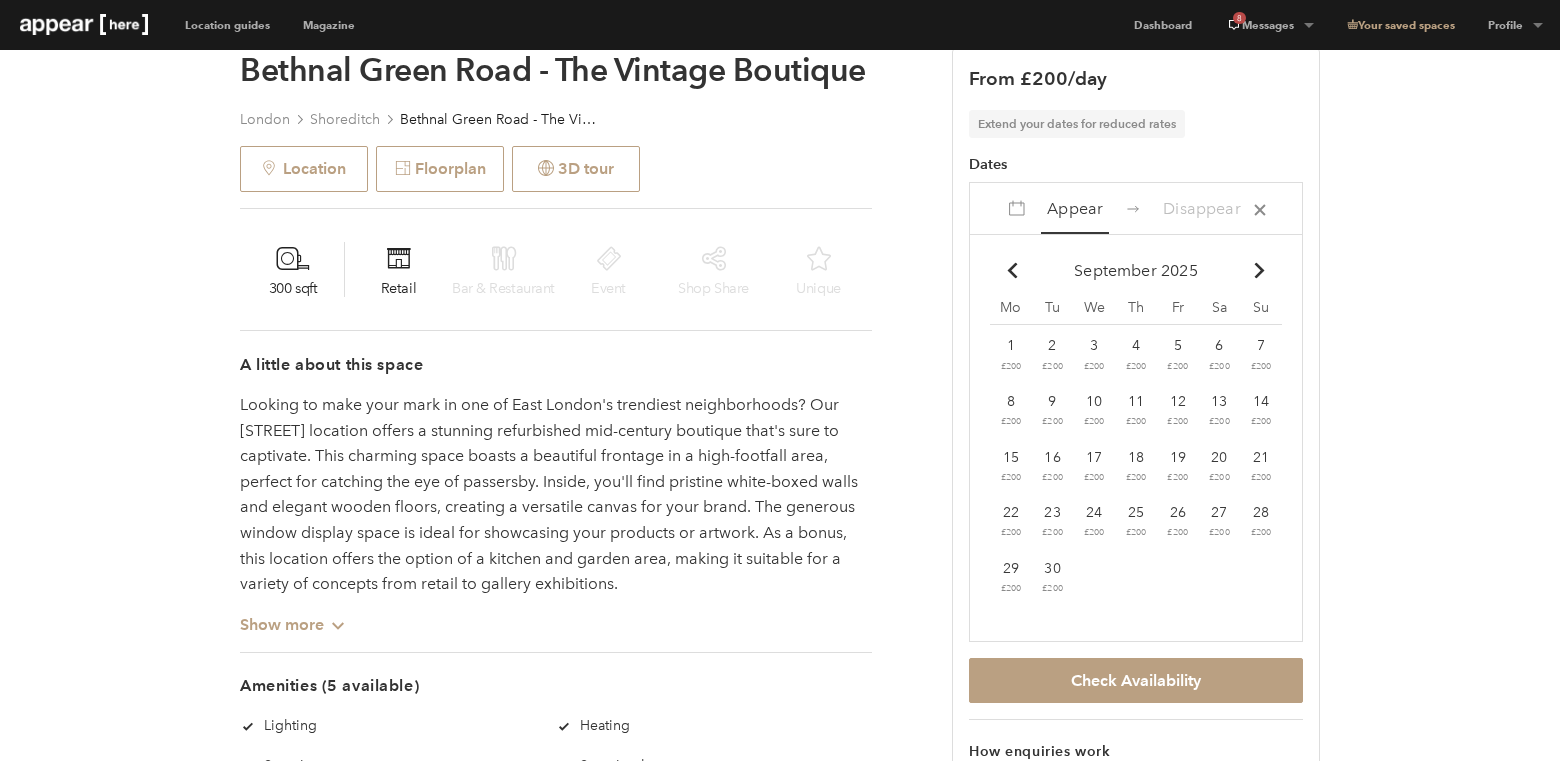 click on "Chevron-up" at bounding box center (1260, 270) 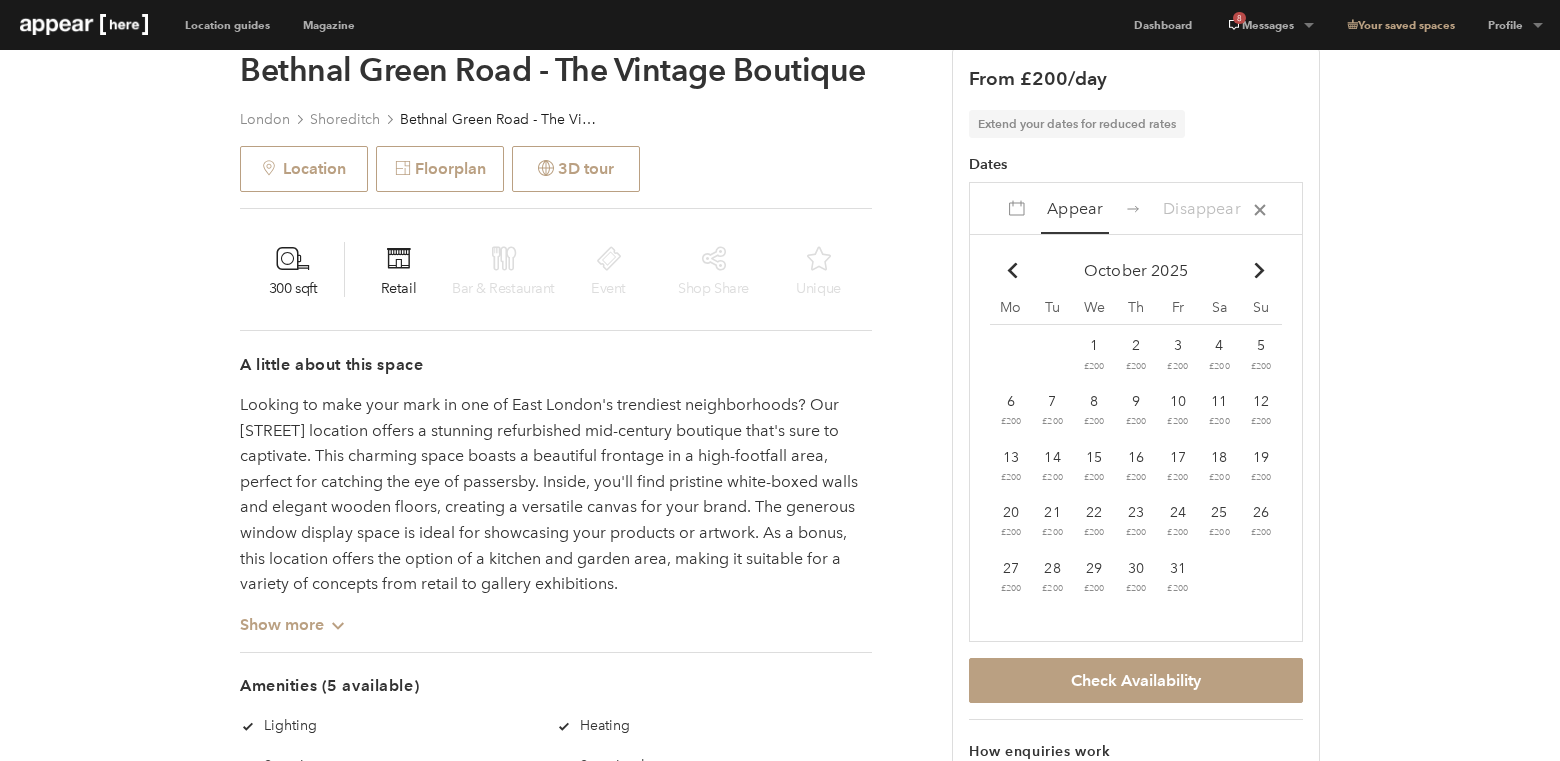 click on "Chevron-up" at bounding box center (1260, 270) 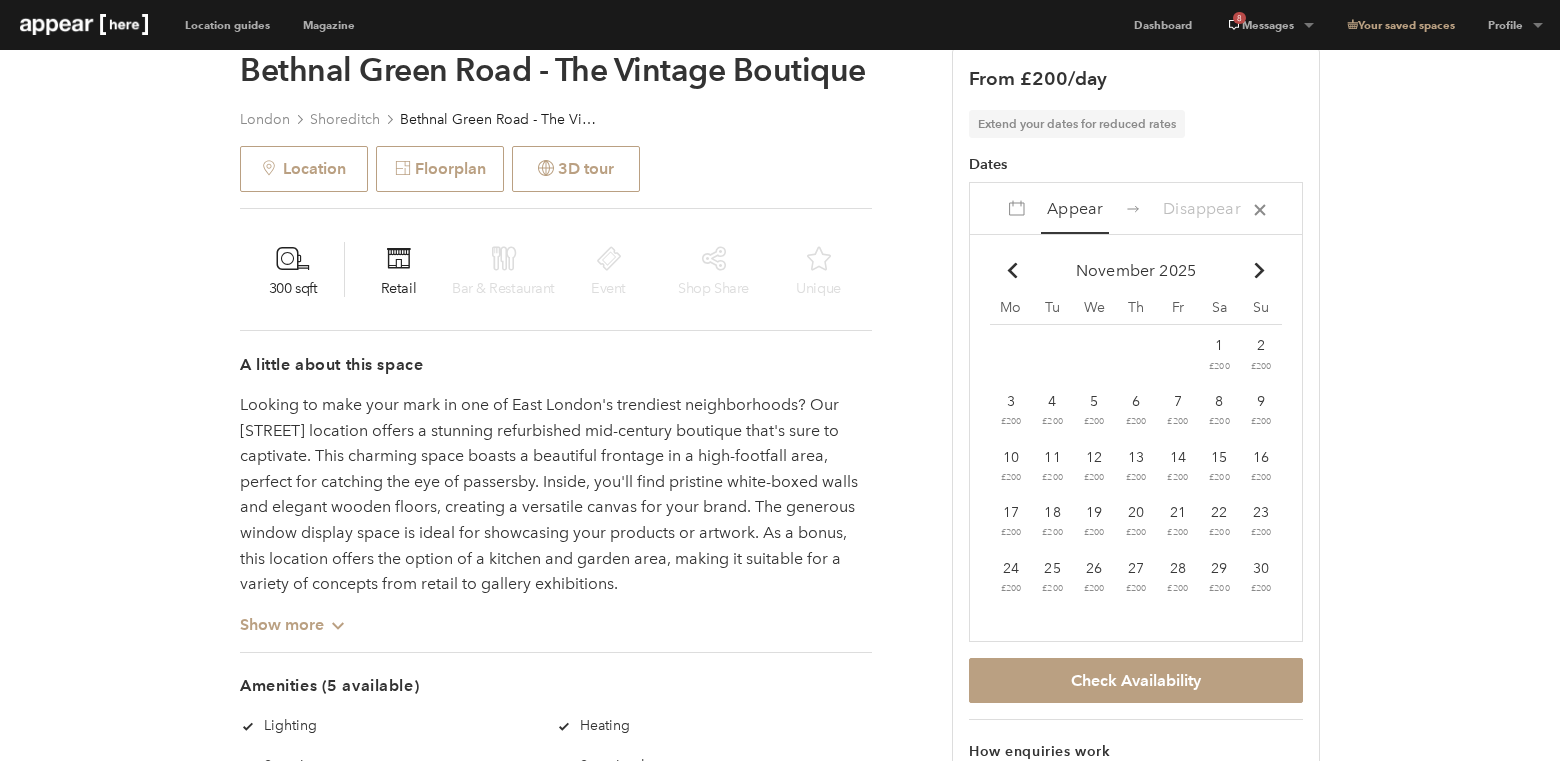 click on "Chevron-up" at bounding box center [1260, 270] 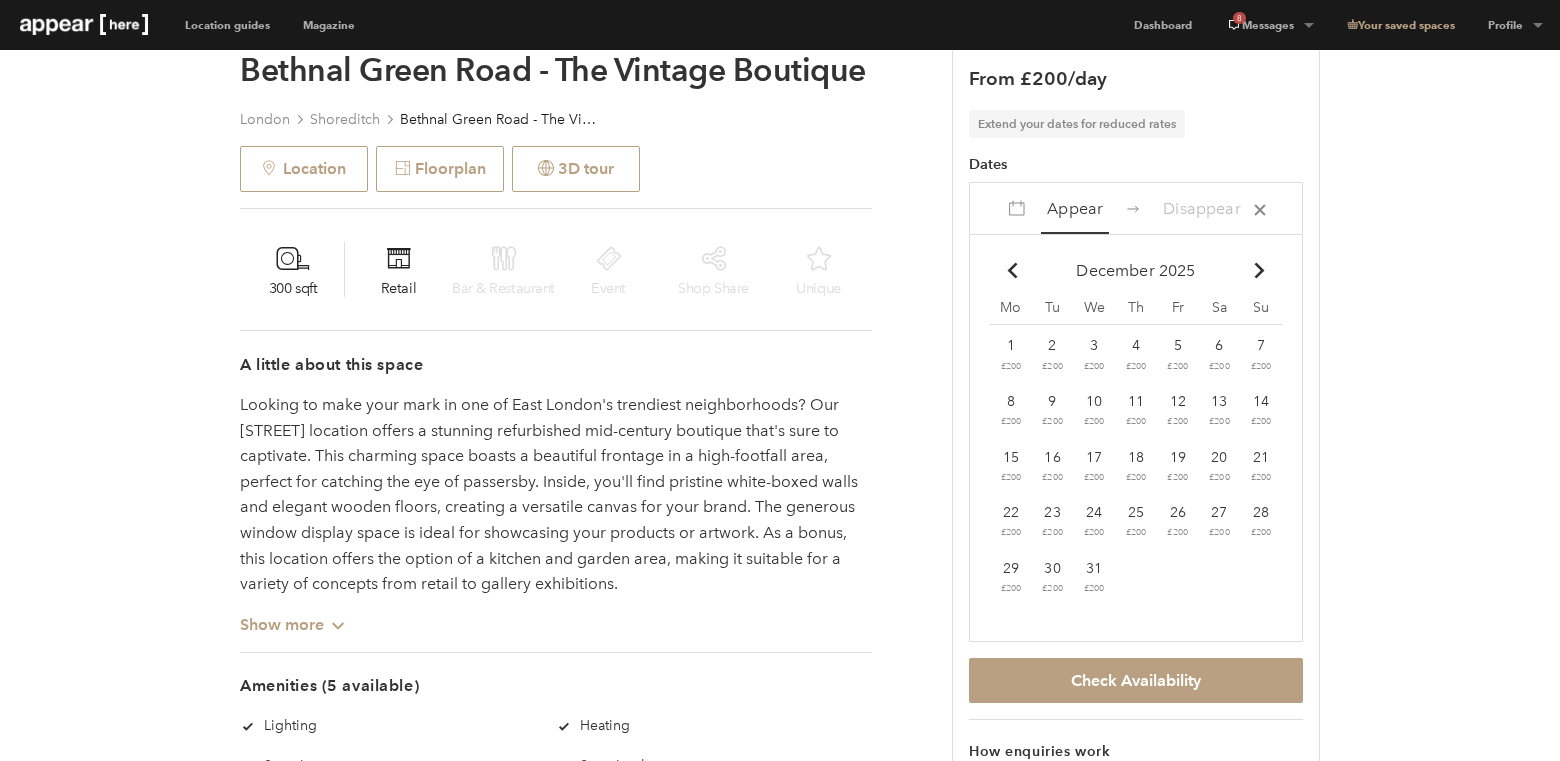 click on "Chevron-up" at bounding box center (1260, 270) 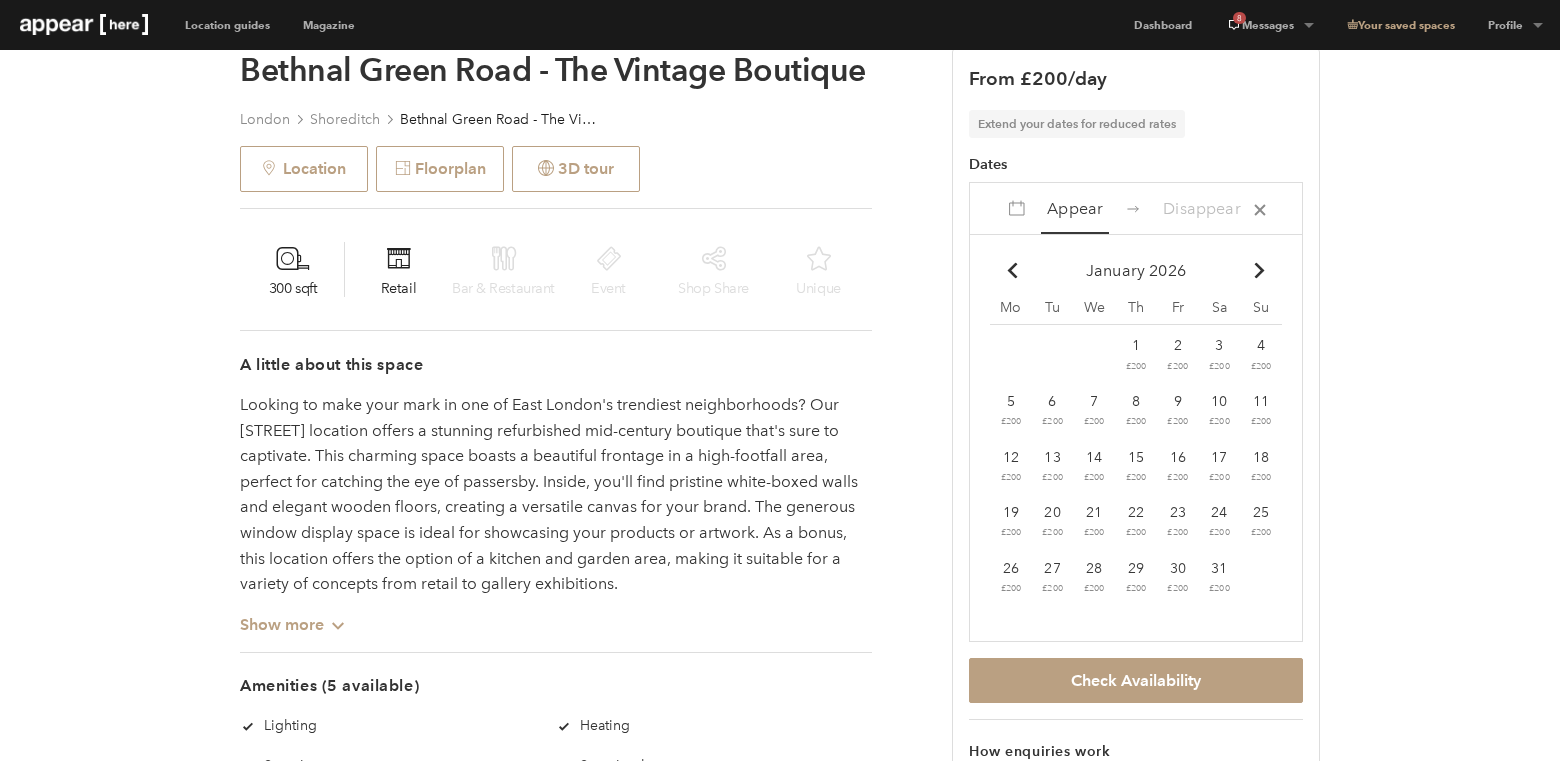 click on "Chevron-up" at bounding box center (1260, 270) 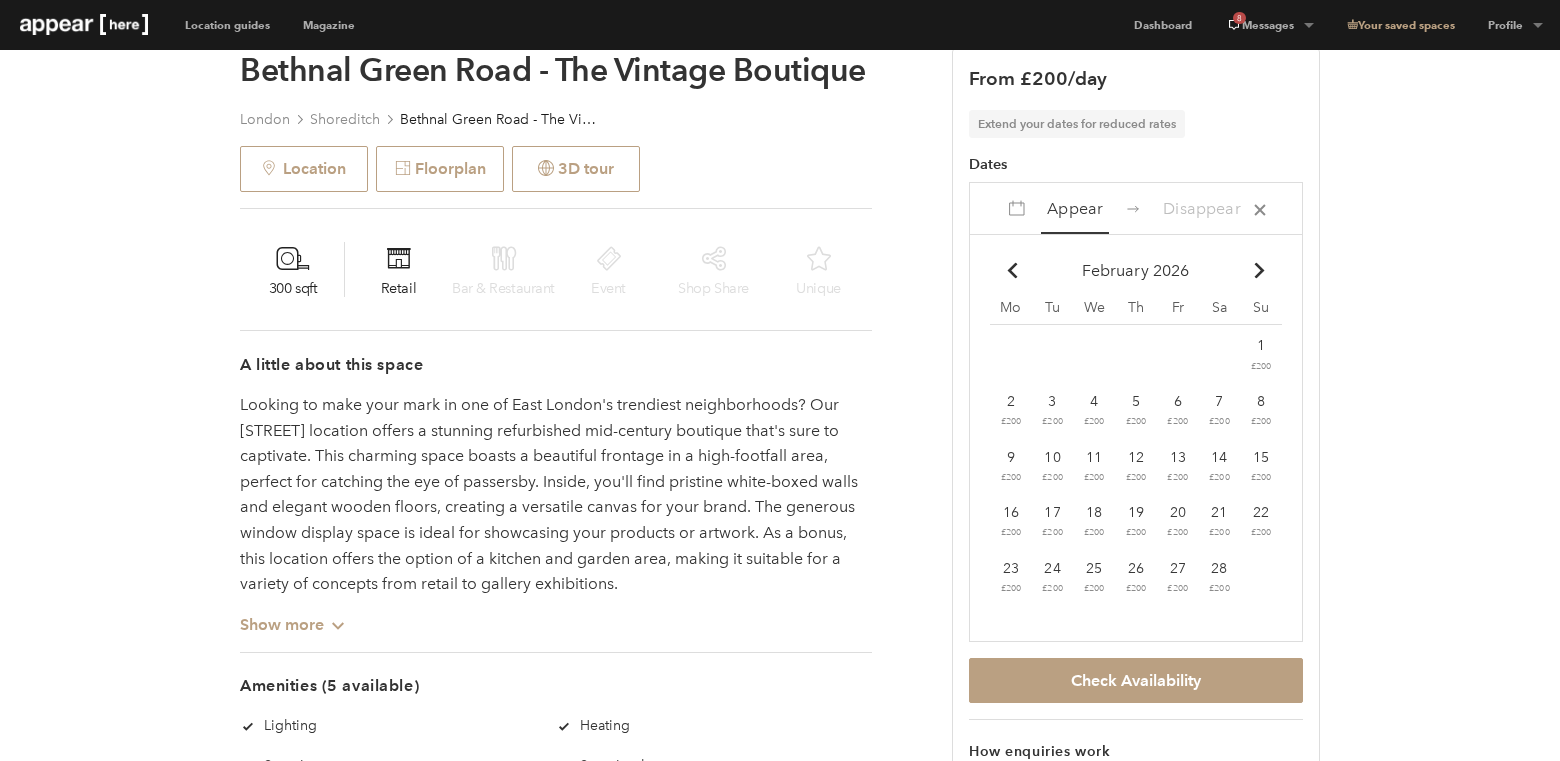 click on "Chevron-up" at bounding box center [1260, 270] 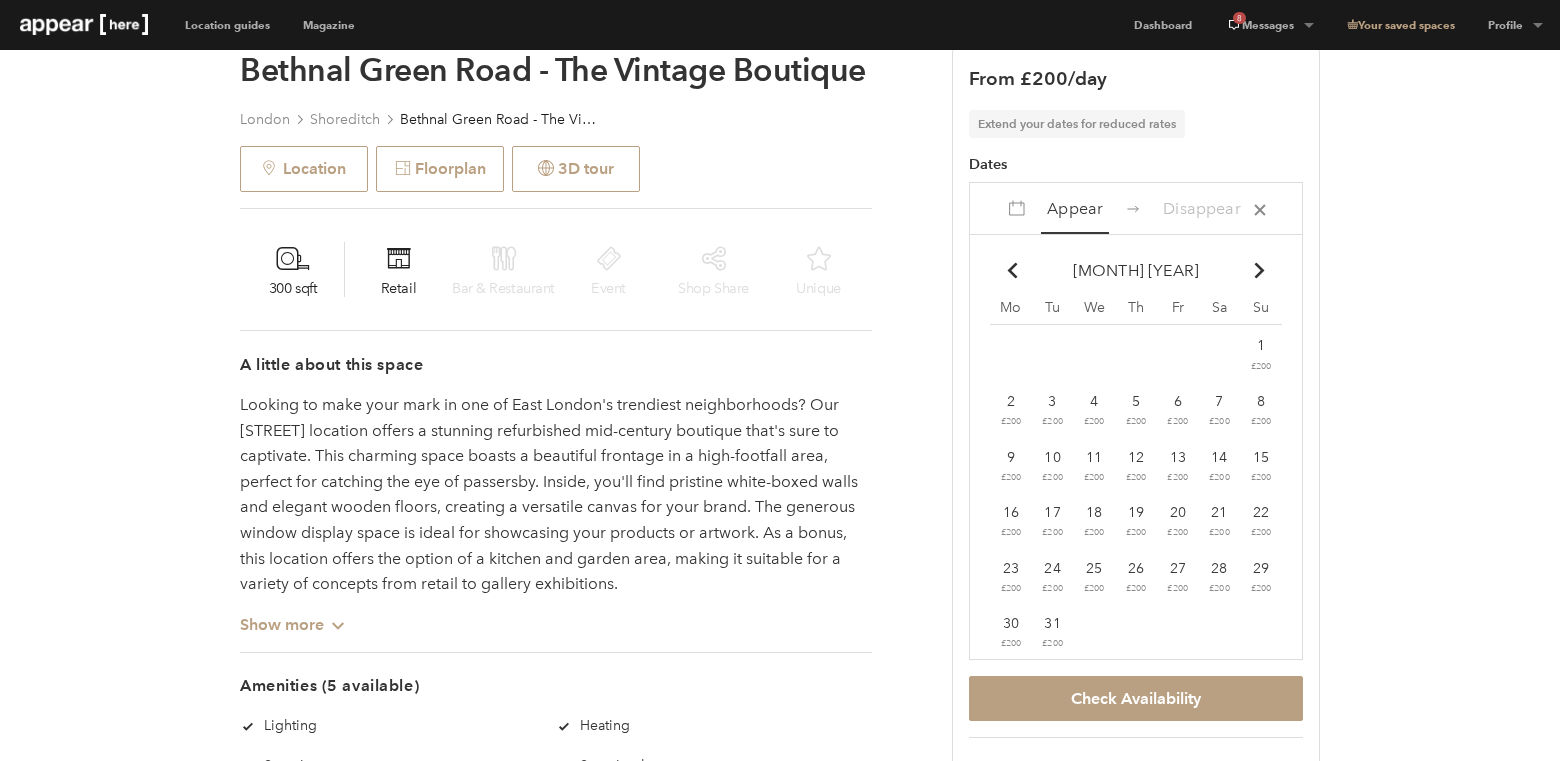 click on "Chevron-up" at bounding box center [1260, 270] 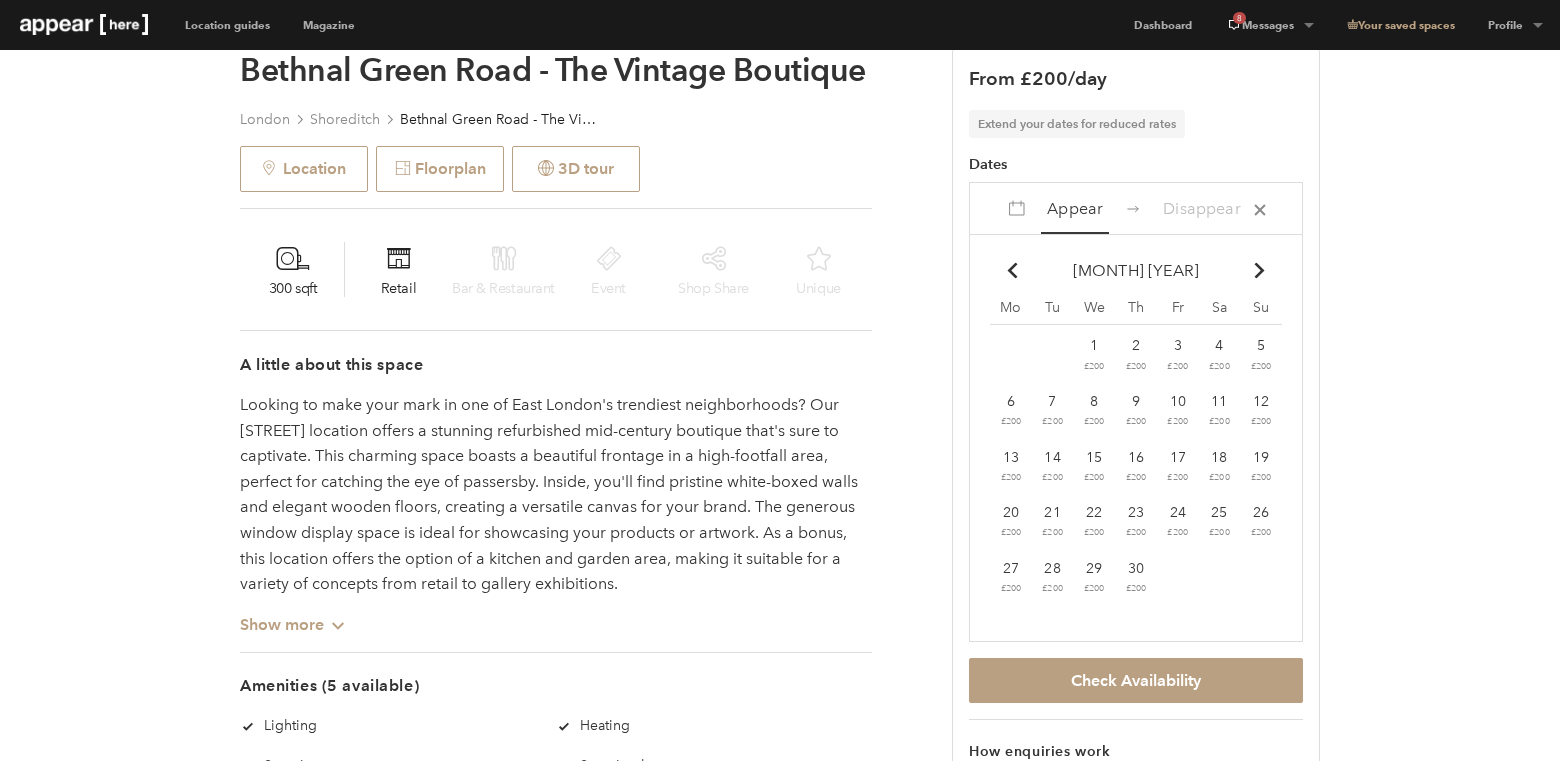 click on "Chevron-up" at bounding box center [1260, 270] 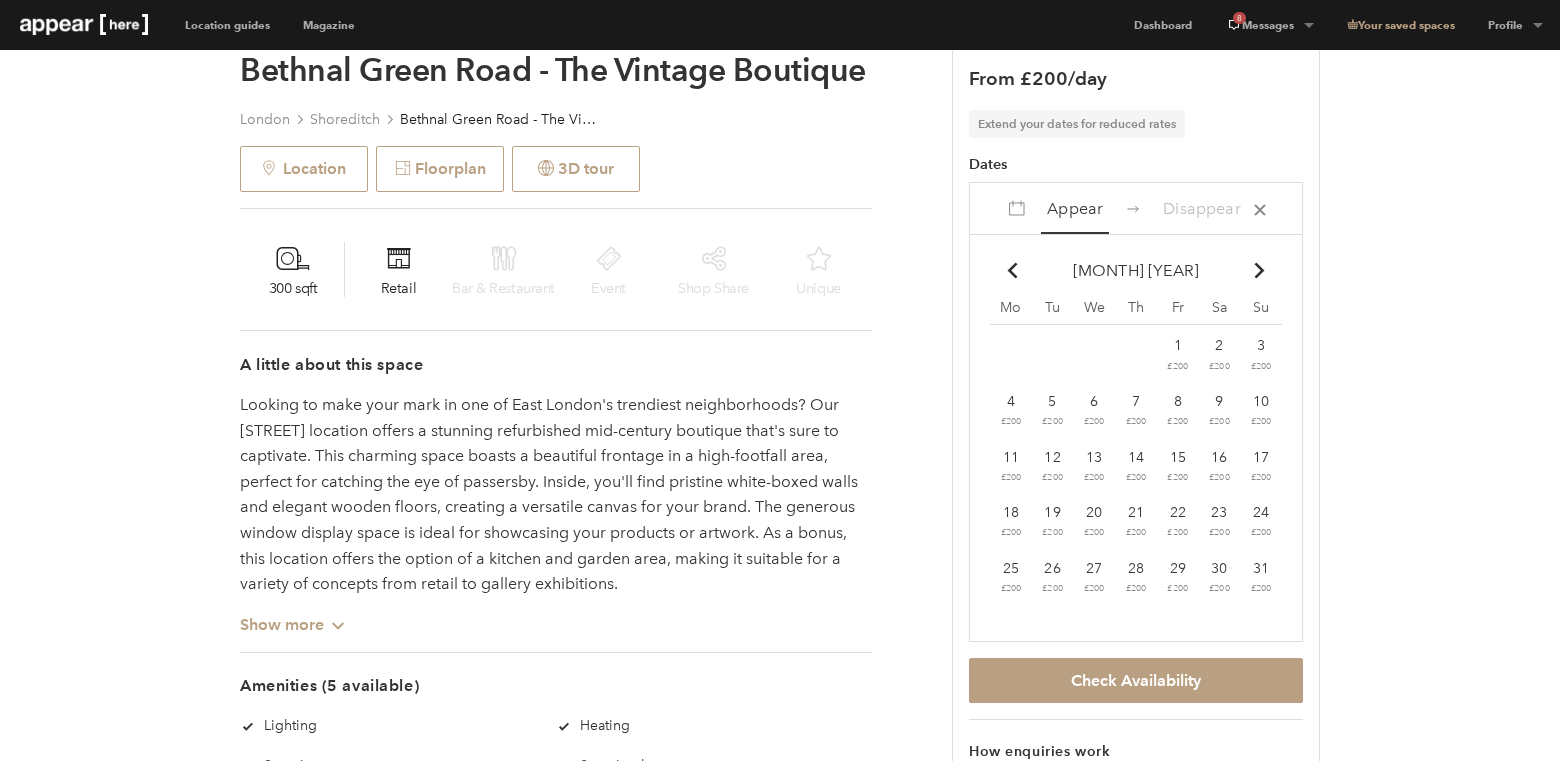 click on "Chevron-up" at bounding box center (1260, 270) 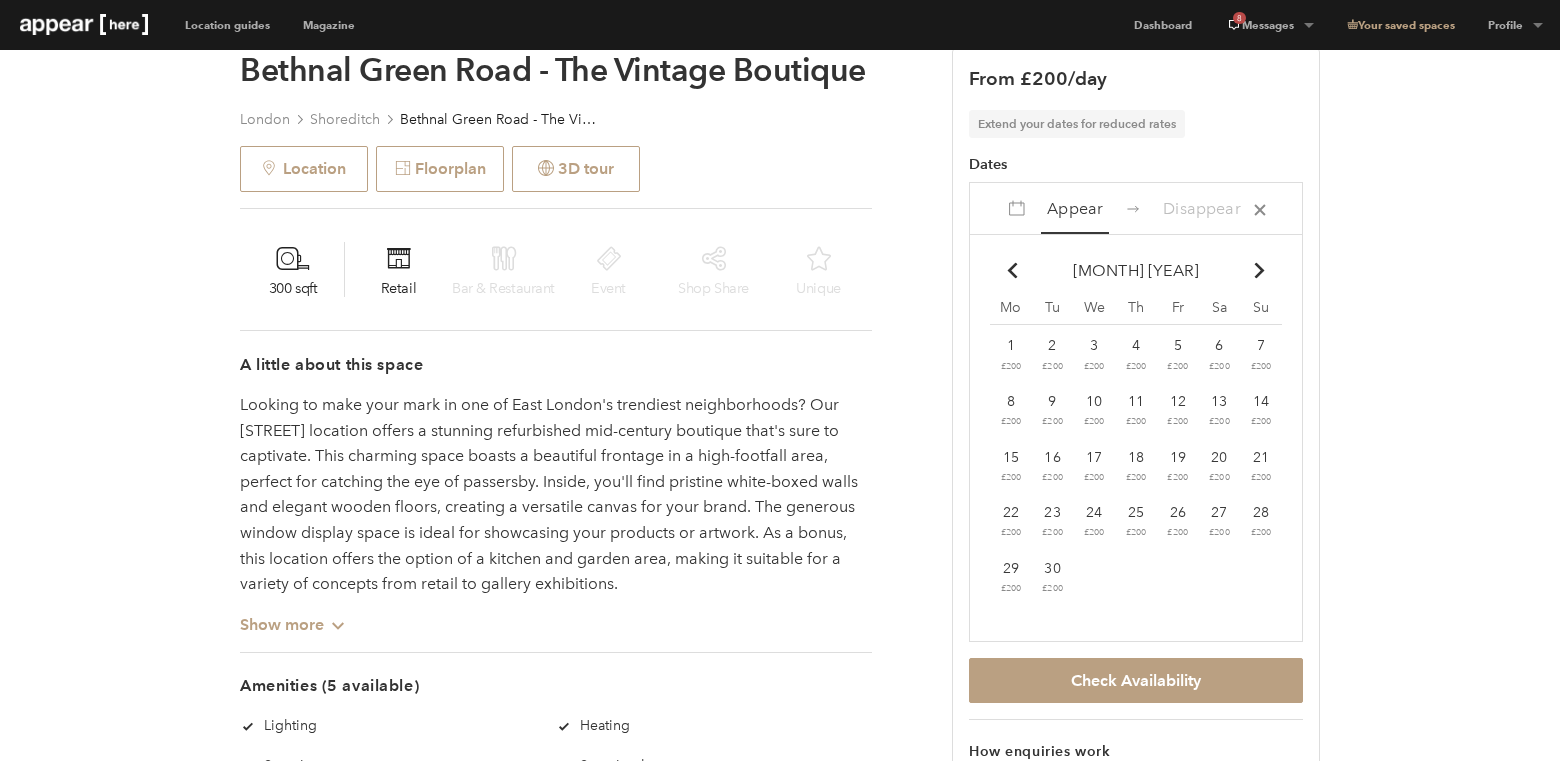 click on "Chevron-up" at bounding box center [1260, 270] 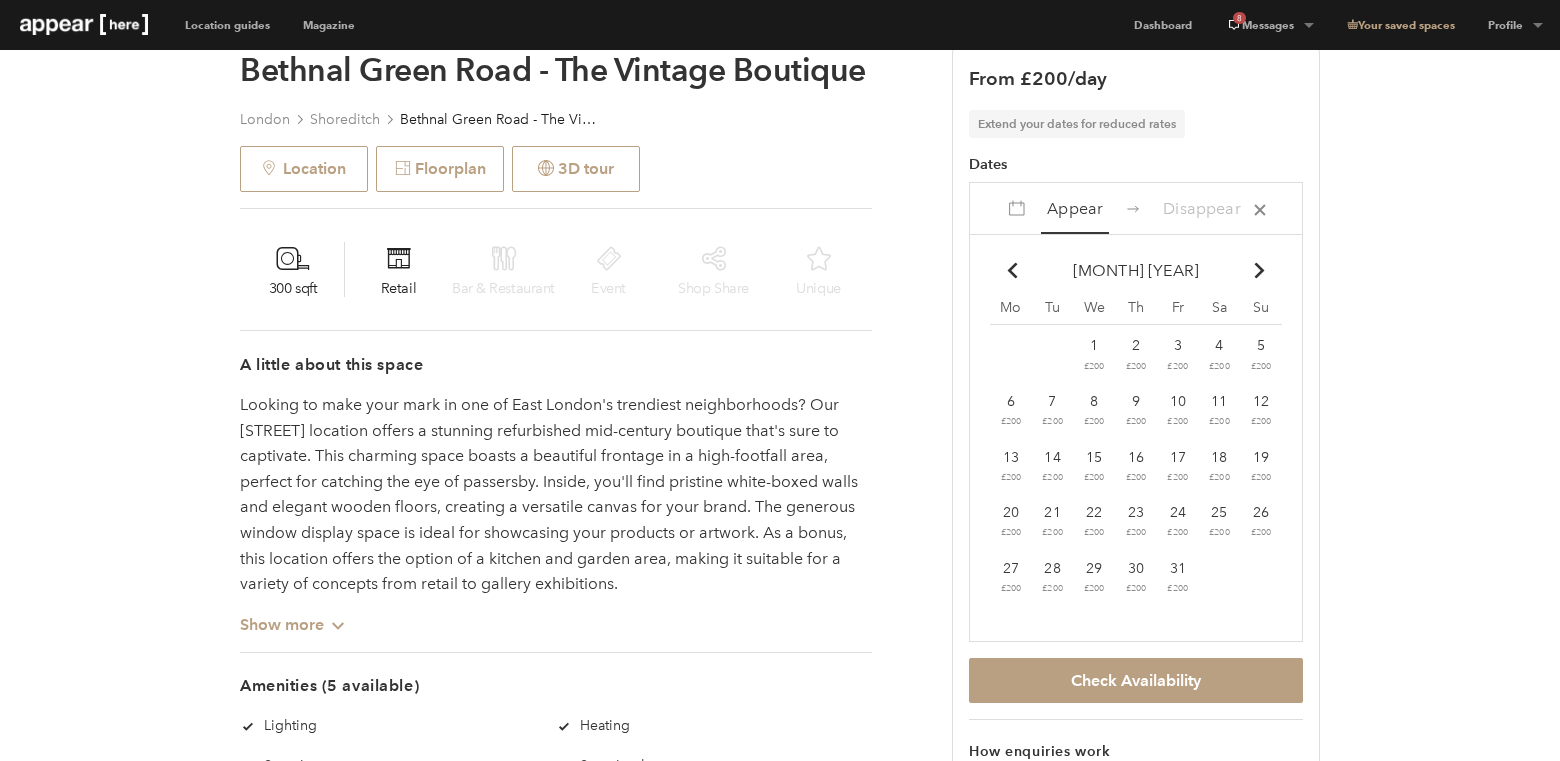 click on "Chevron-up" at bounding box center (1260, 270) 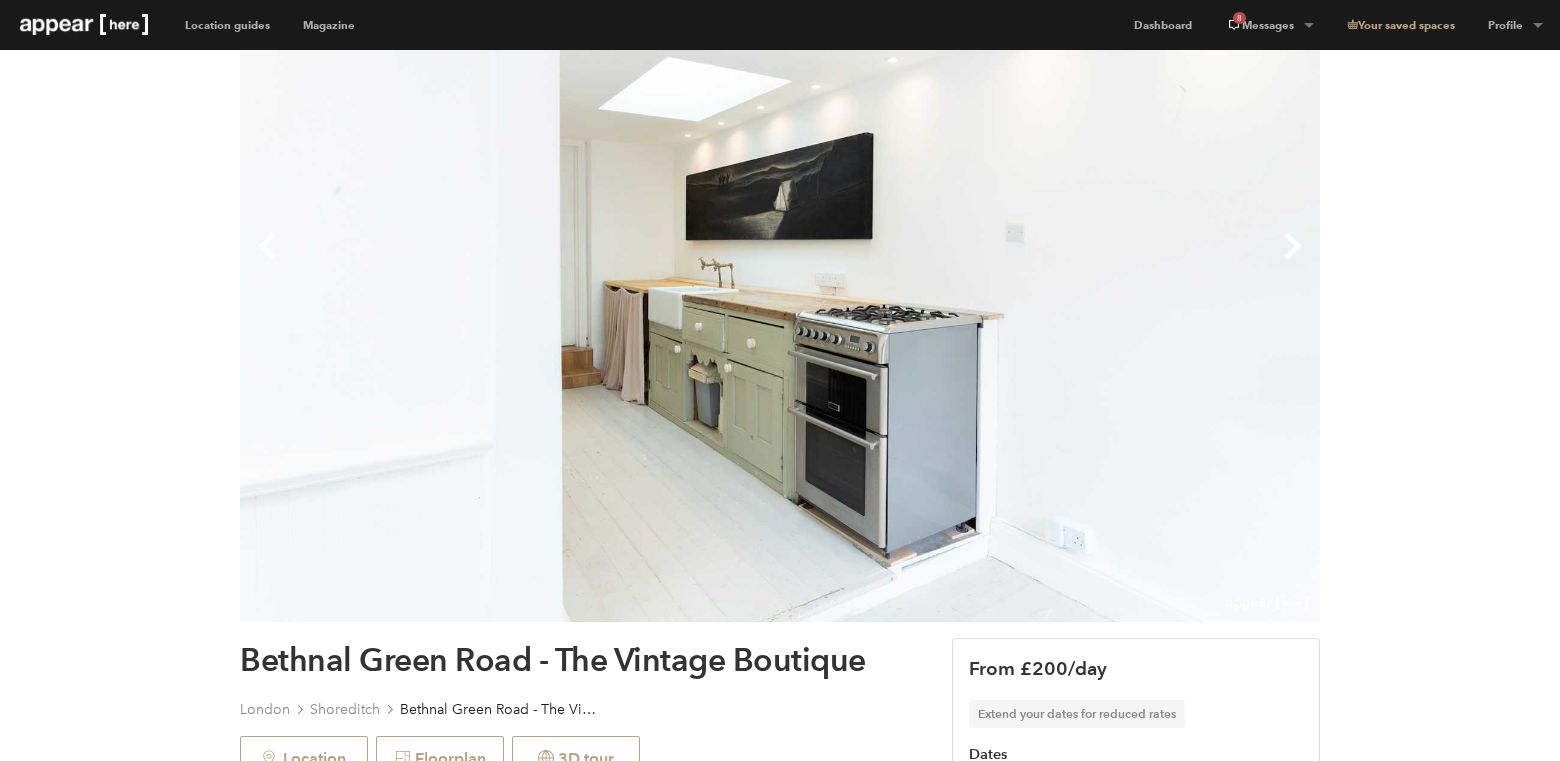scroll, scrollTop: 0, scrollLeft: 0, axis: both 